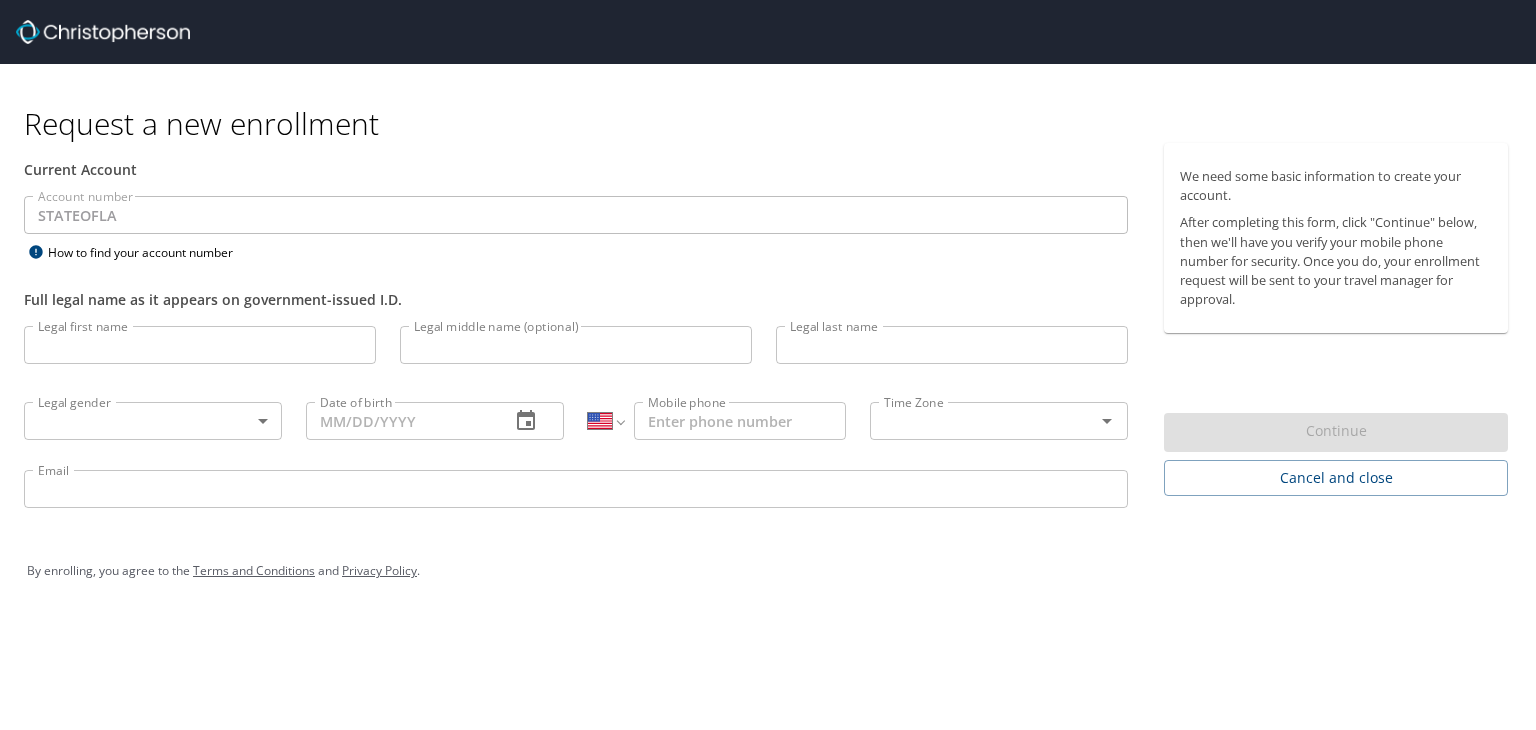 select on "US" 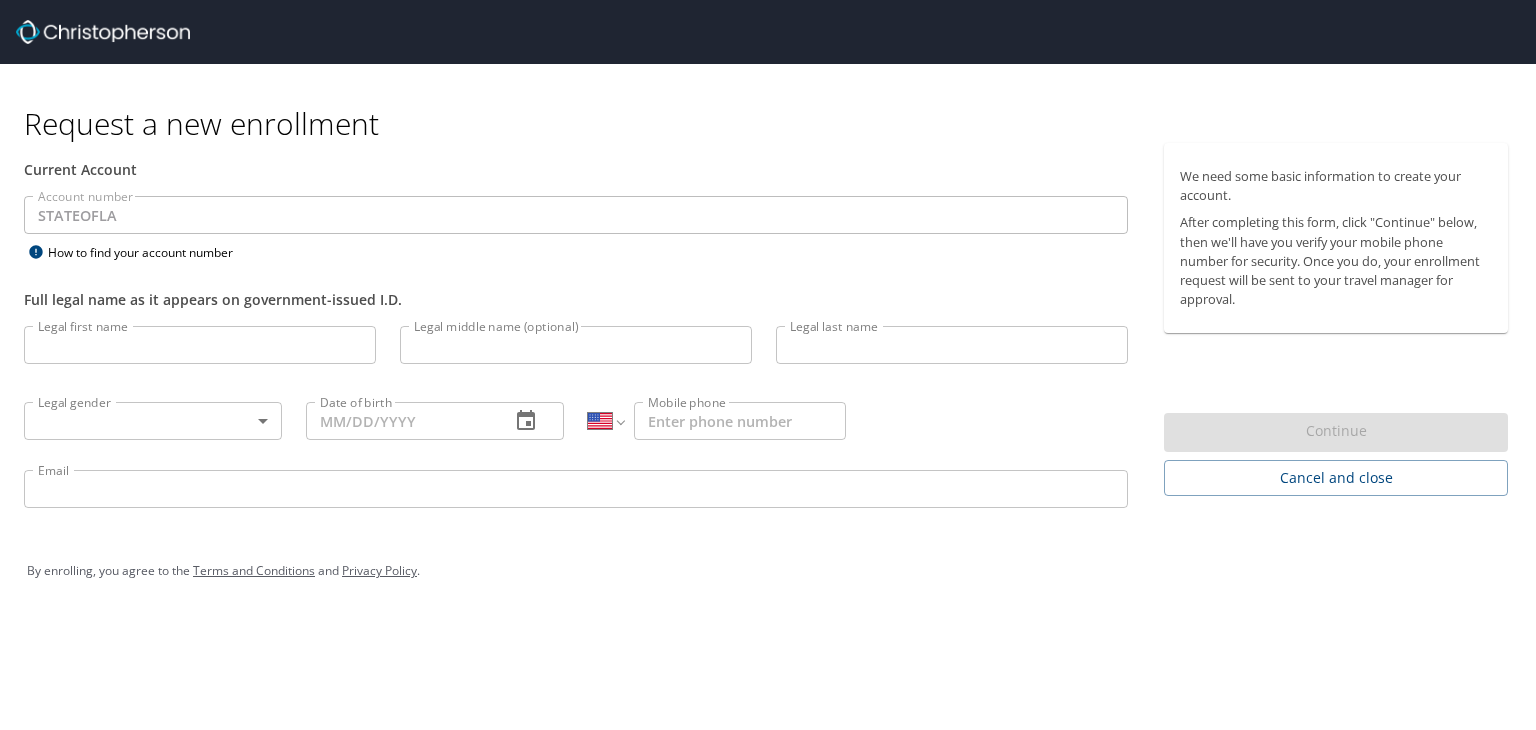 click on "Legal first name" at bounding box center (200, 345) 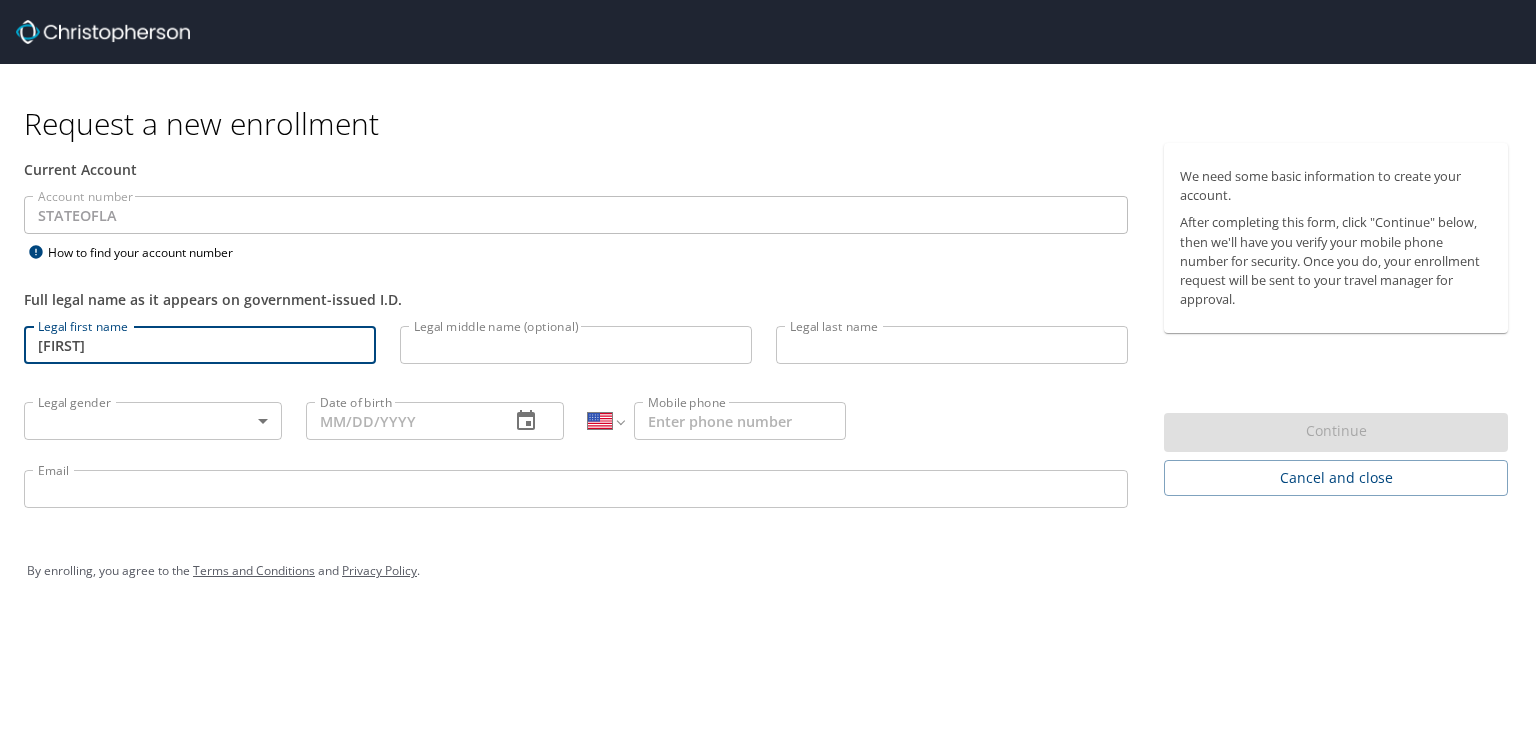 type on "[FIRST]" 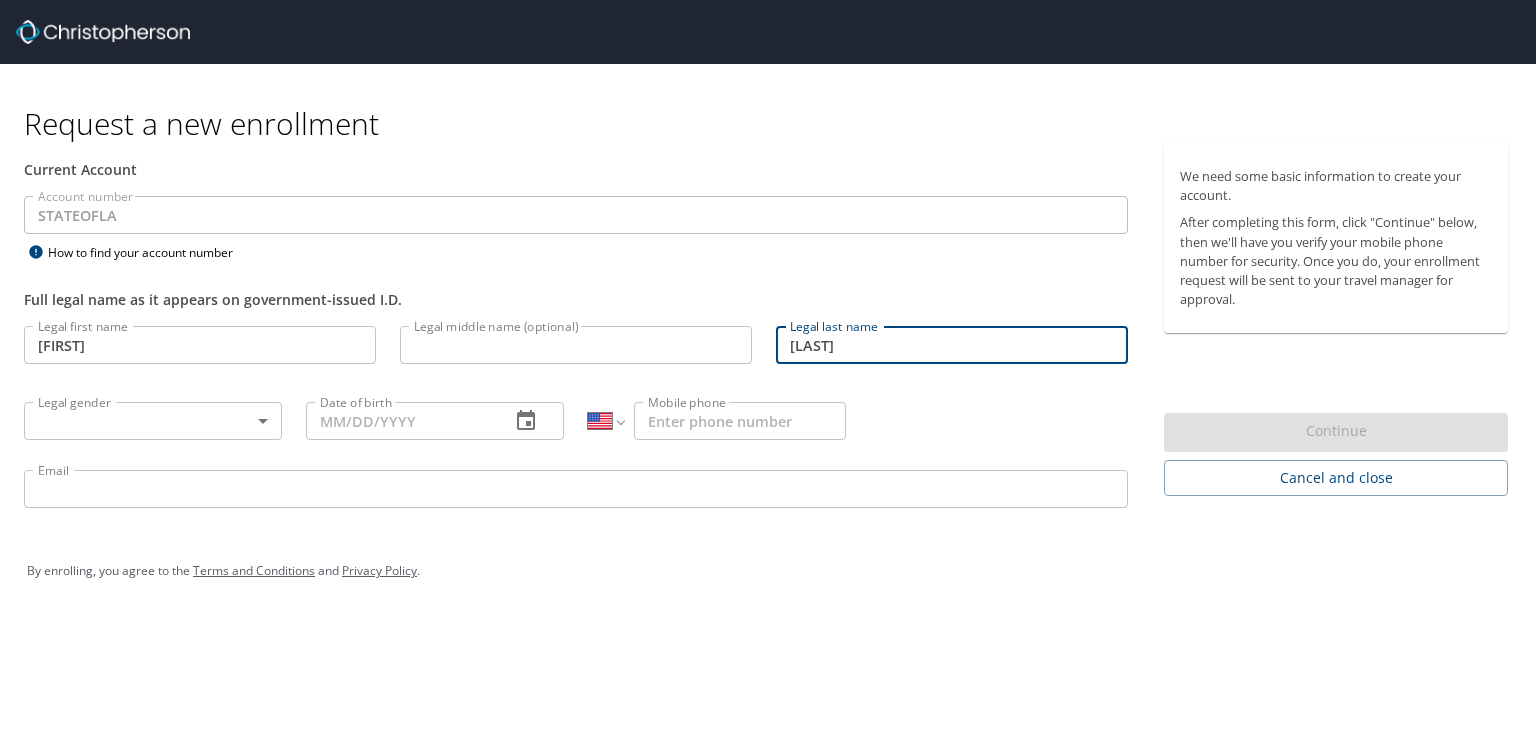 type on "[LAST]" 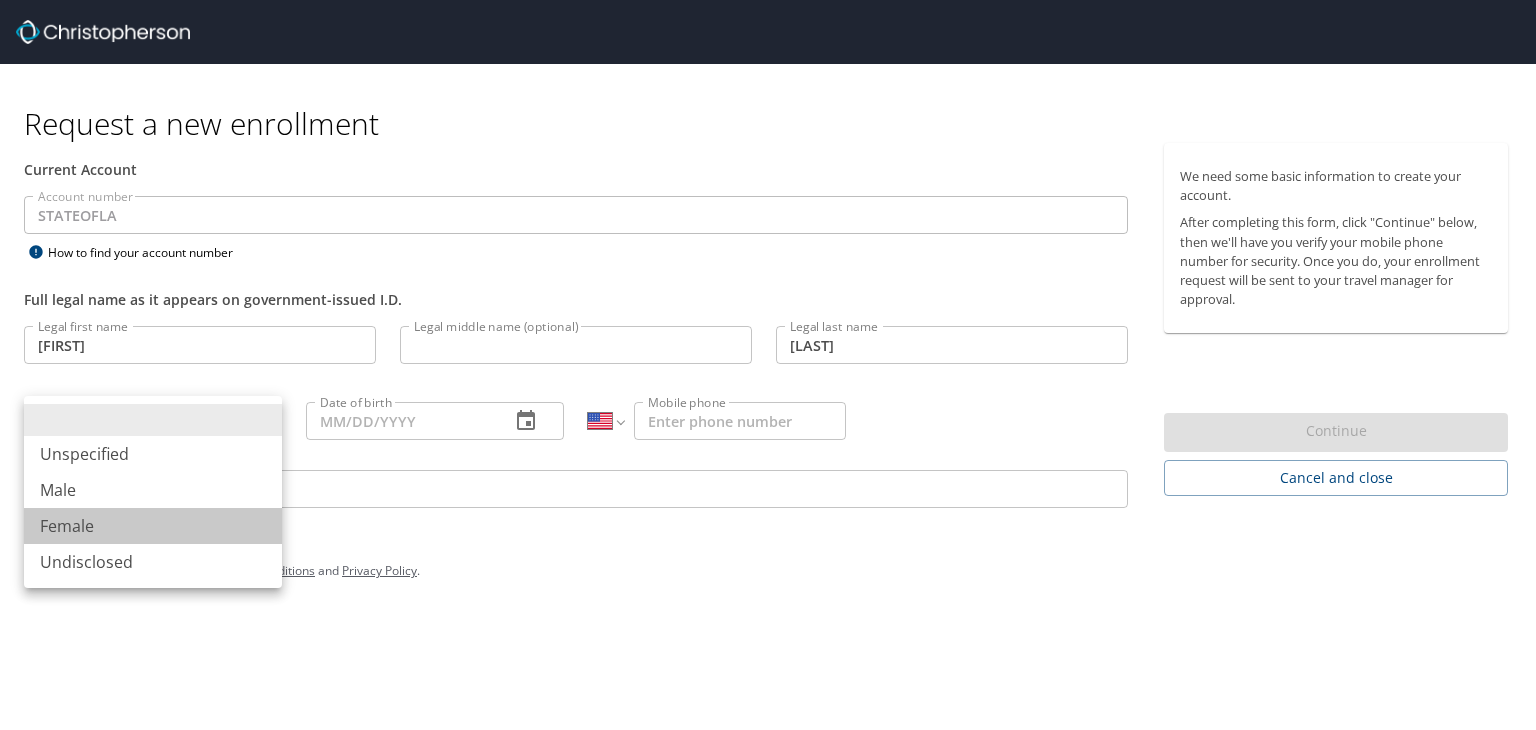 click on "Female" at bounding box center (153, 526) 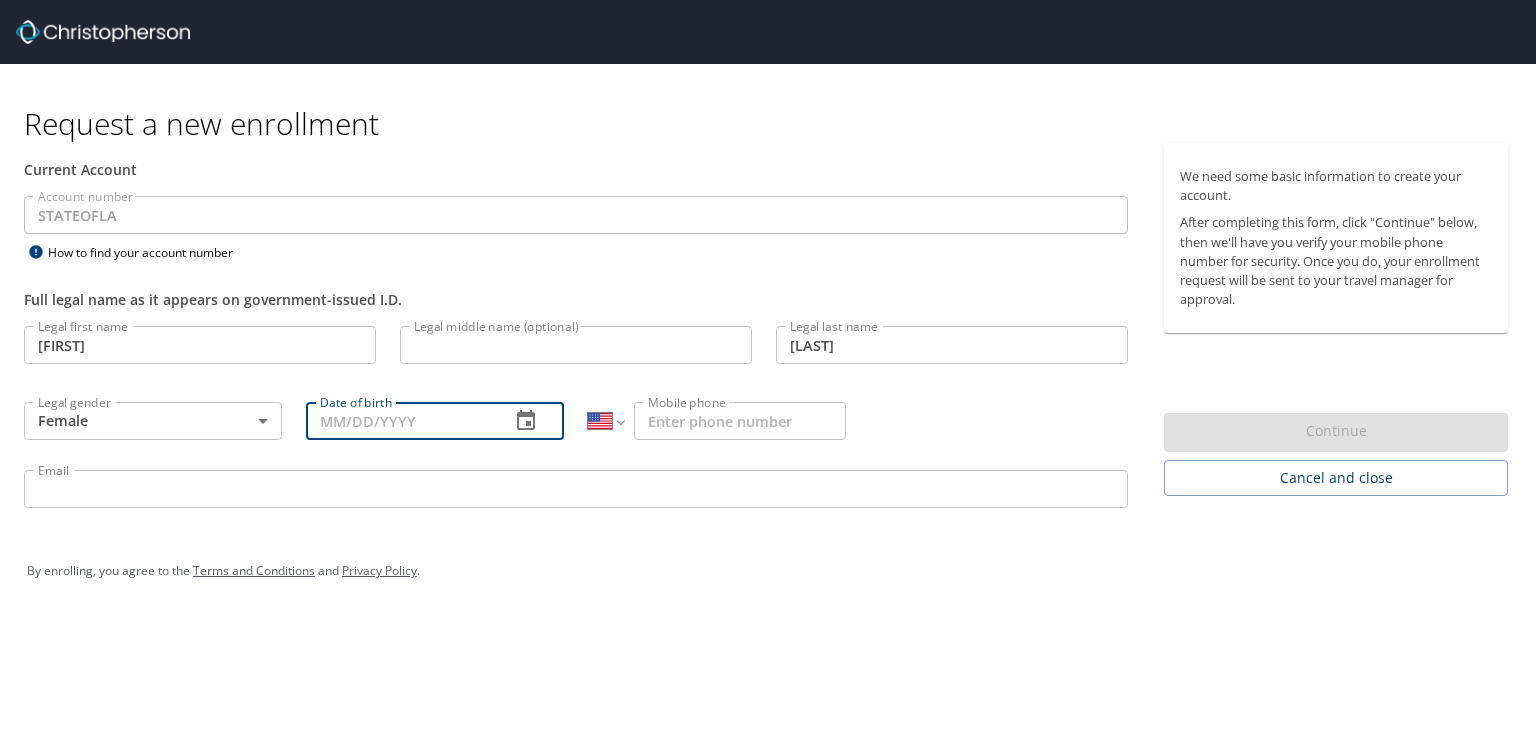 click on "Date of birth" at bounding box center [400, 421] 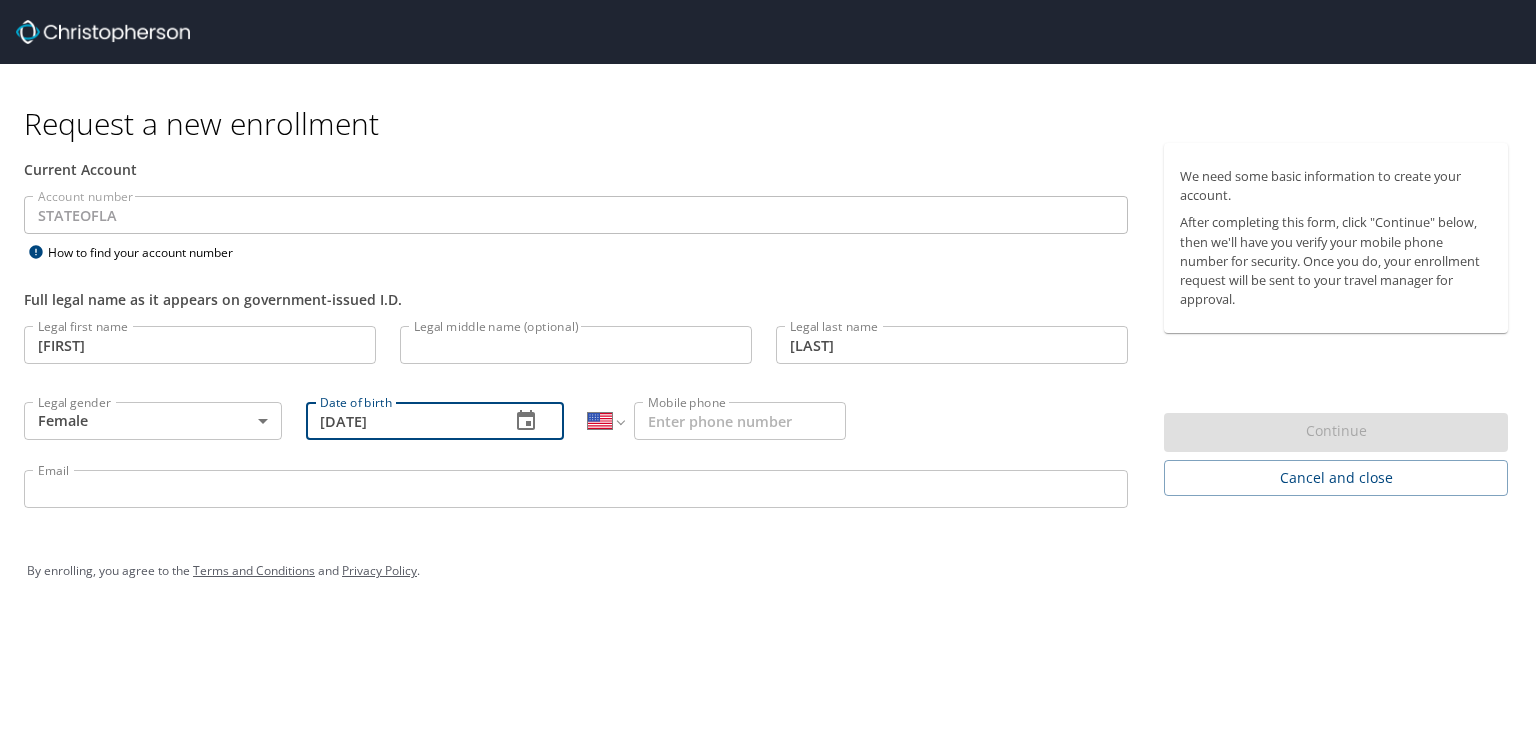 type on "10/25/1995" 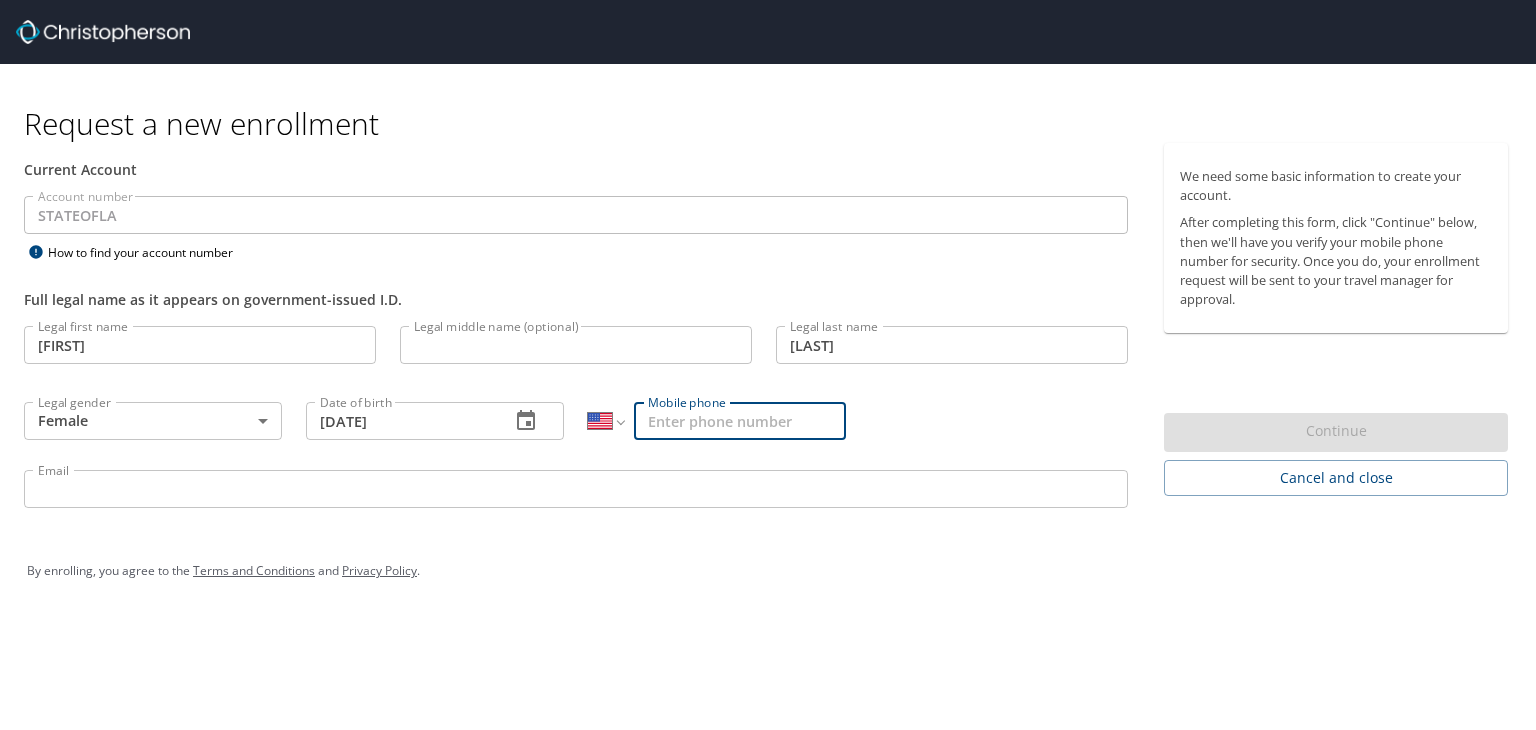 click on "Mobile phone" at bounding box center (740, 421) 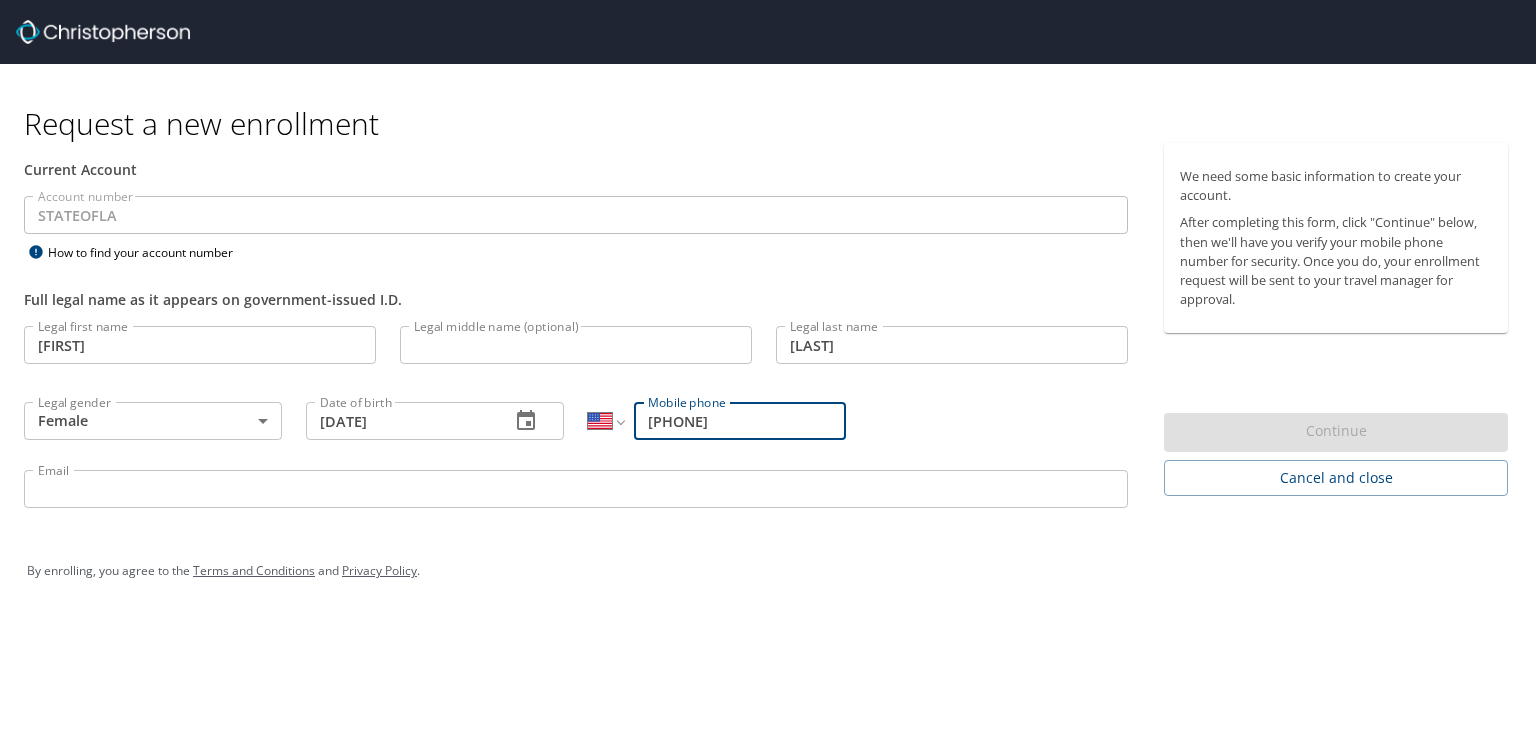 type on "(318) 514-8943" 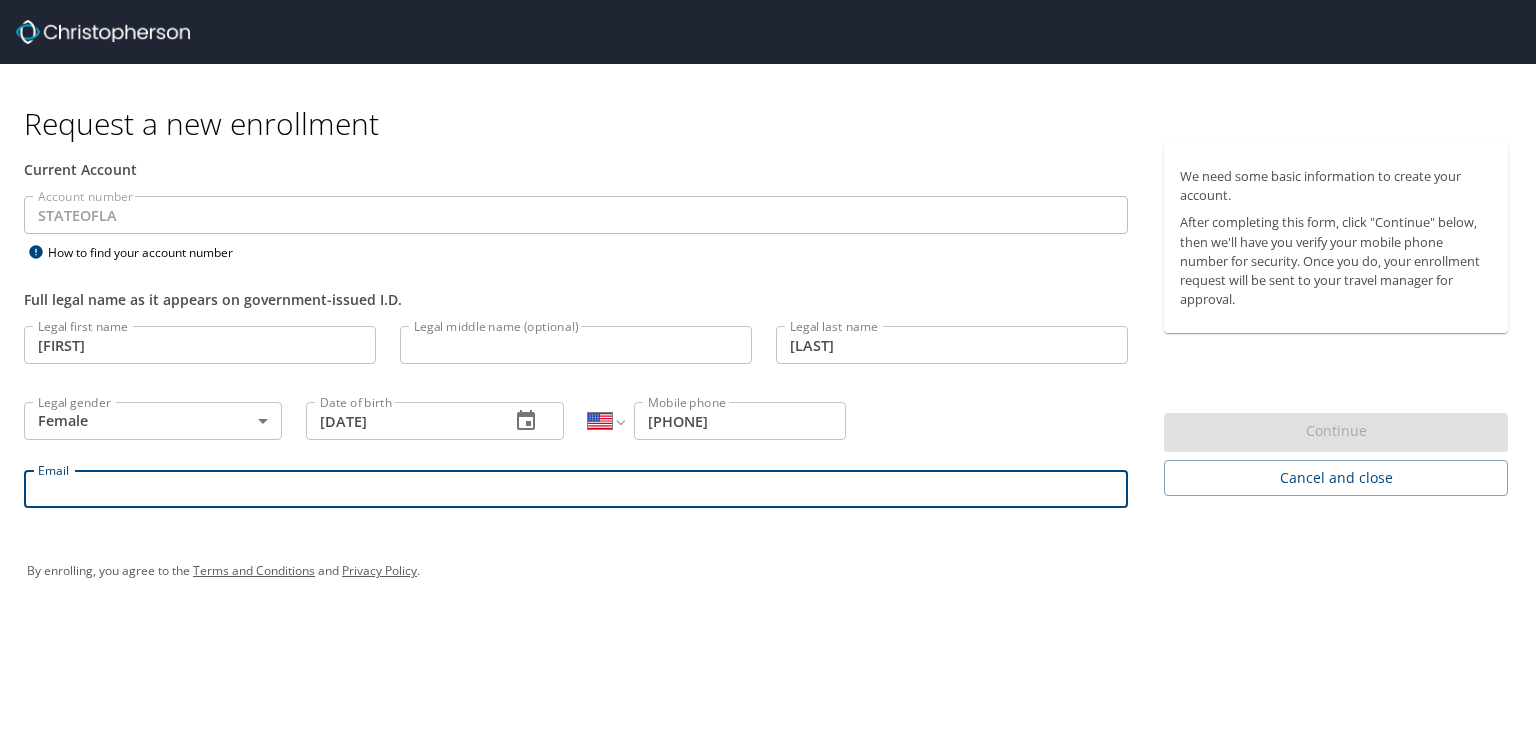 type on "brookev@latech.edu" 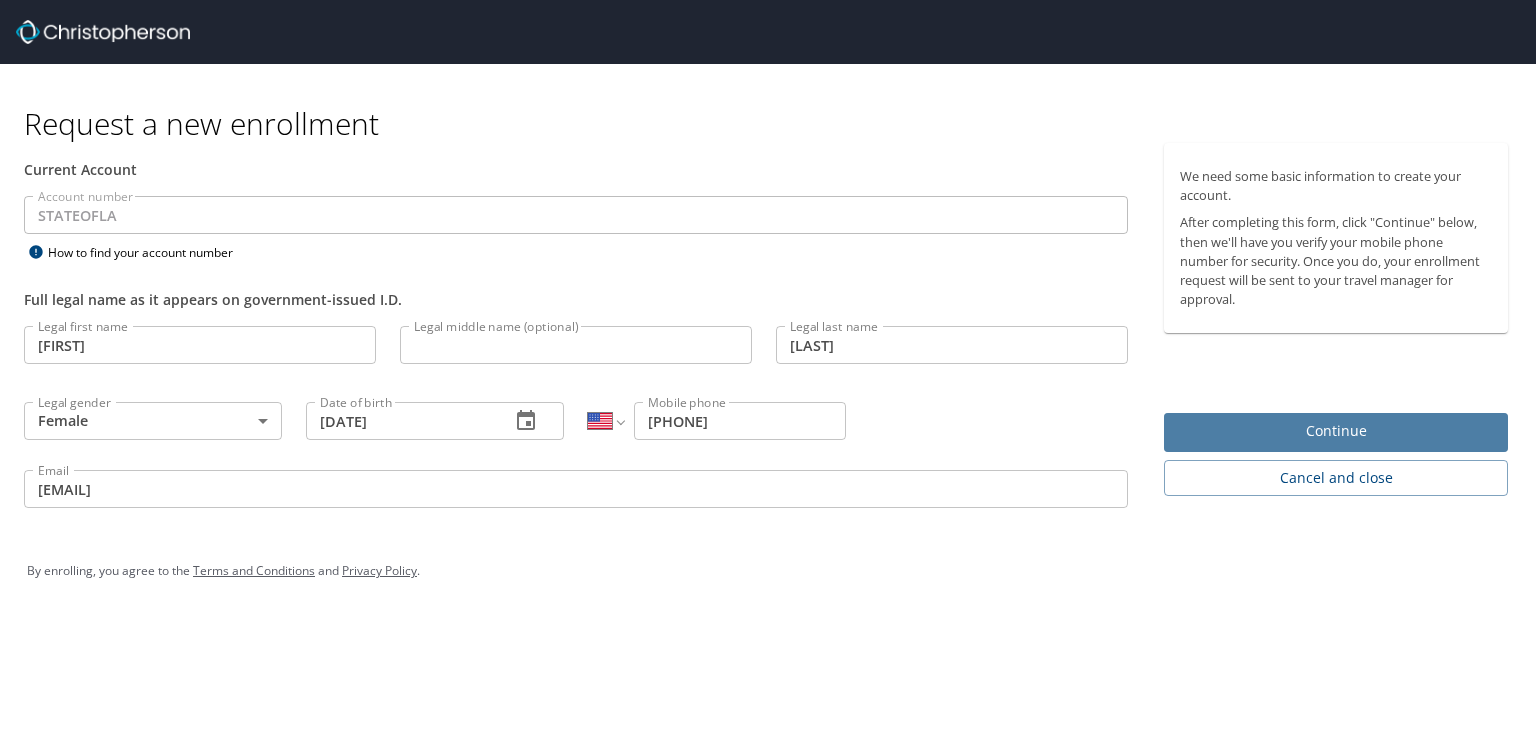 click on "Continue" at bounding box center [1336, 431] 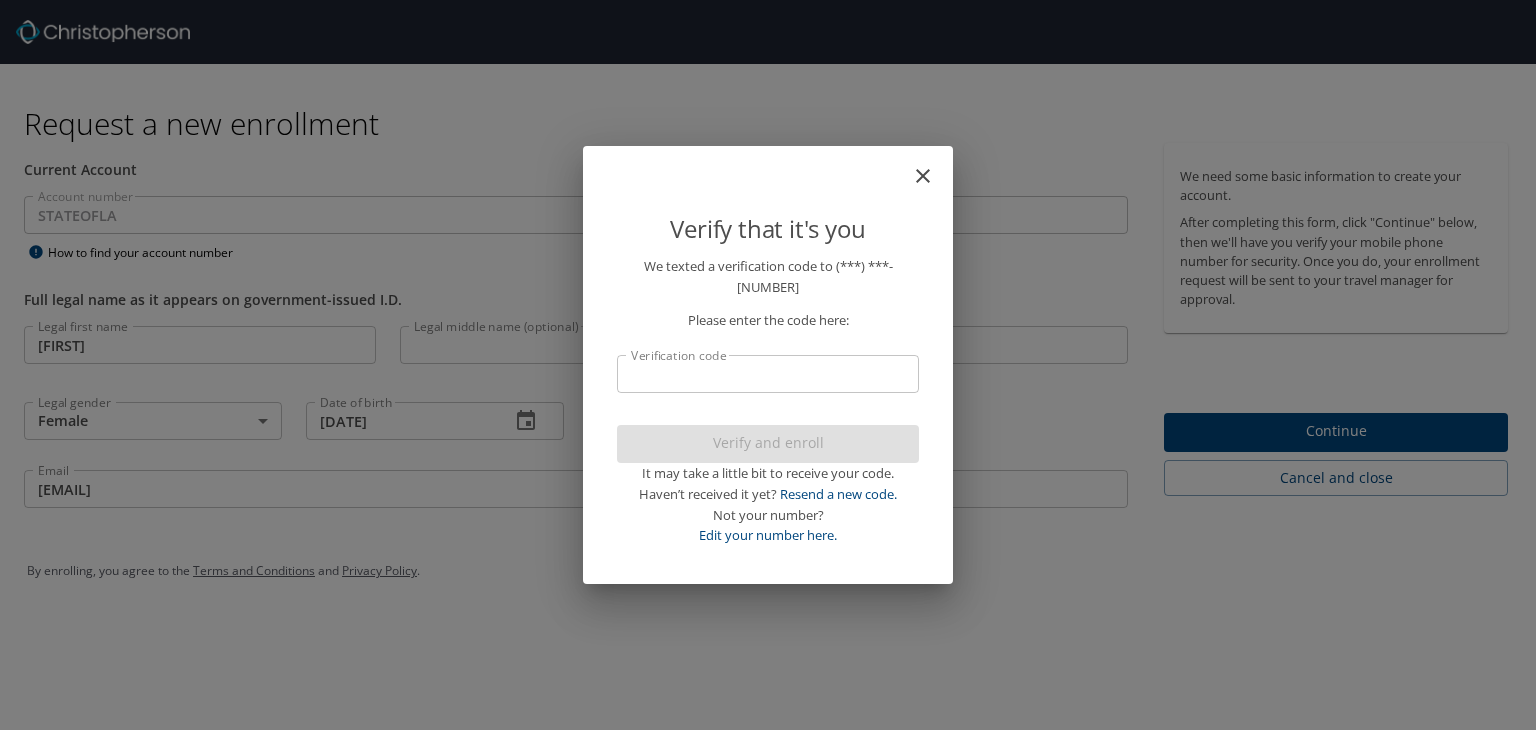click on "Verification code" at bounding box center (768, 374) 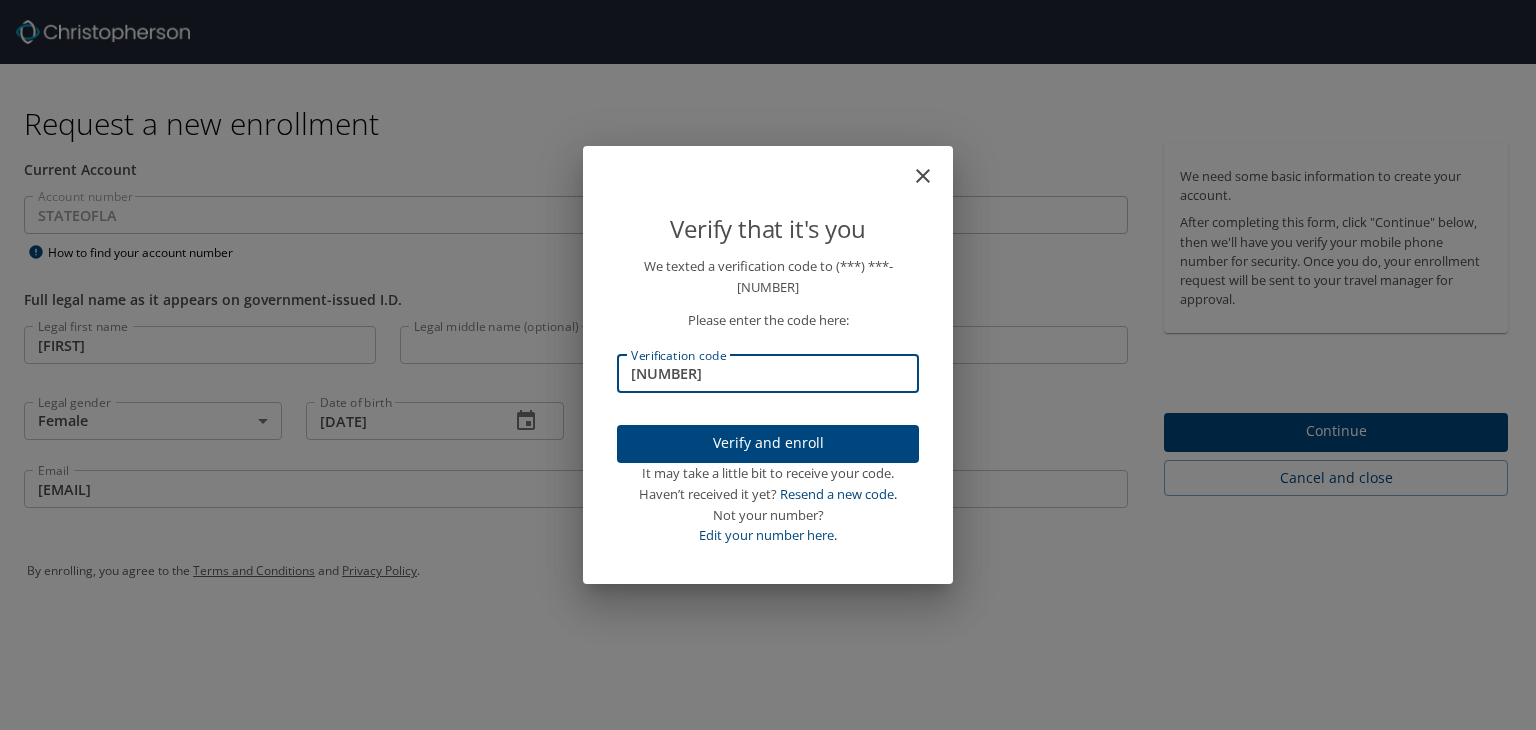 type on "593112" 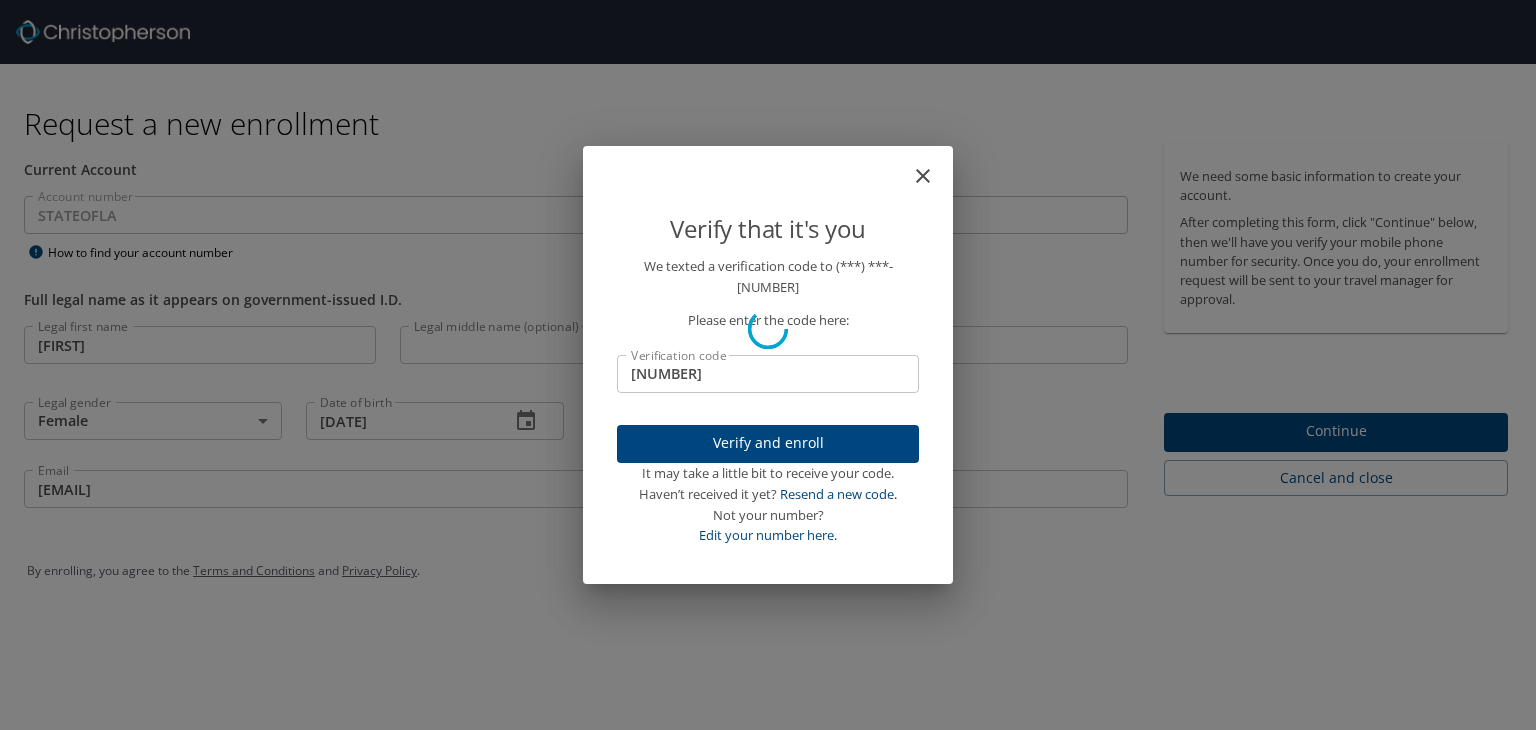 type 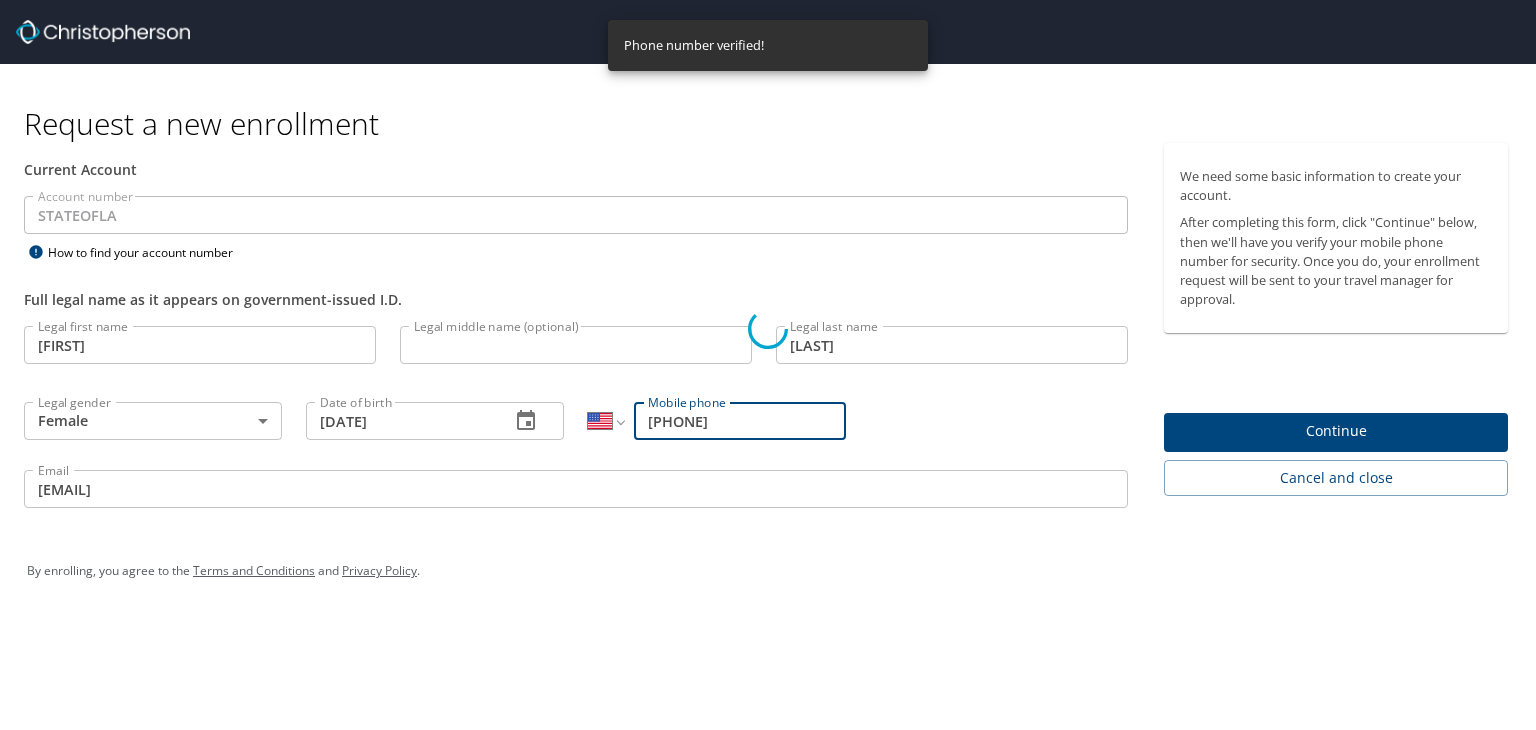 click on "Verify that it's you We texted a verification code to (***) ***- 8943 Please enter the code here: Verification code Verification code Verify and enroll It may take a little bit to receive your code. Haven’t received it yet?   Resend a new code. Not your number? Edit your number here." at bounding box center [768, 365] 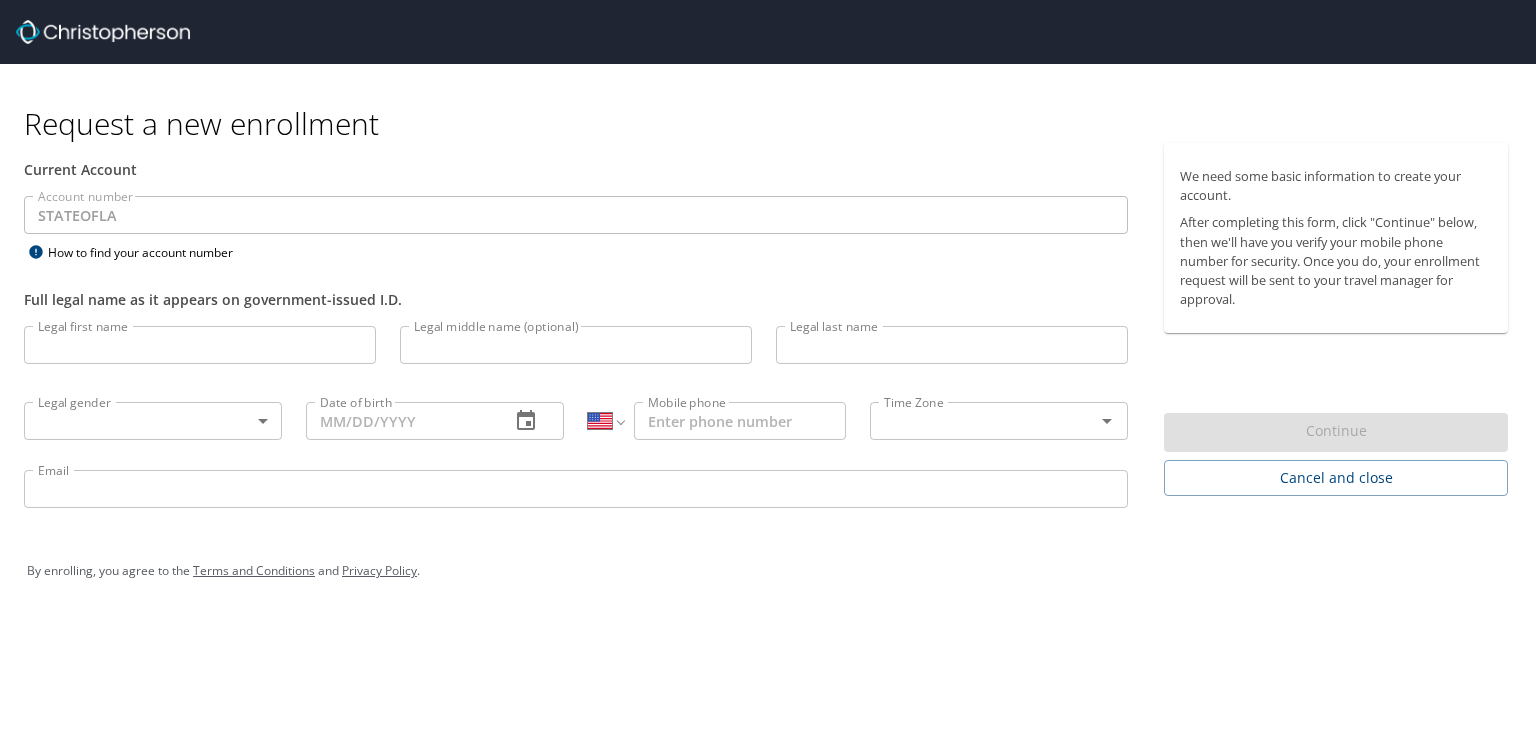 select on "US" 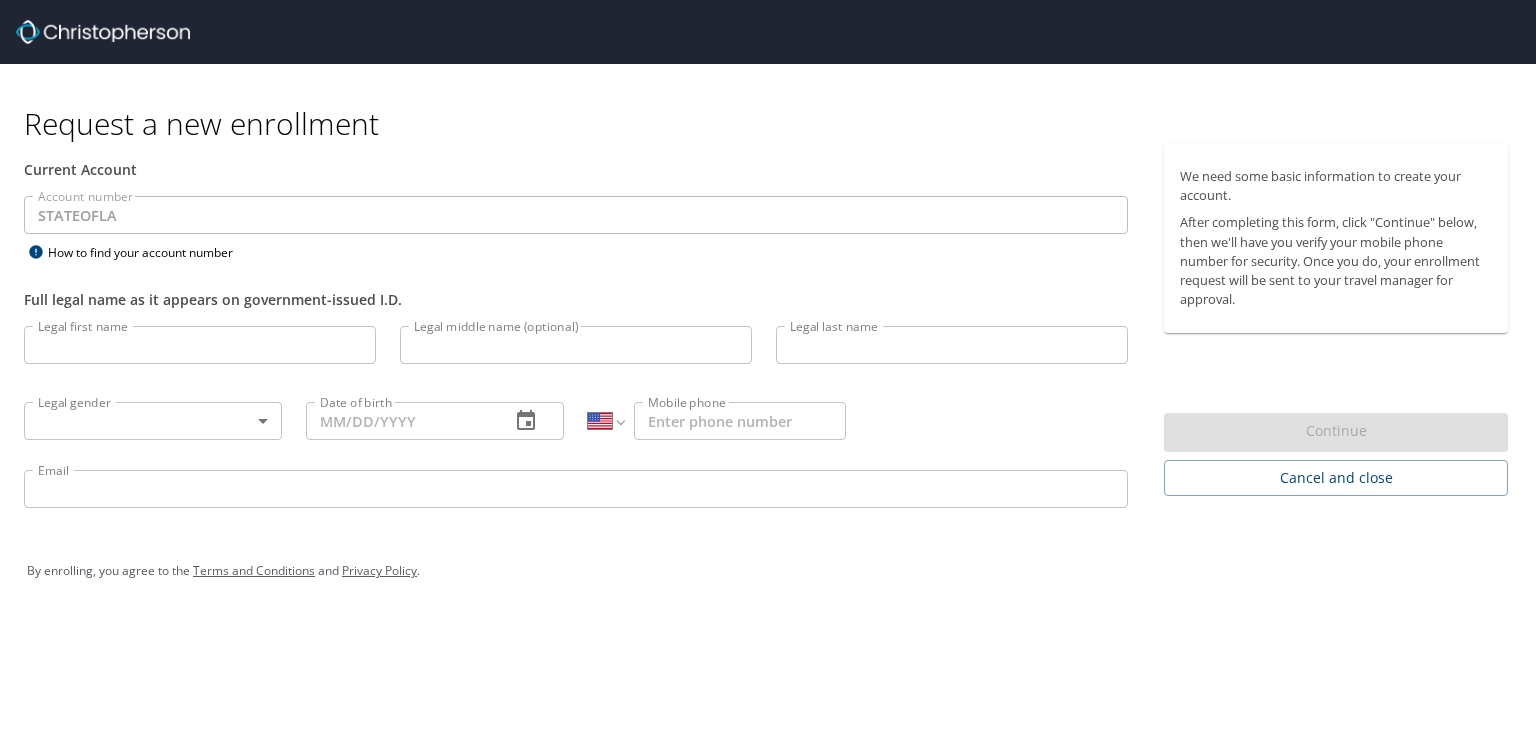 click on "Legal first name" at bounding box center [200, 345] 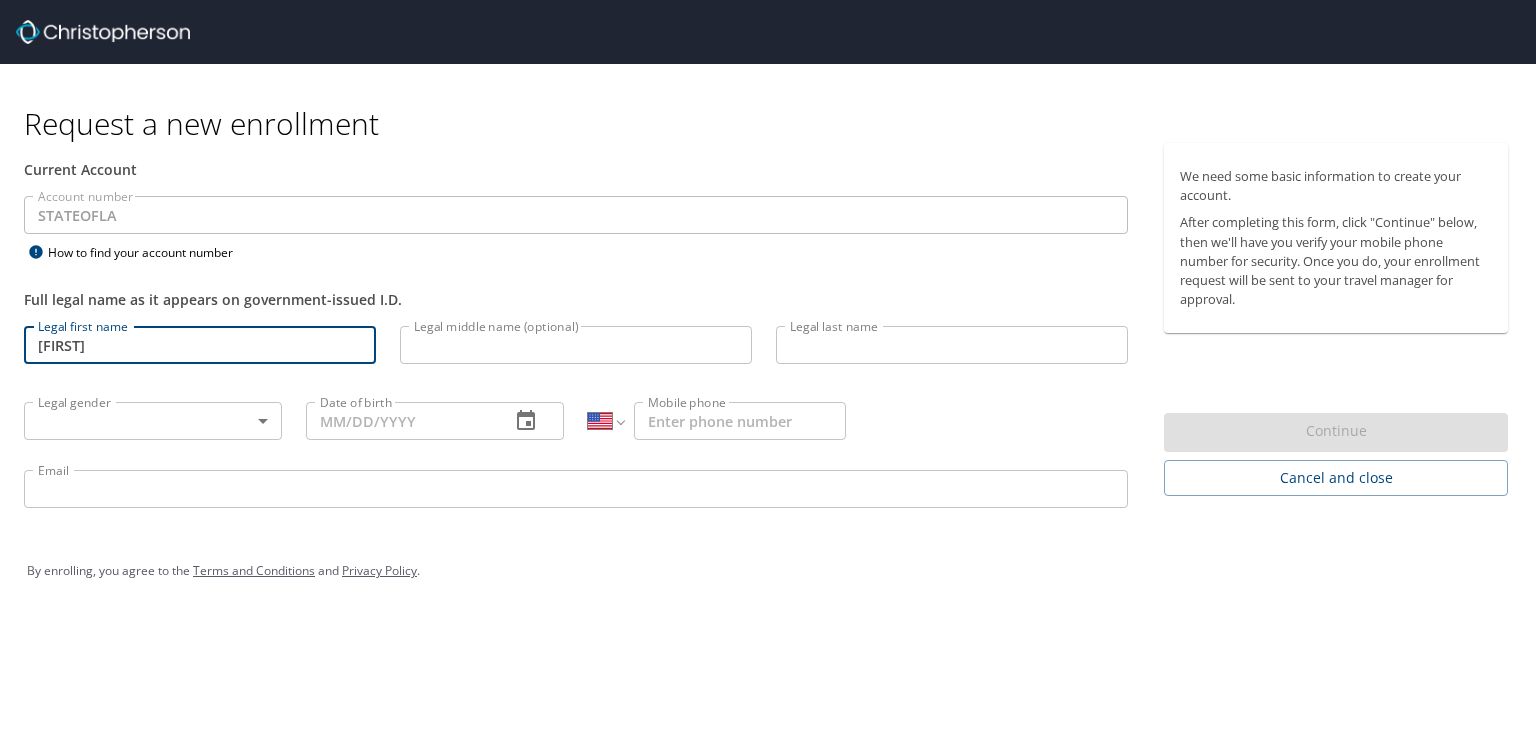 type on "[FIRST]" 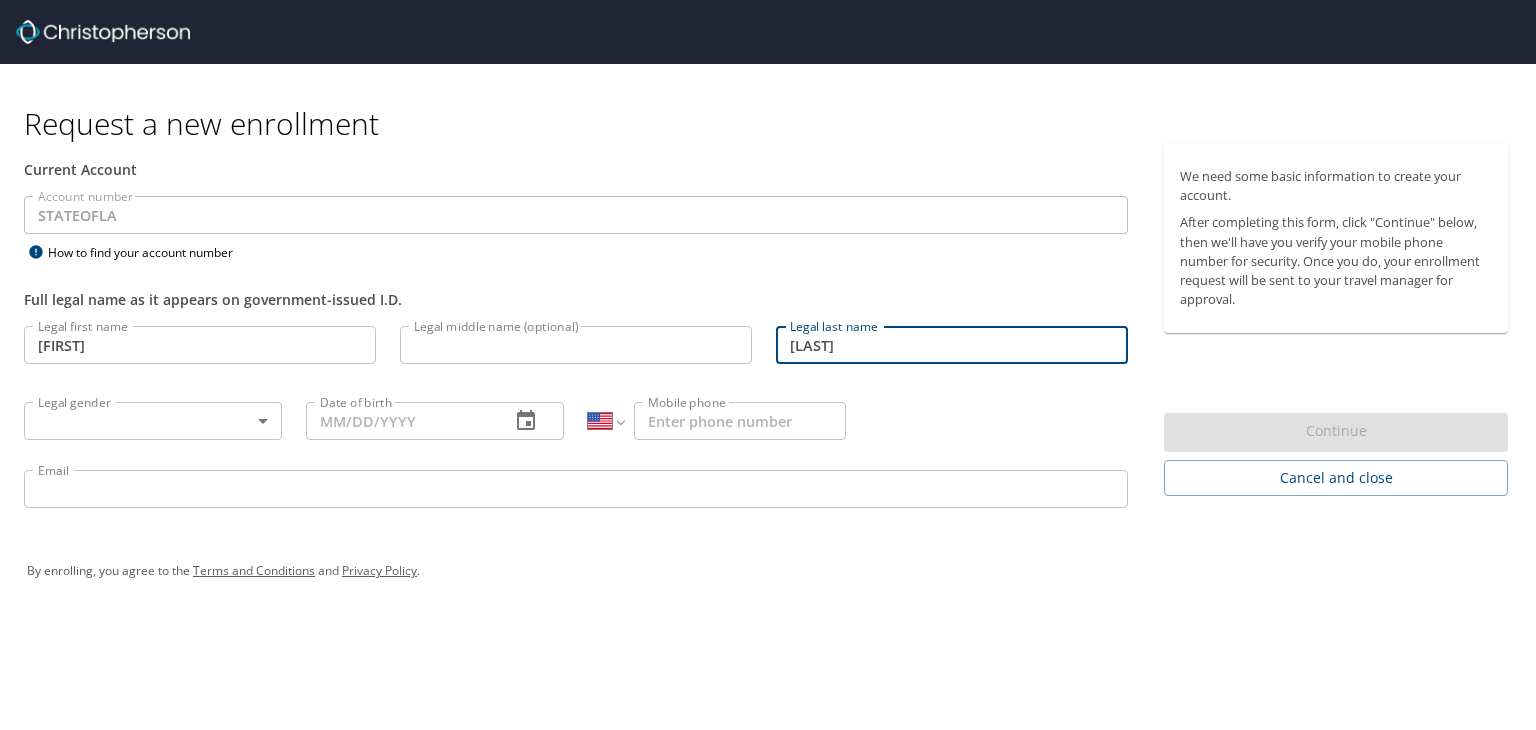 type on "[LAST]" 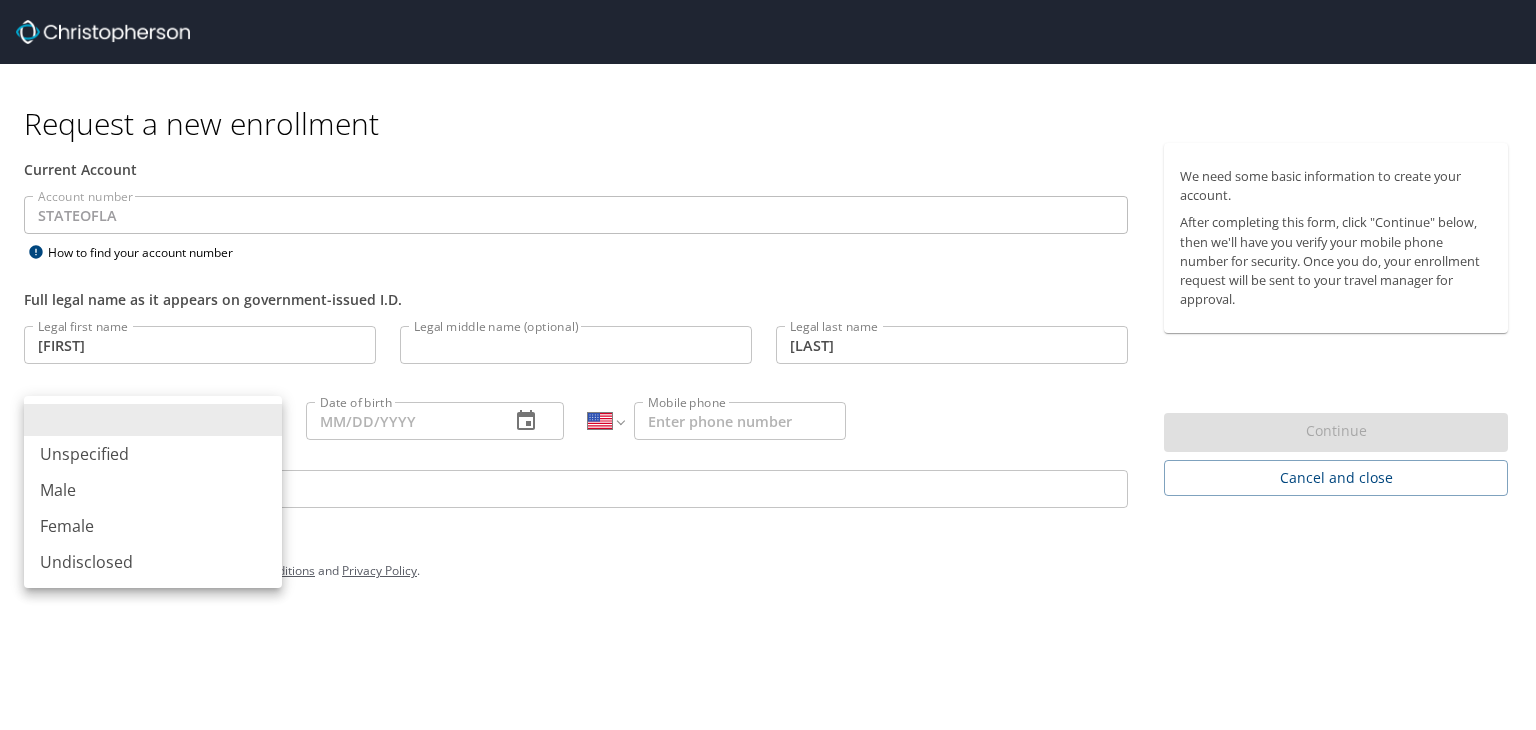 click on "Request a new enrollment Current Account Account number STATEOFLA Account number  How to find your account number Full legal name as it appears on government-issued I.D. Legal first name Brooke Legal first name Legal middle name (optional) Legal middle name (optional) Legal last name Vanlandingham Legal last name Legal gender ​ Legal gender Date of birth Date of birth International Afghanistan Åland Islands Albania Algeria American Samoa Andorra Angola Anguilla Antigua and Barbuda Argentina Armenia Aruba Ascension Island Australia Austria Azerbaijan Bahamas Bahrain Bangladesh Barbados Belarus Belgium Belize Benin Bermuda Bhutan Bolivia Bonaire, Sint Eustatius and Saba Bosnia and Herzegovina Botswana Brazil British Indian Ocean Territory Brunei Darussalam Bulgaria Burkina Faso Burma Burundi Cambodia Cameroon Canada Cape Verde Cayman Islands Central African Republic Chad Chile China Christmas Island Cocos (Keeling) Islands Colombia Comoros Congo Congo, Democratic Republic of the Cook Islands Costa Rica Cuba" at bounding box center (768, 365) 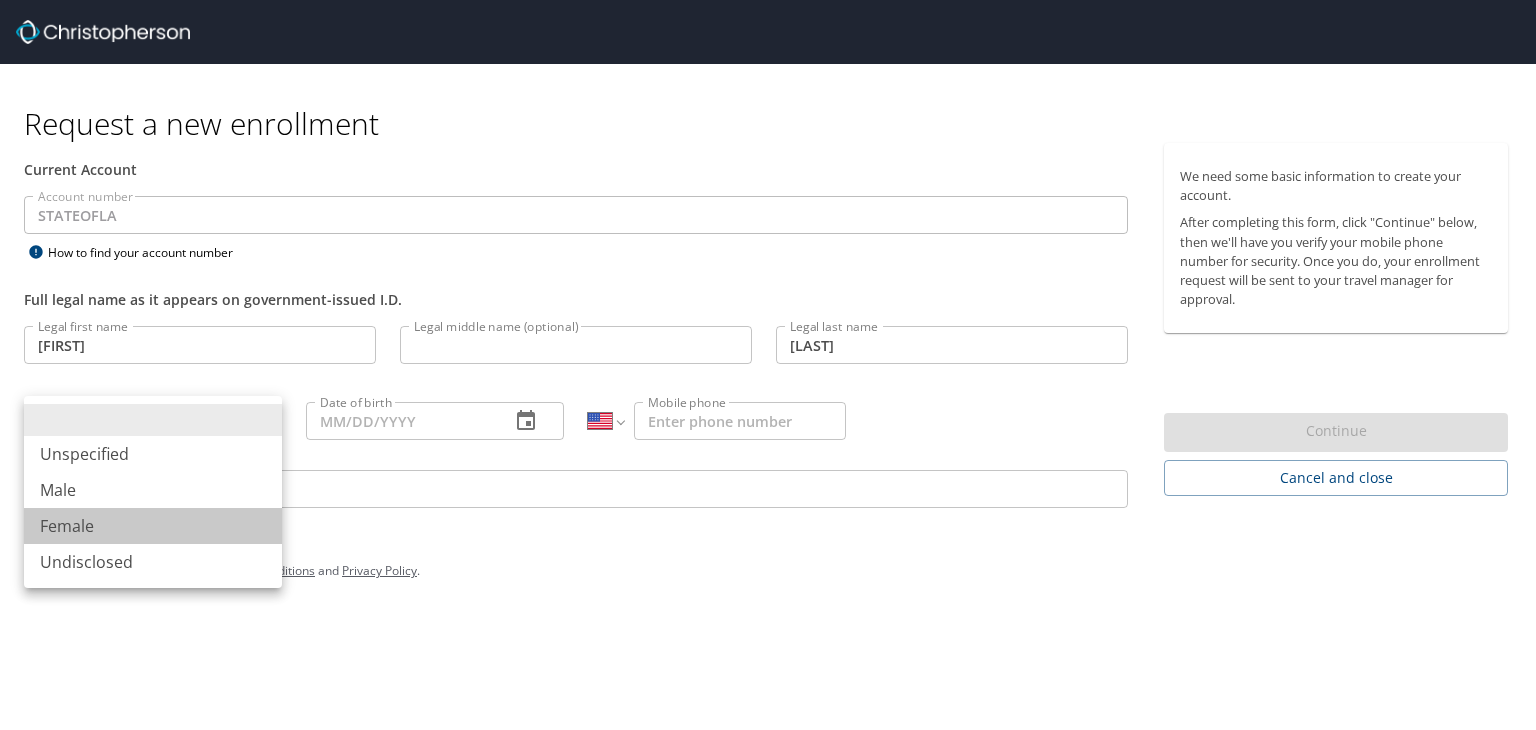 click on "Female" at bounding box center [153, 526] 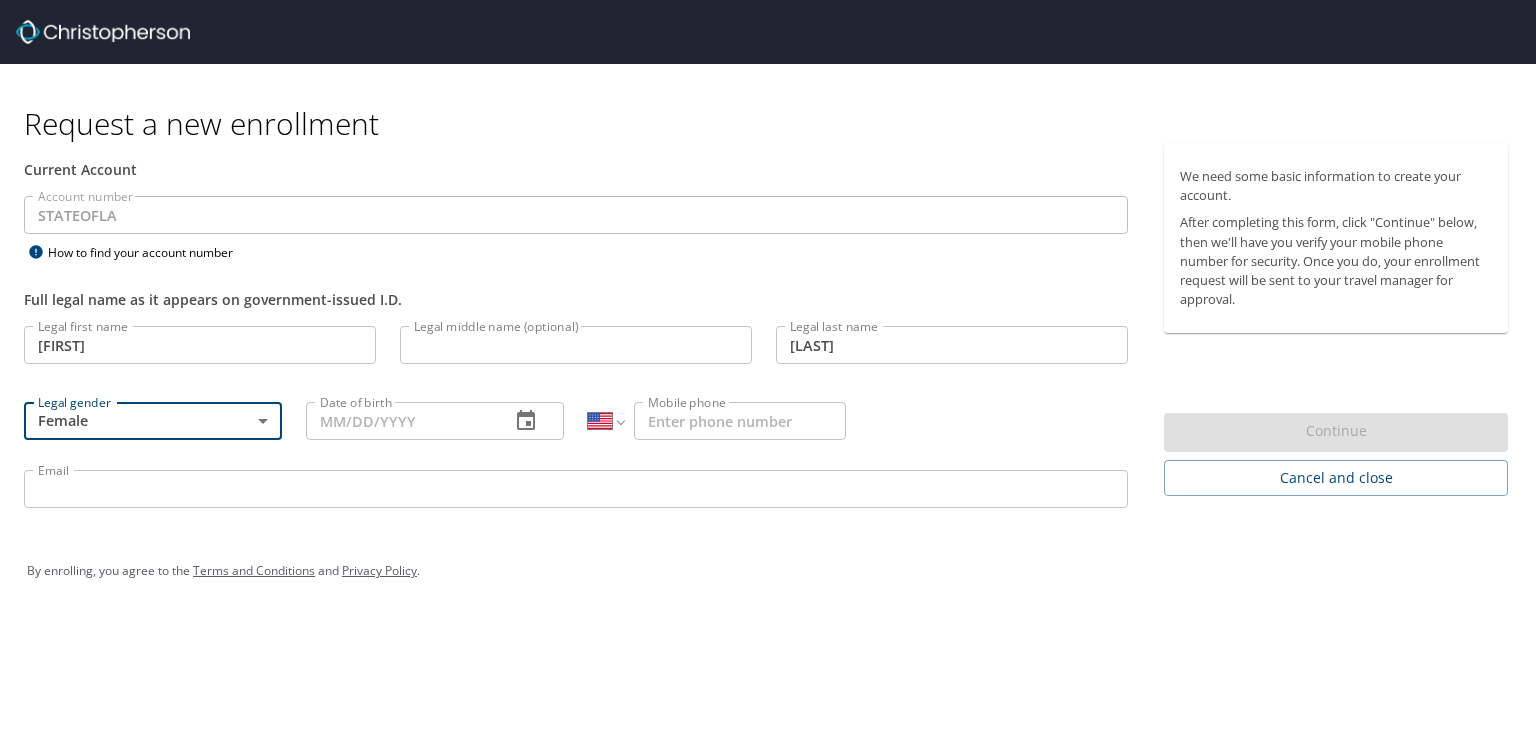 click on "Date of birth" at bounding box center (400, 421) 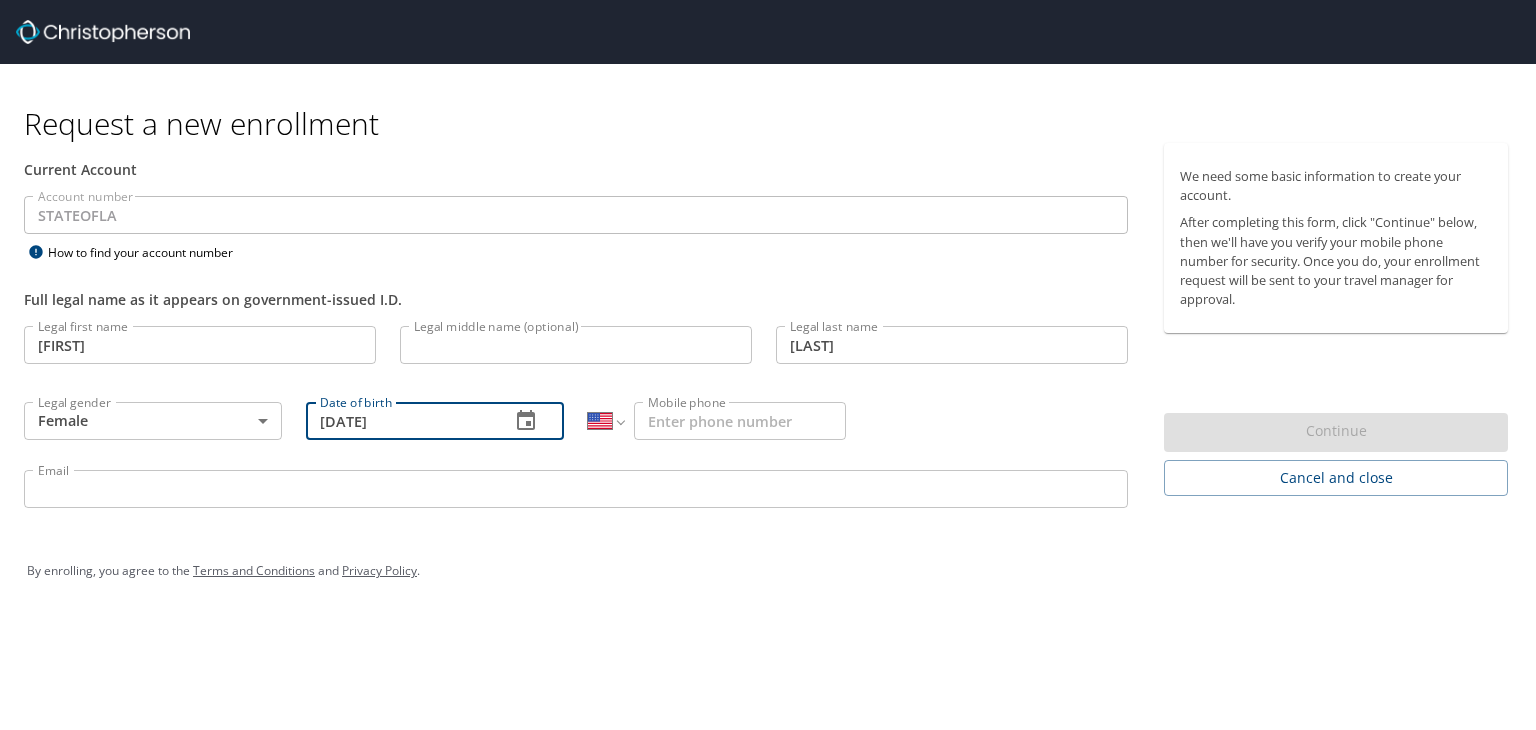 type on "10/25/1995" 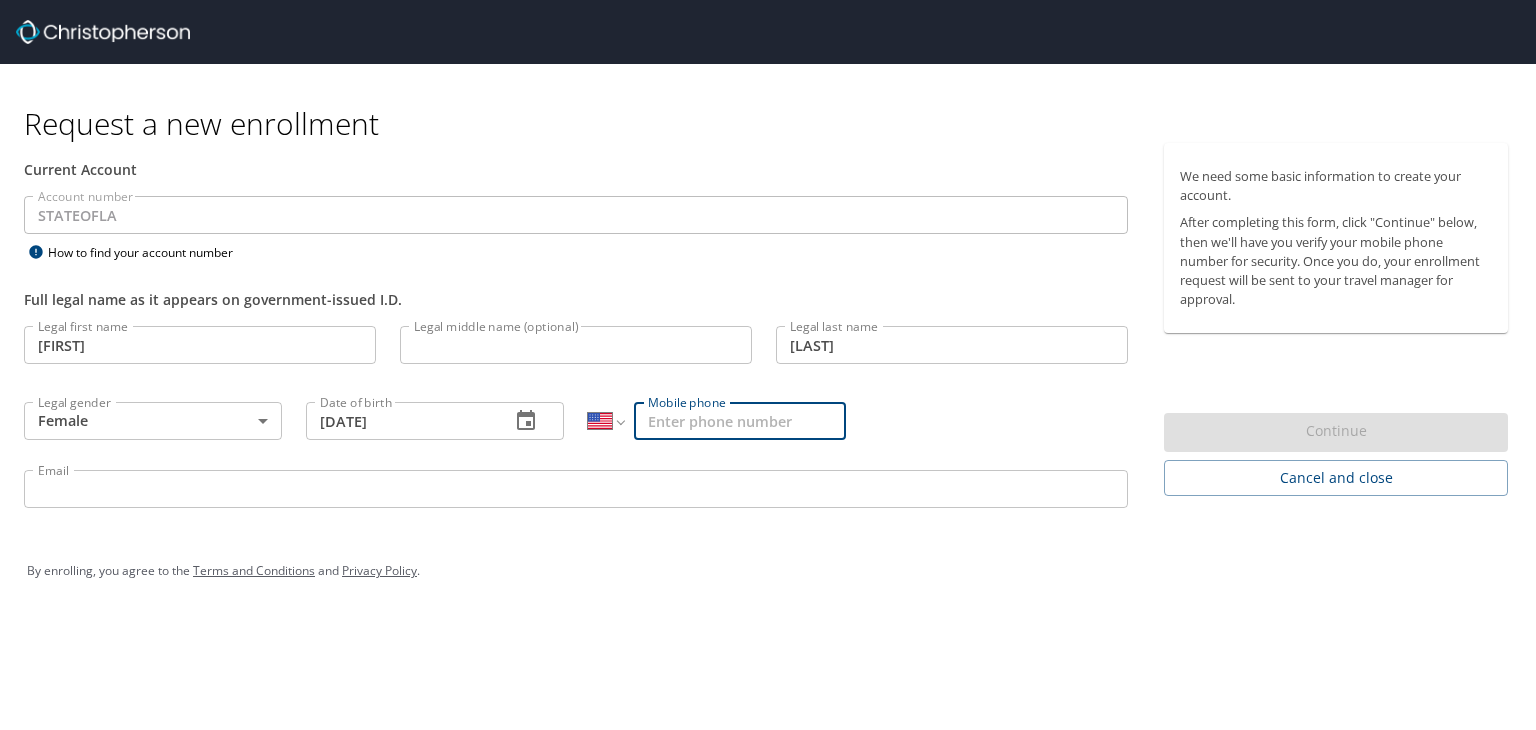 click on "Mobile phone" at bounding box center (740, 421) 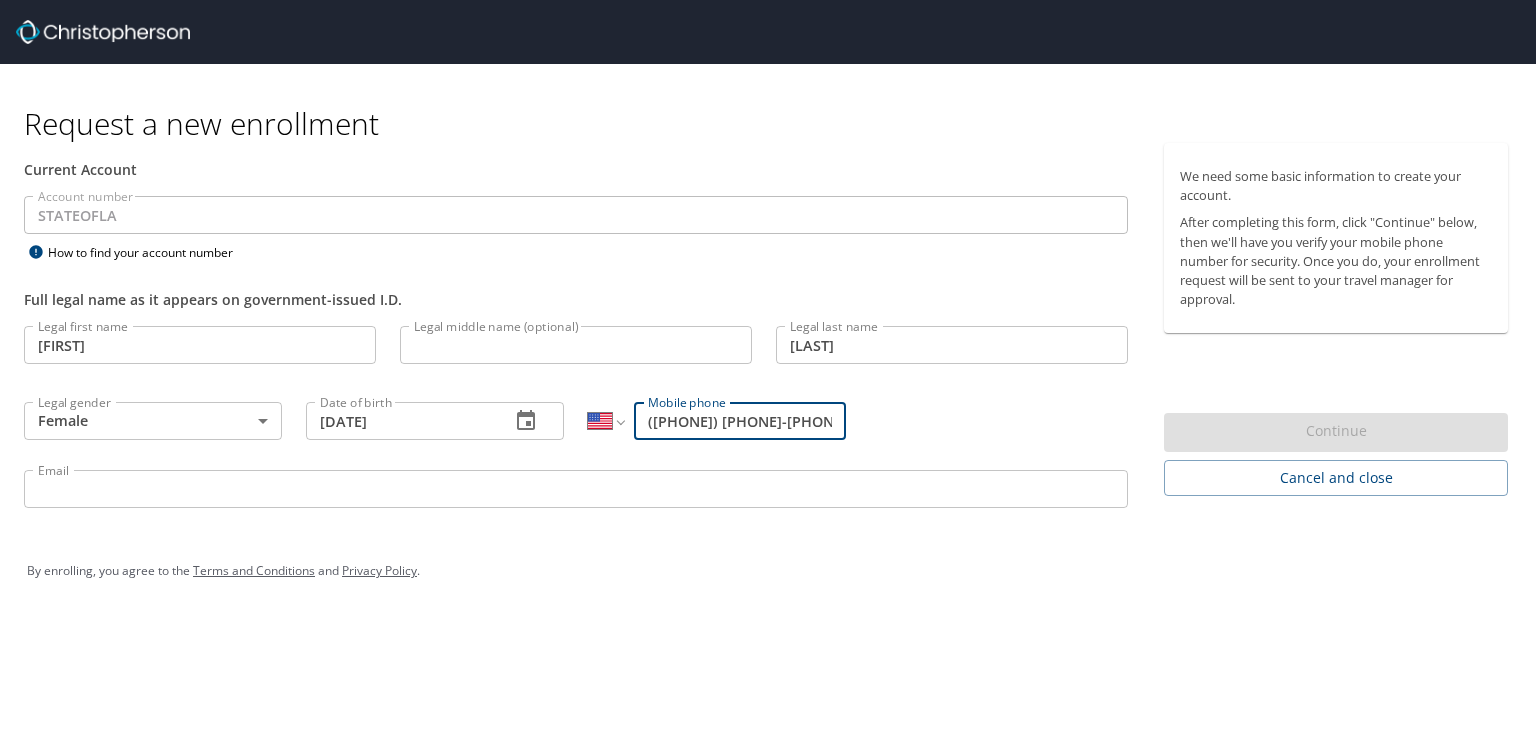 type on "(318) 514-8943" 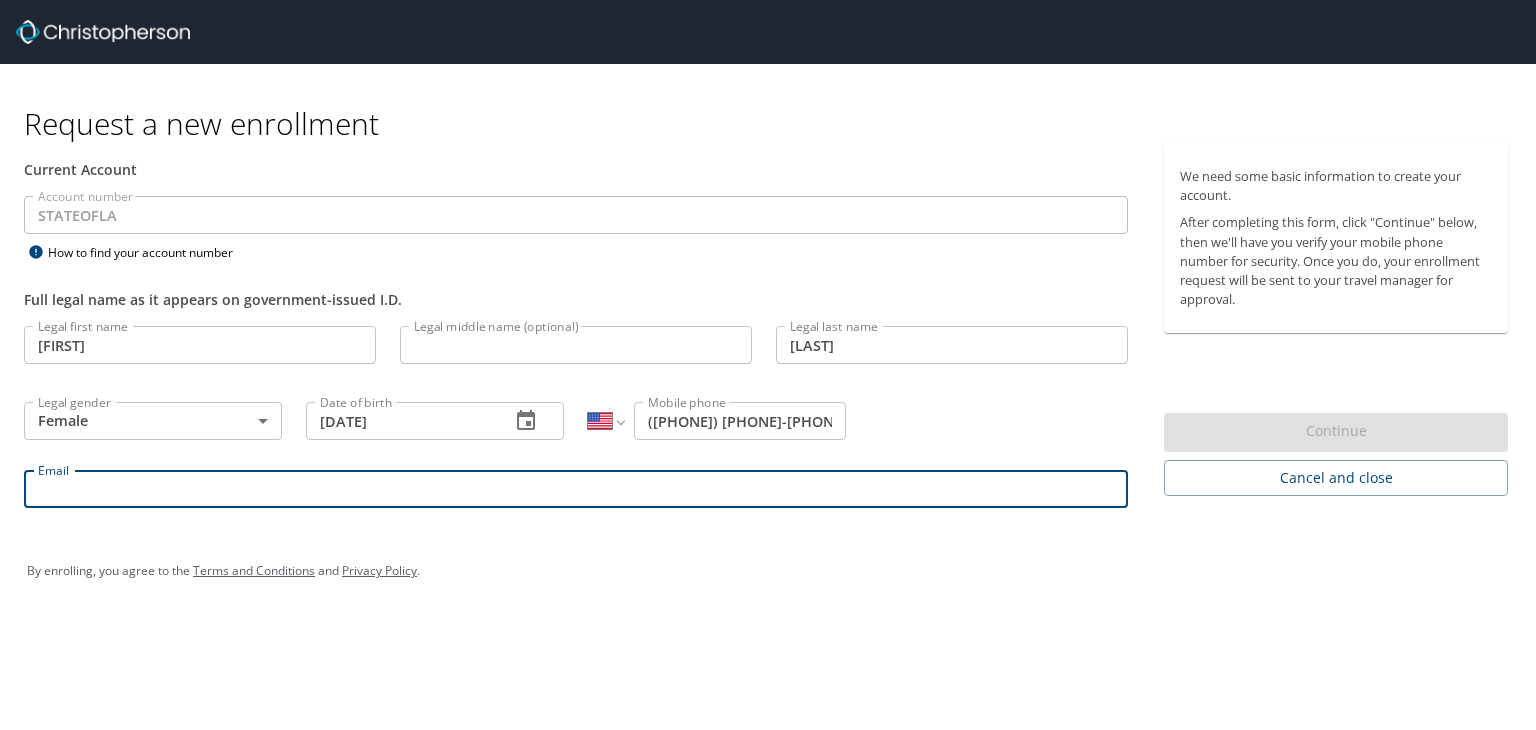 type on "brookev@latech.edu" 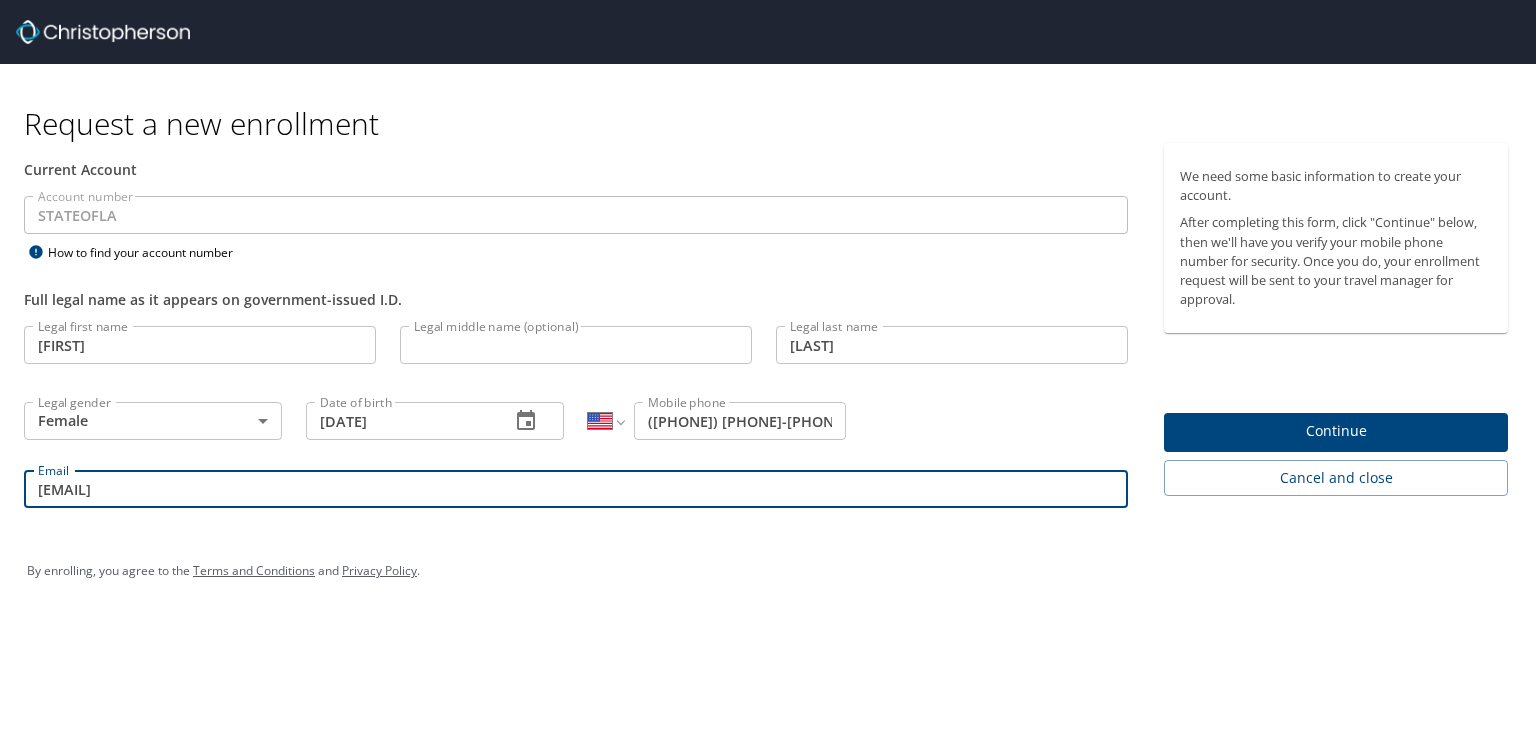 click on "Continue" at bounding box center (1336, 431) 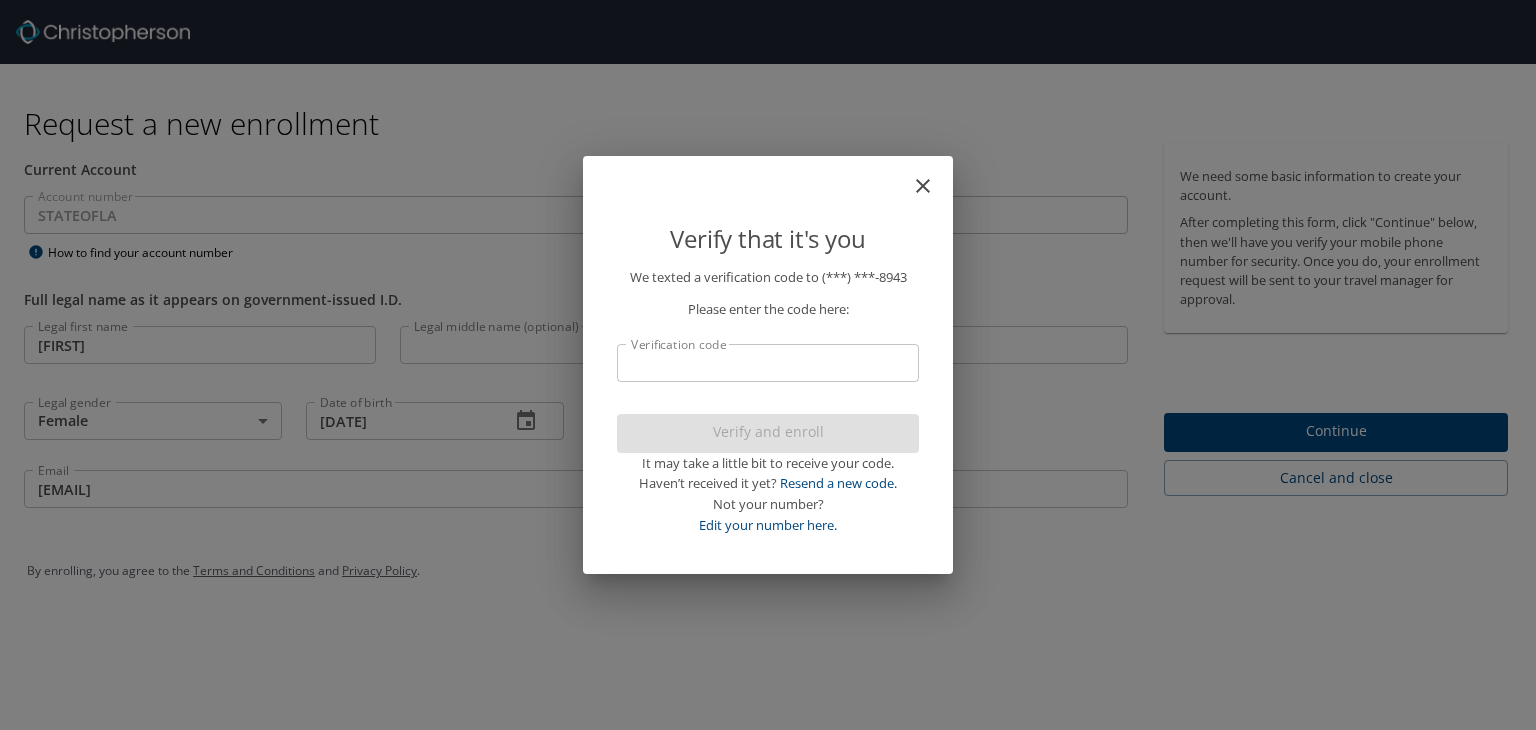 click on "Verification code" at bounding box center (768, 363) 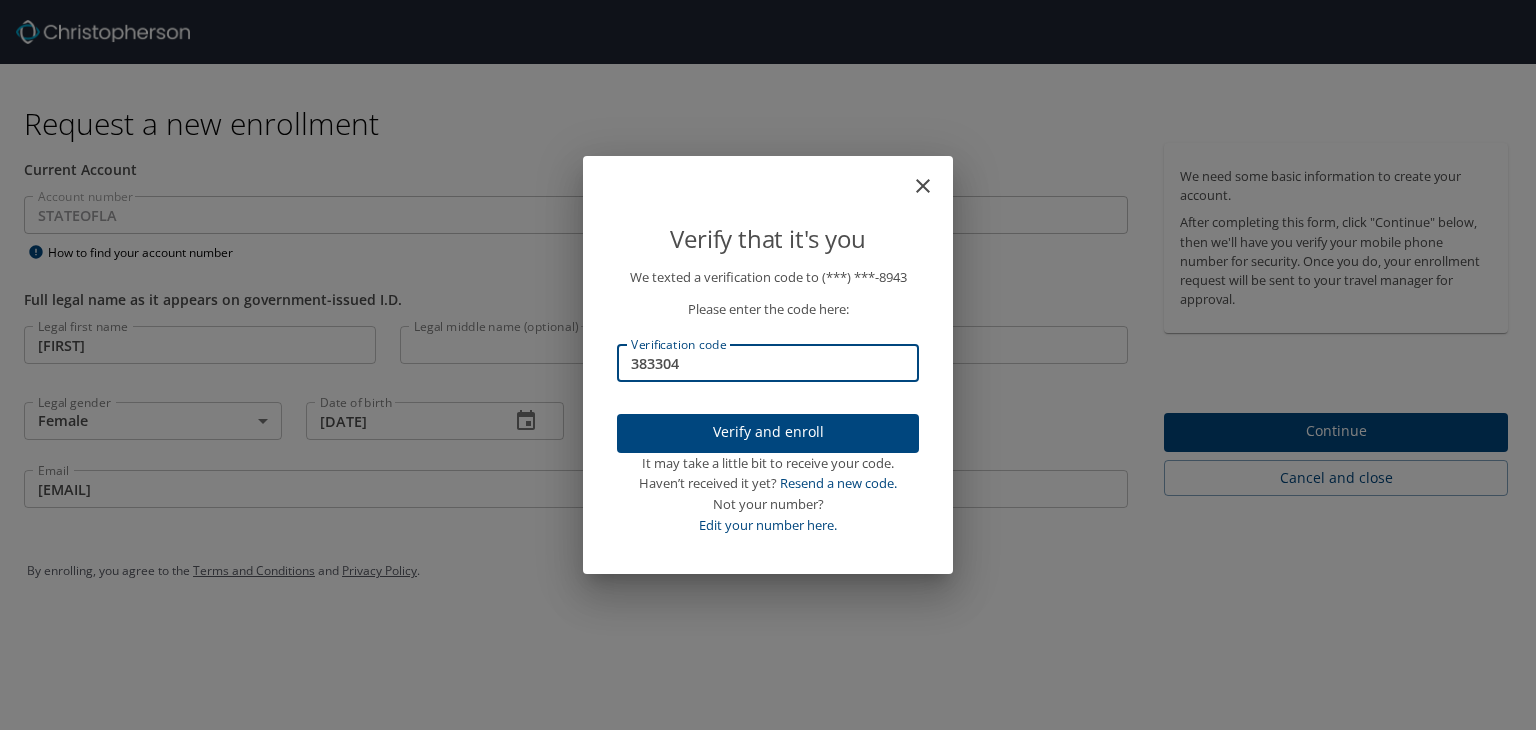 type on "383304" 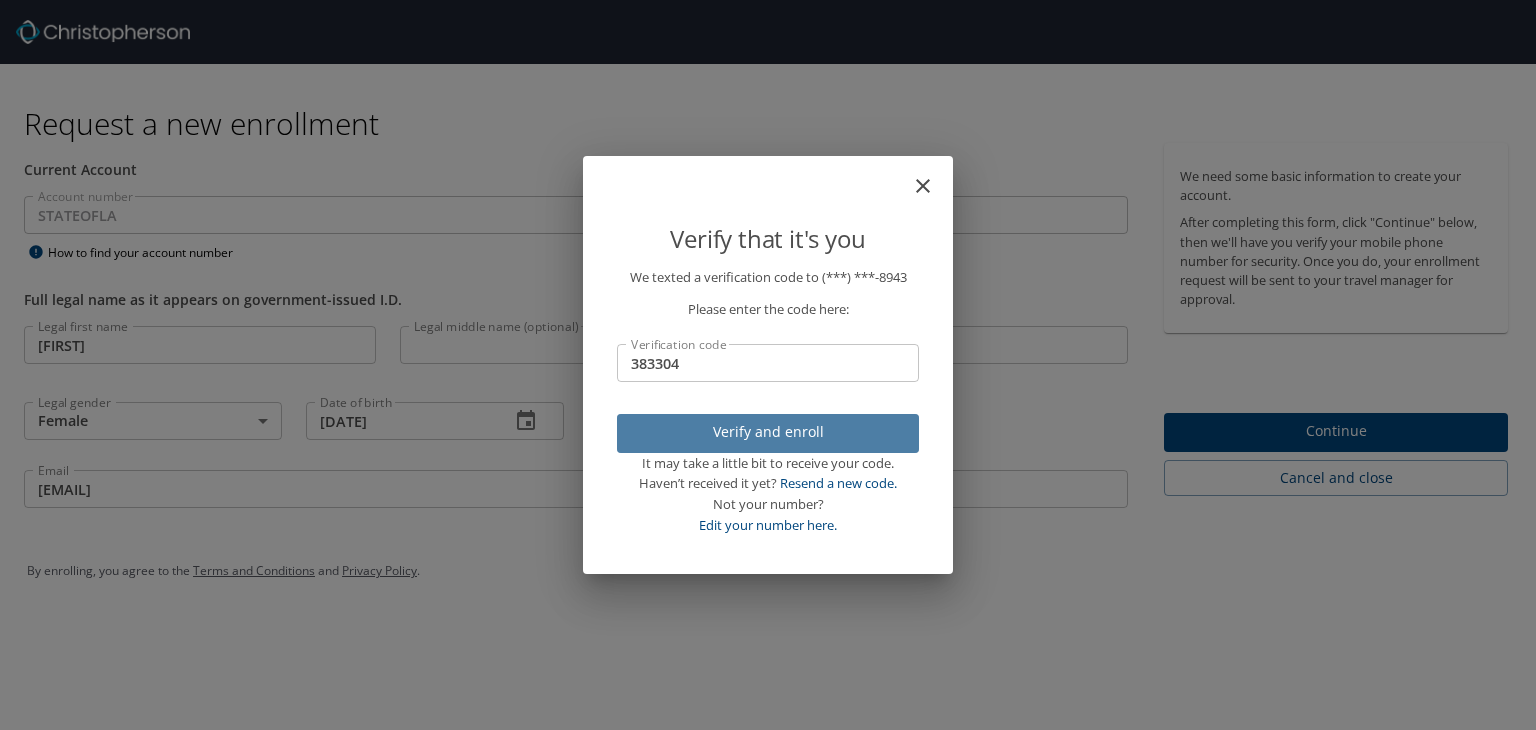 click on "Verify and enroll" at bounding box center [768, 432] 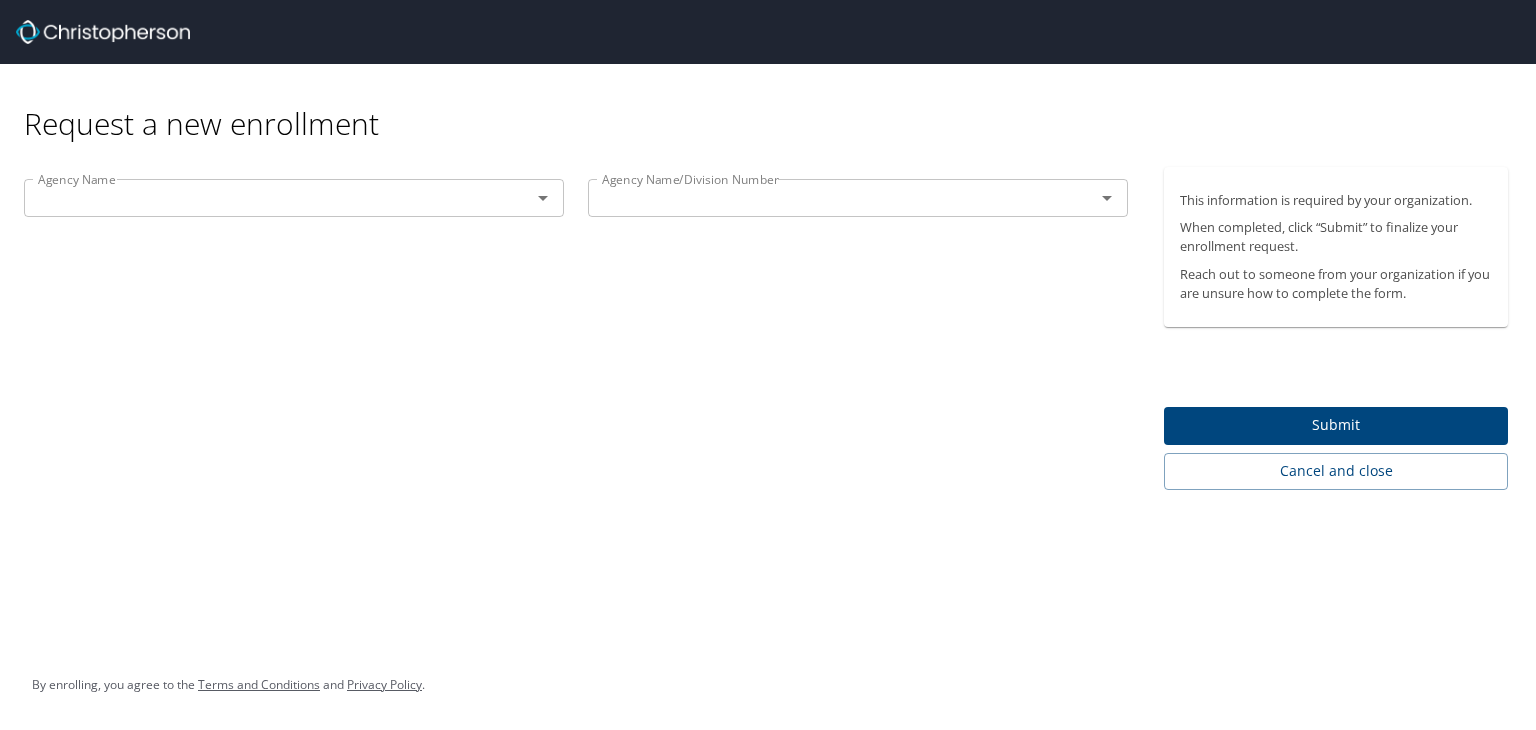 click on "Agency Name   Agency Name   Agency Name/Division Number   Agency Name/Division Number" at bounding box center (576, 328) 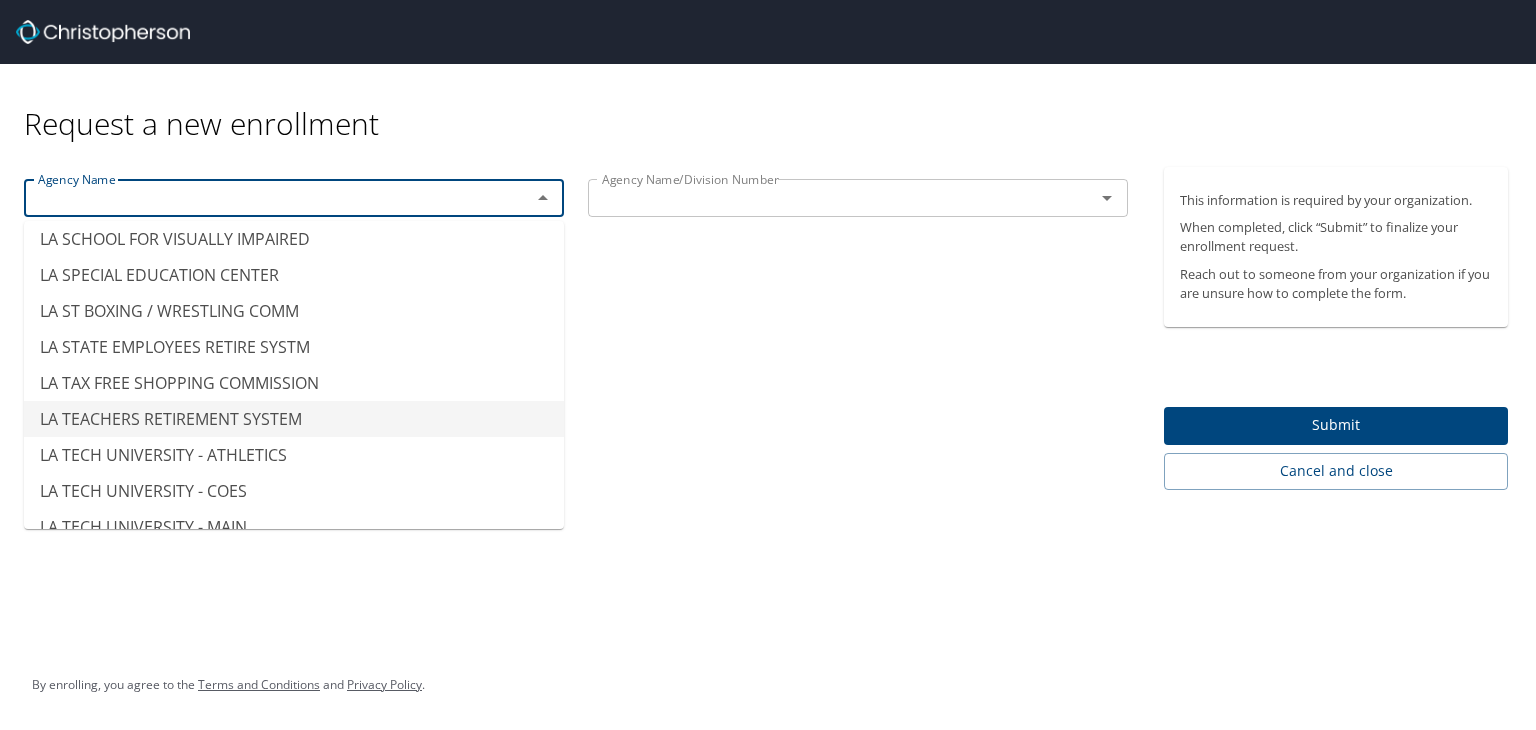 scroll, scrollTop: 9000, scrollLeft: 0, axis: vertical 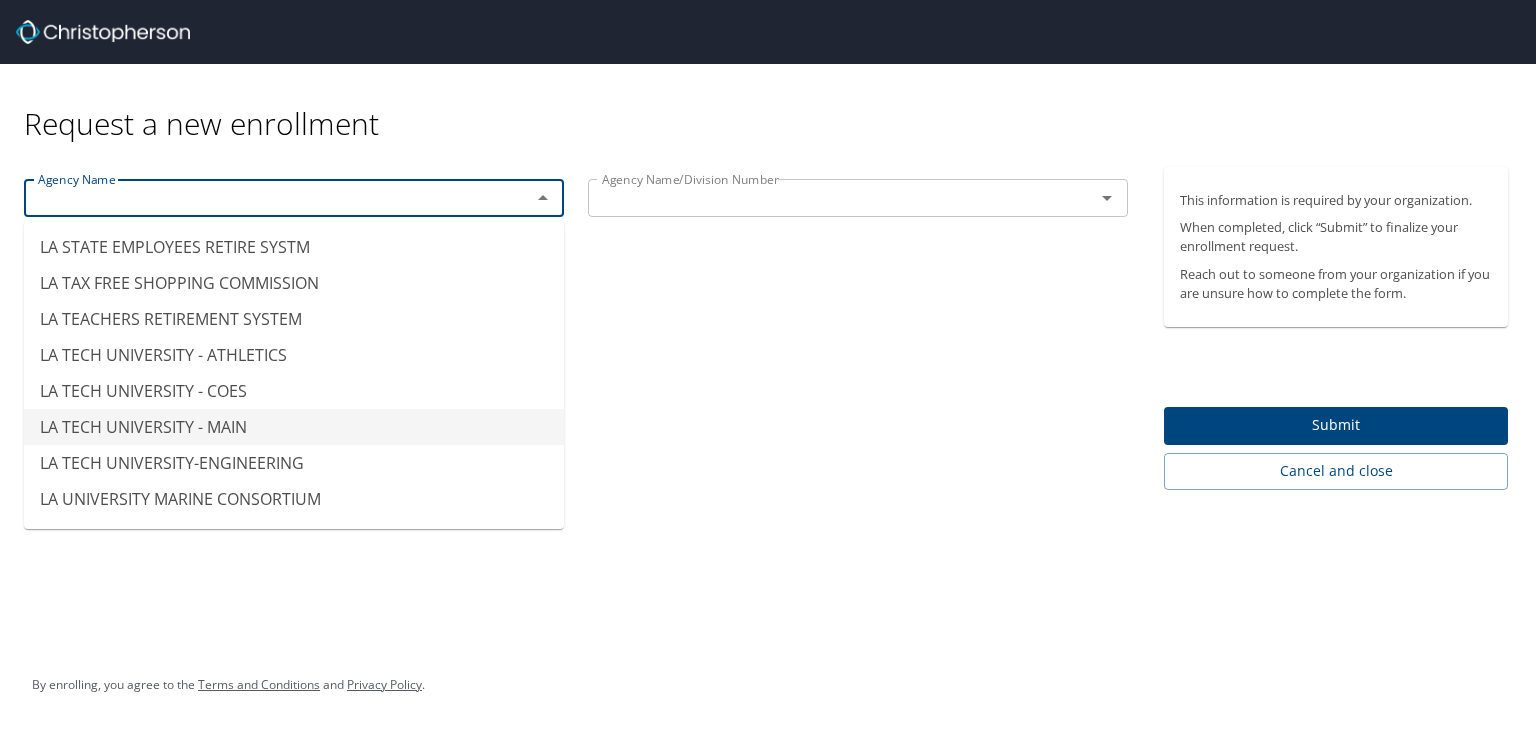 click on "LA TECH UNIVERSITY - MAIN" at bounding box center [294, 427] 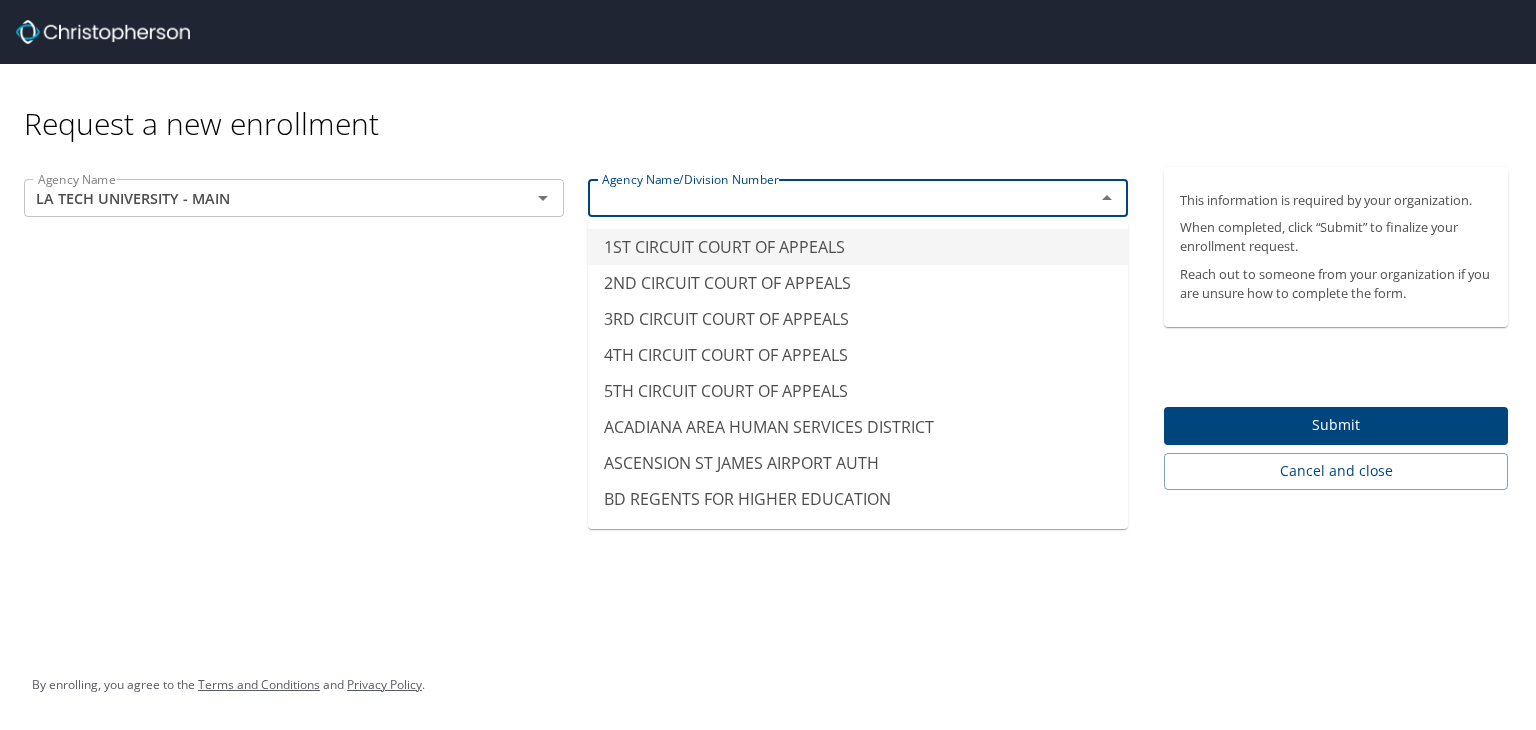 click at bounding box center [828, 198] 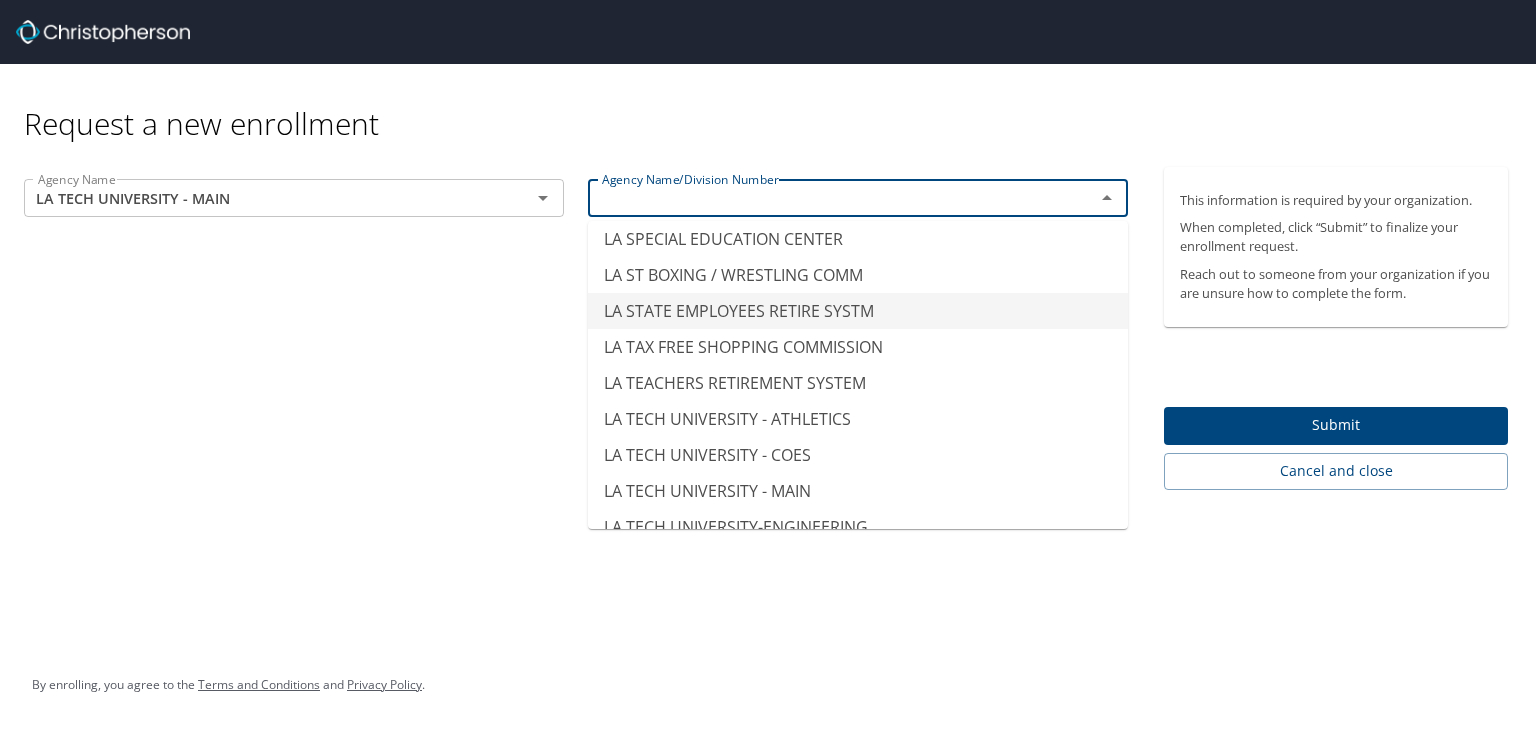 scroll, scrollTop: 9000, scrollLeft: 0, axis: vertical 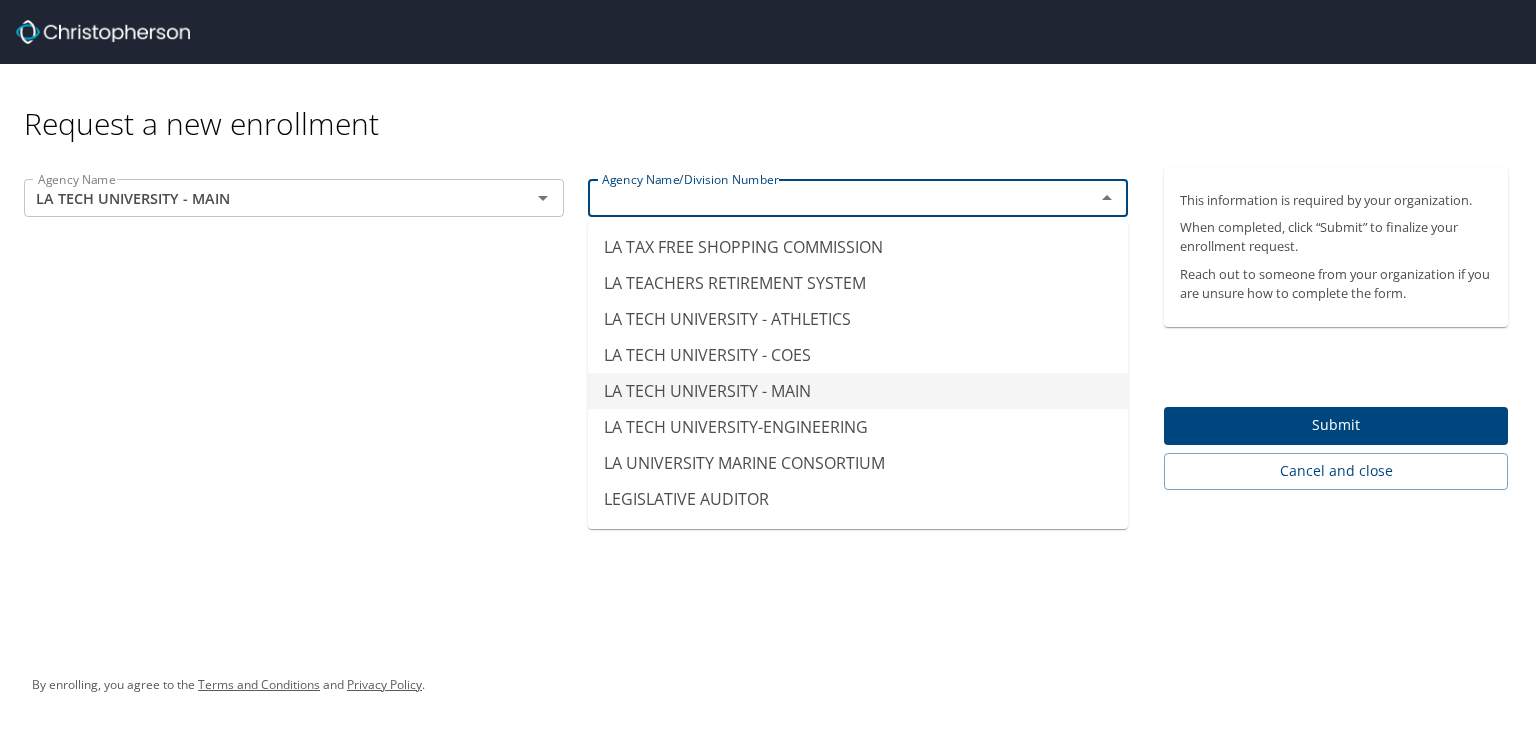 click on "LA TECH UNIVERSITY - MAIN" at bounding box center (858, 391) 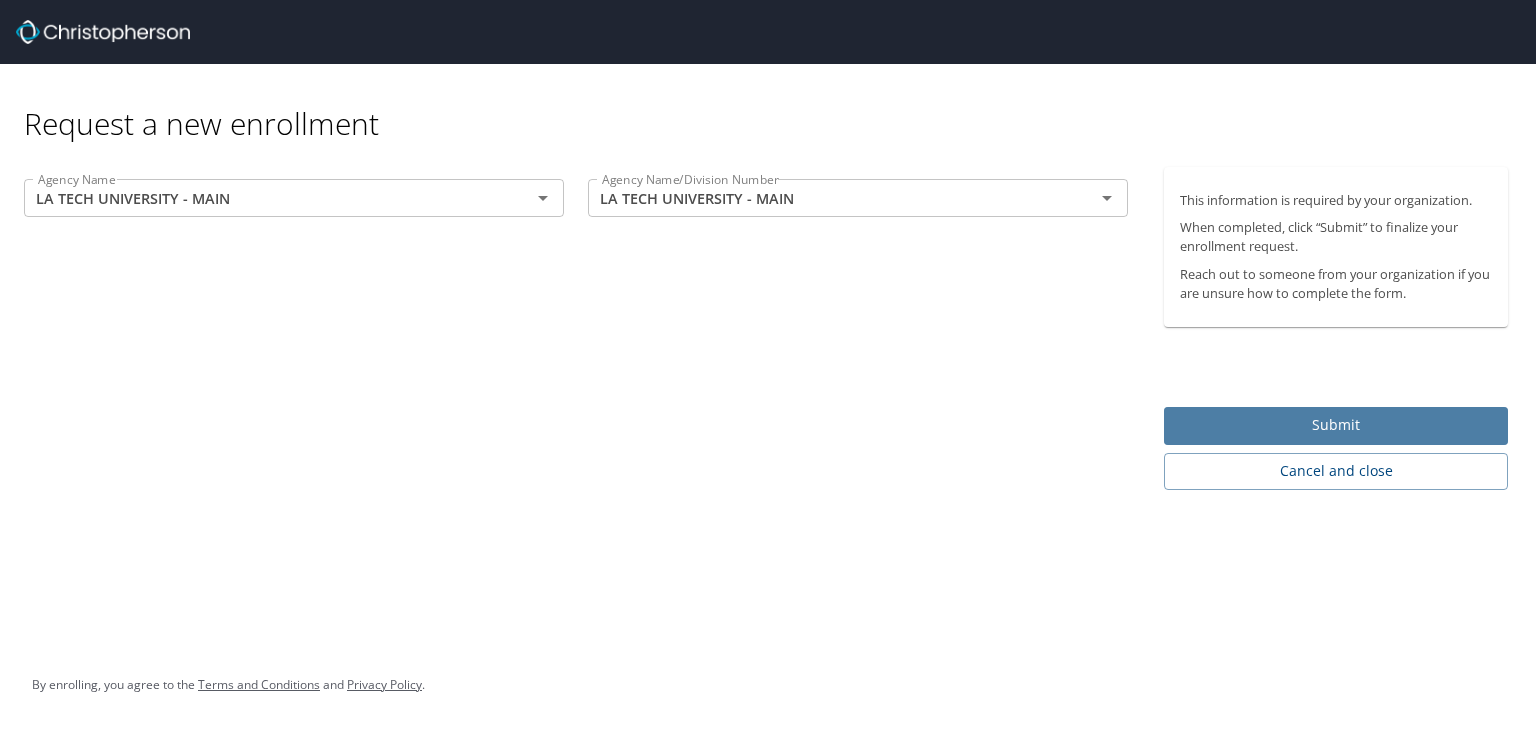 click on "Submit" at bounding box center (1336, 425) 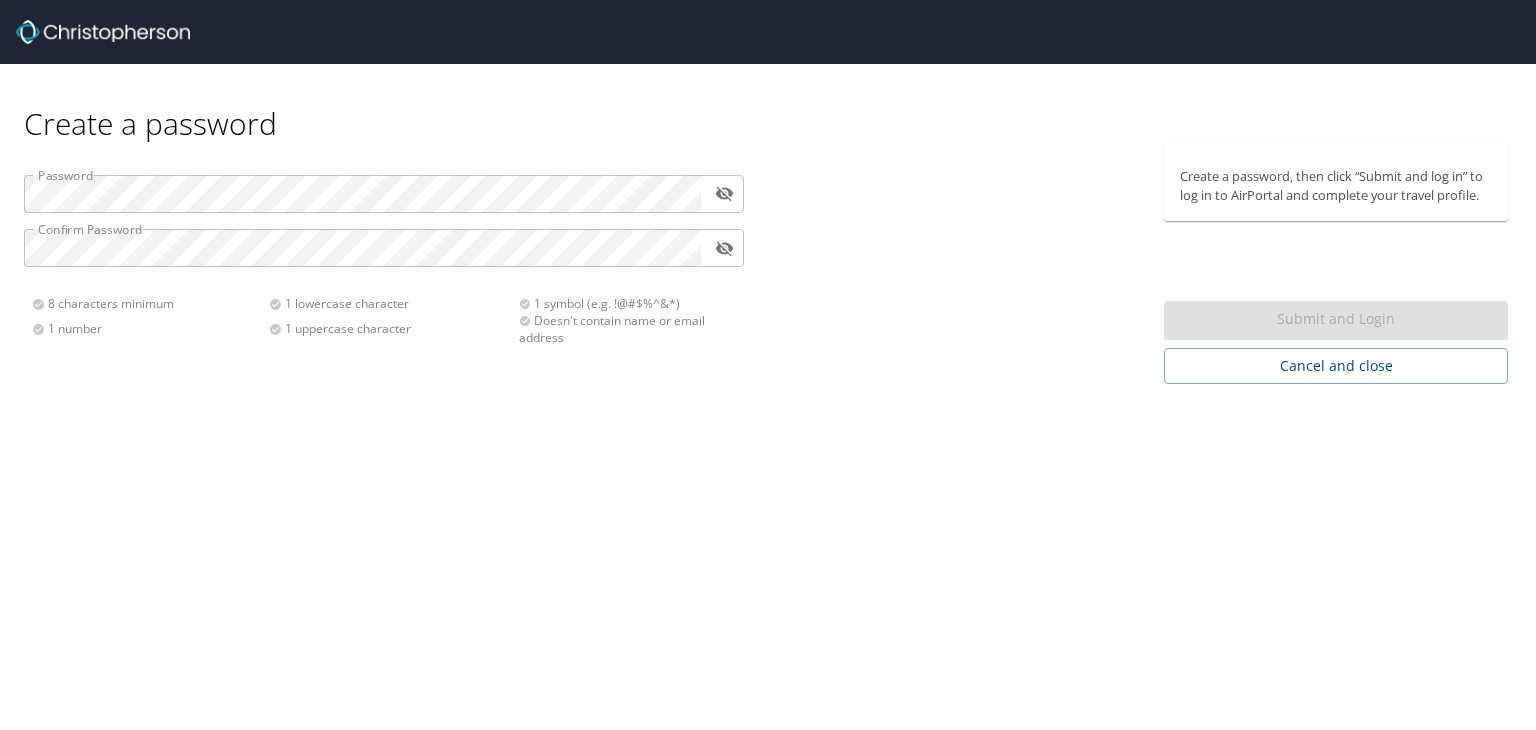 scroll, scrollTop: 0, scrollLeft: 0, axis: both 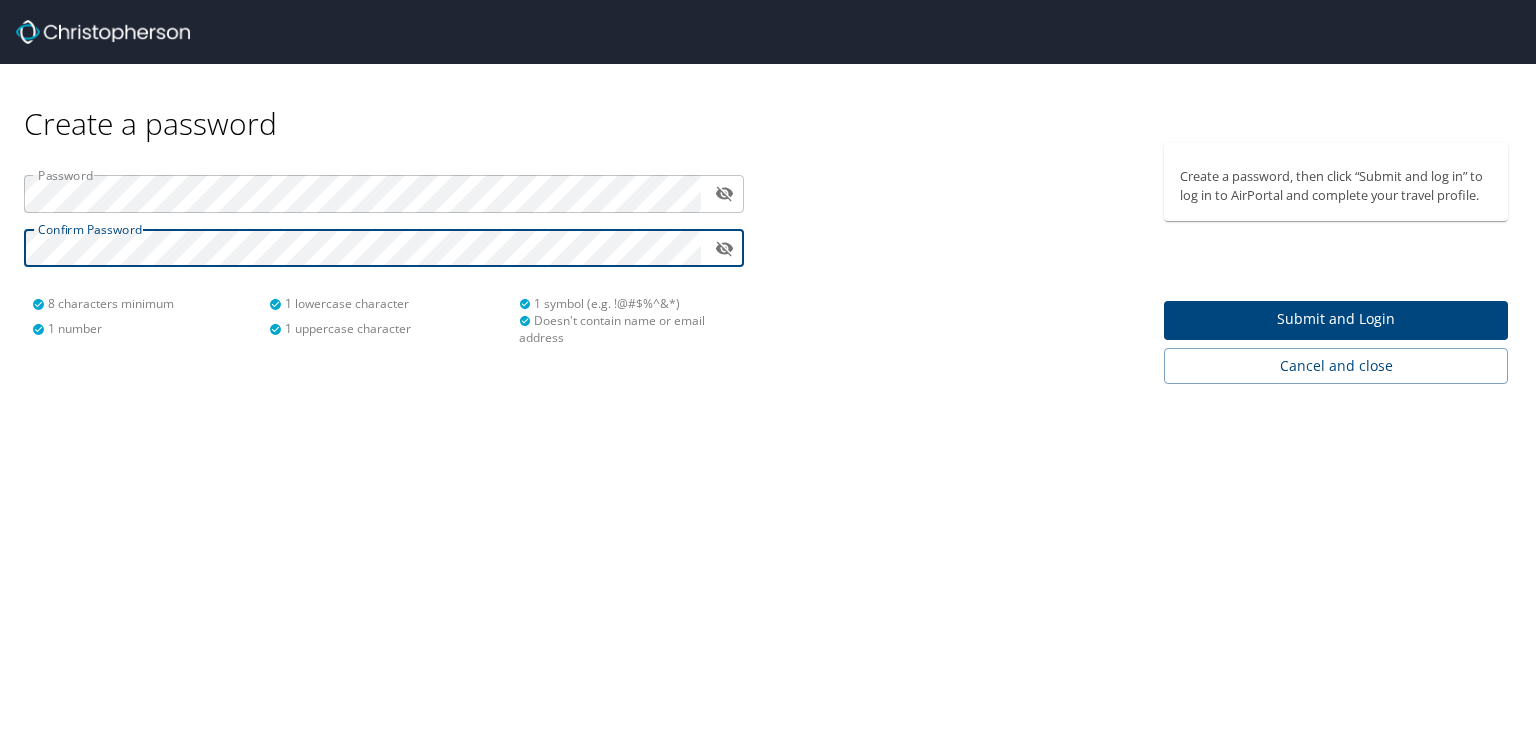 click on "Submit and Login" at bounding box center [1336, 319] 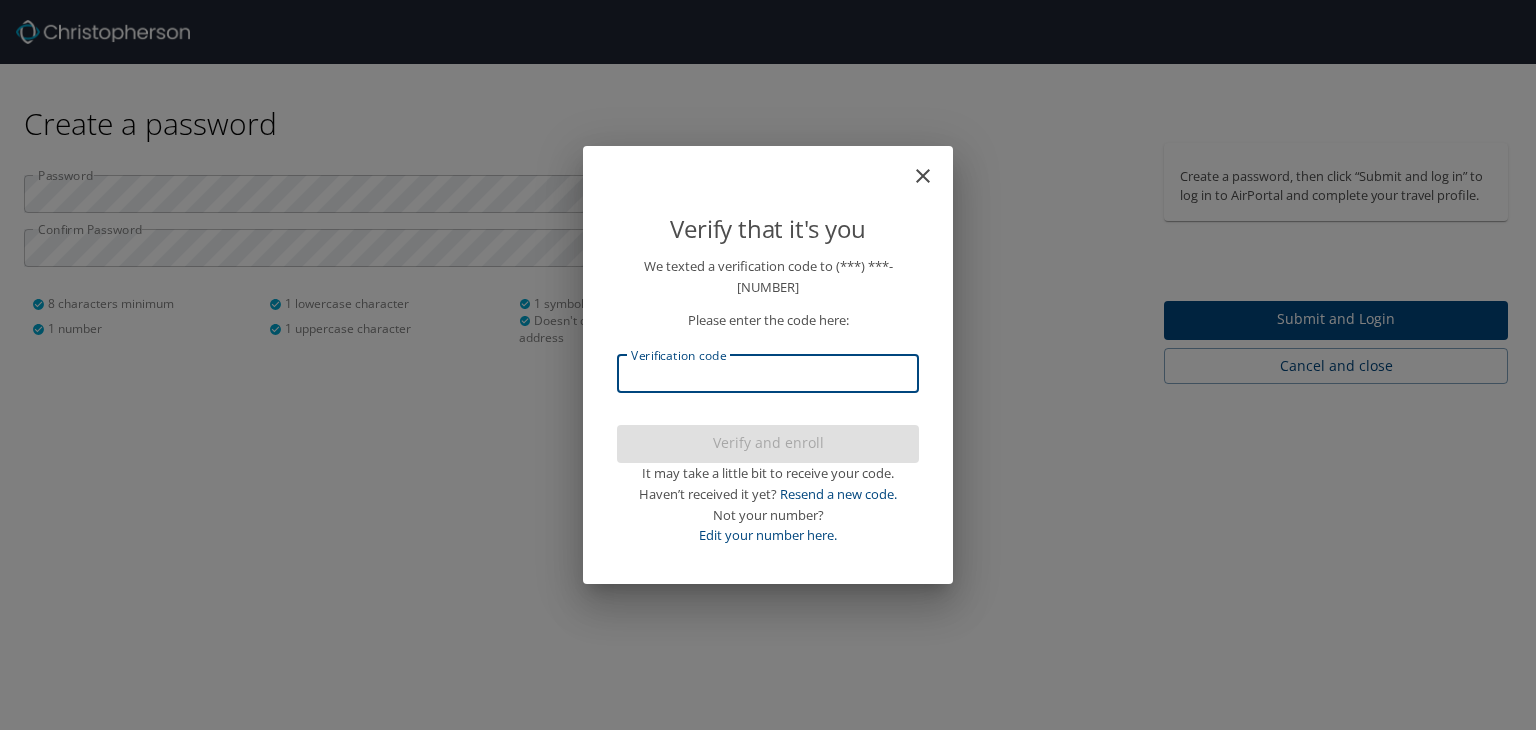 click on "Verification code" at bounding box center (768, 374) 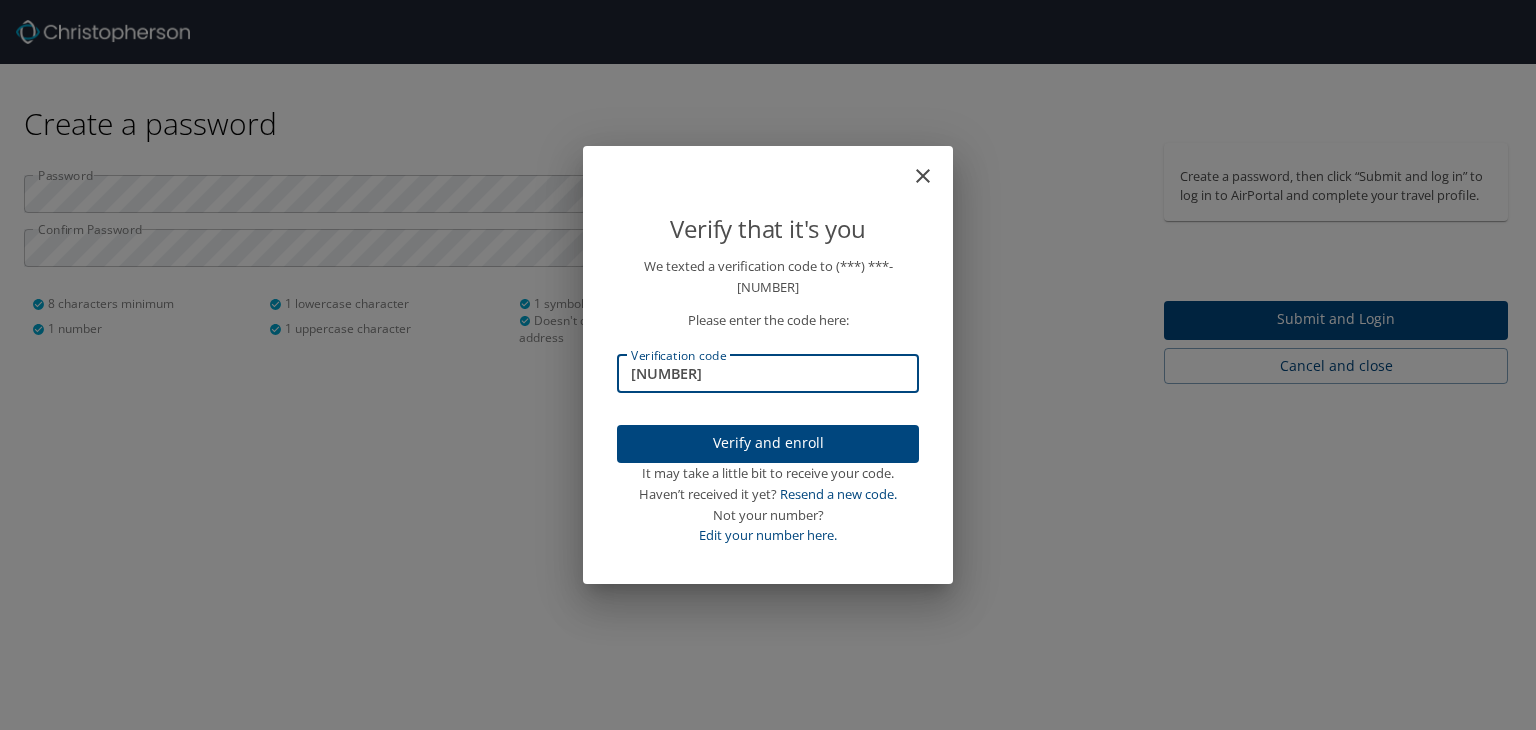 type on "[NUMBER]" 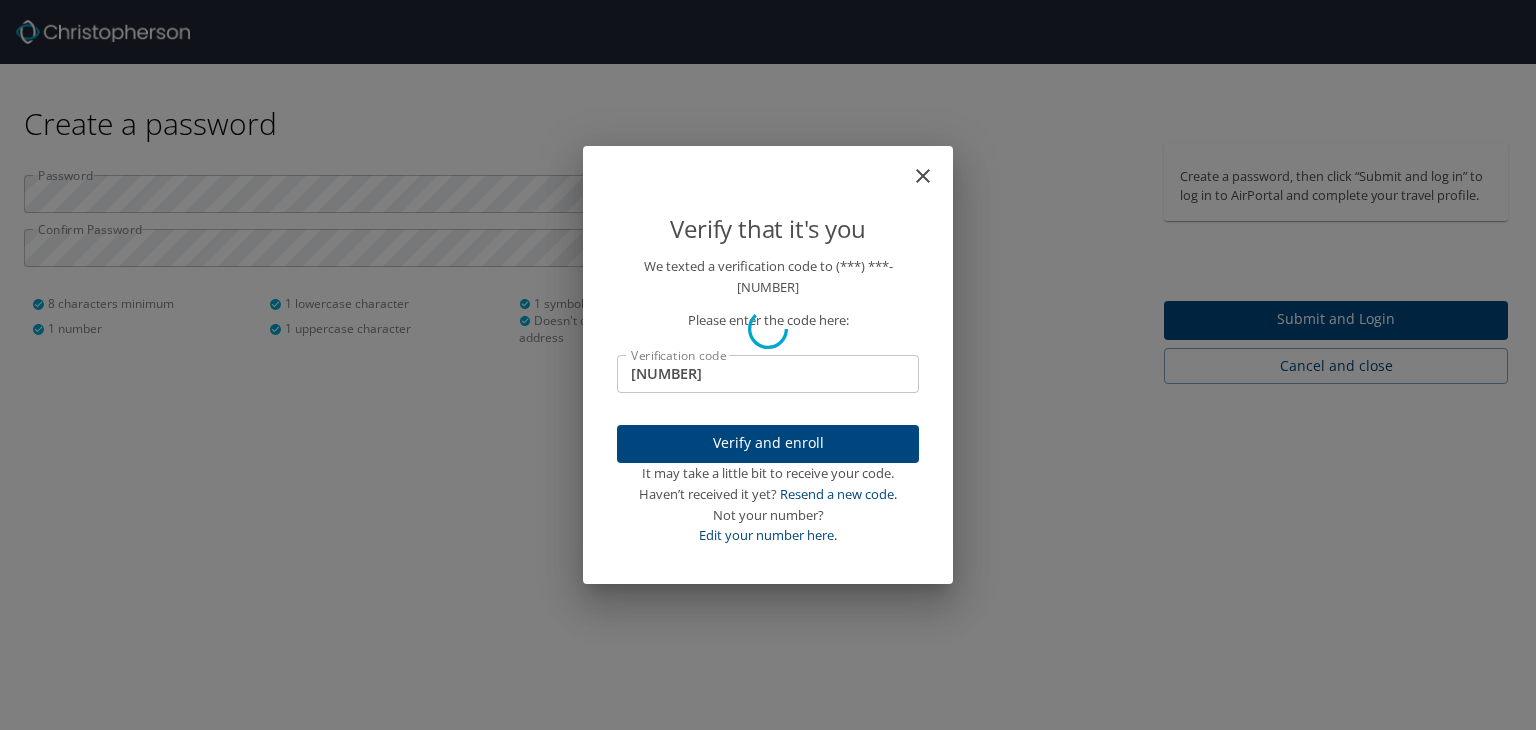 type 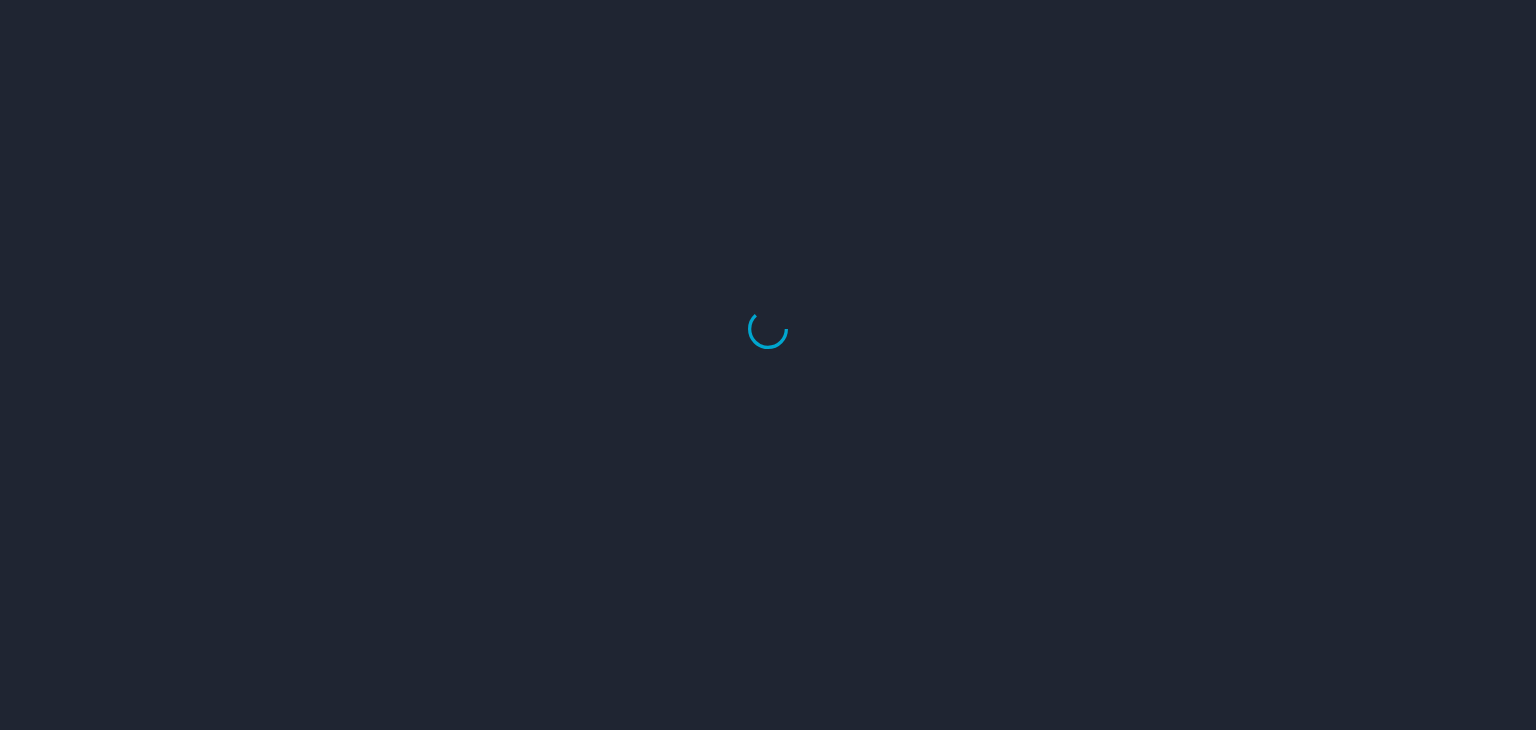 select on "US" 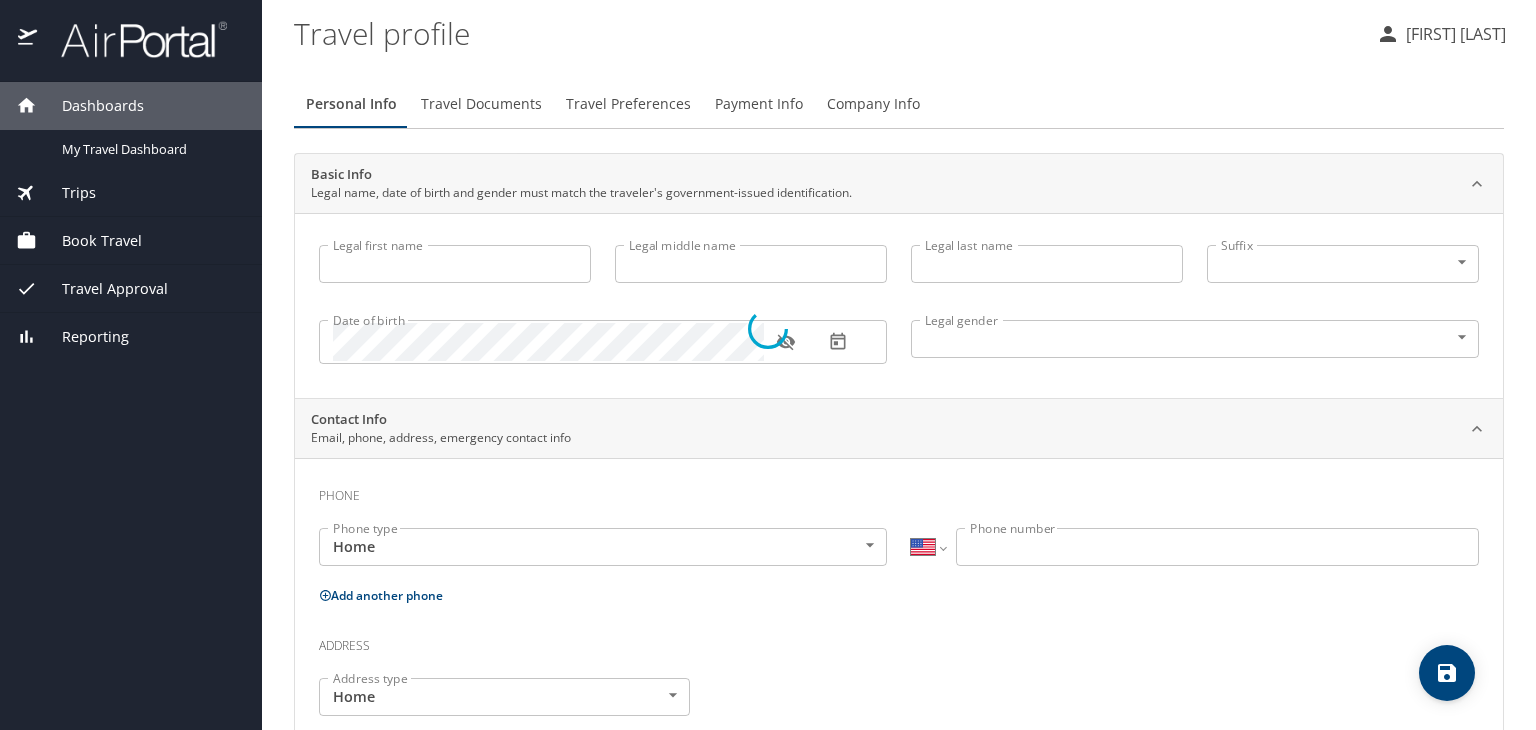 type on "Brooke" 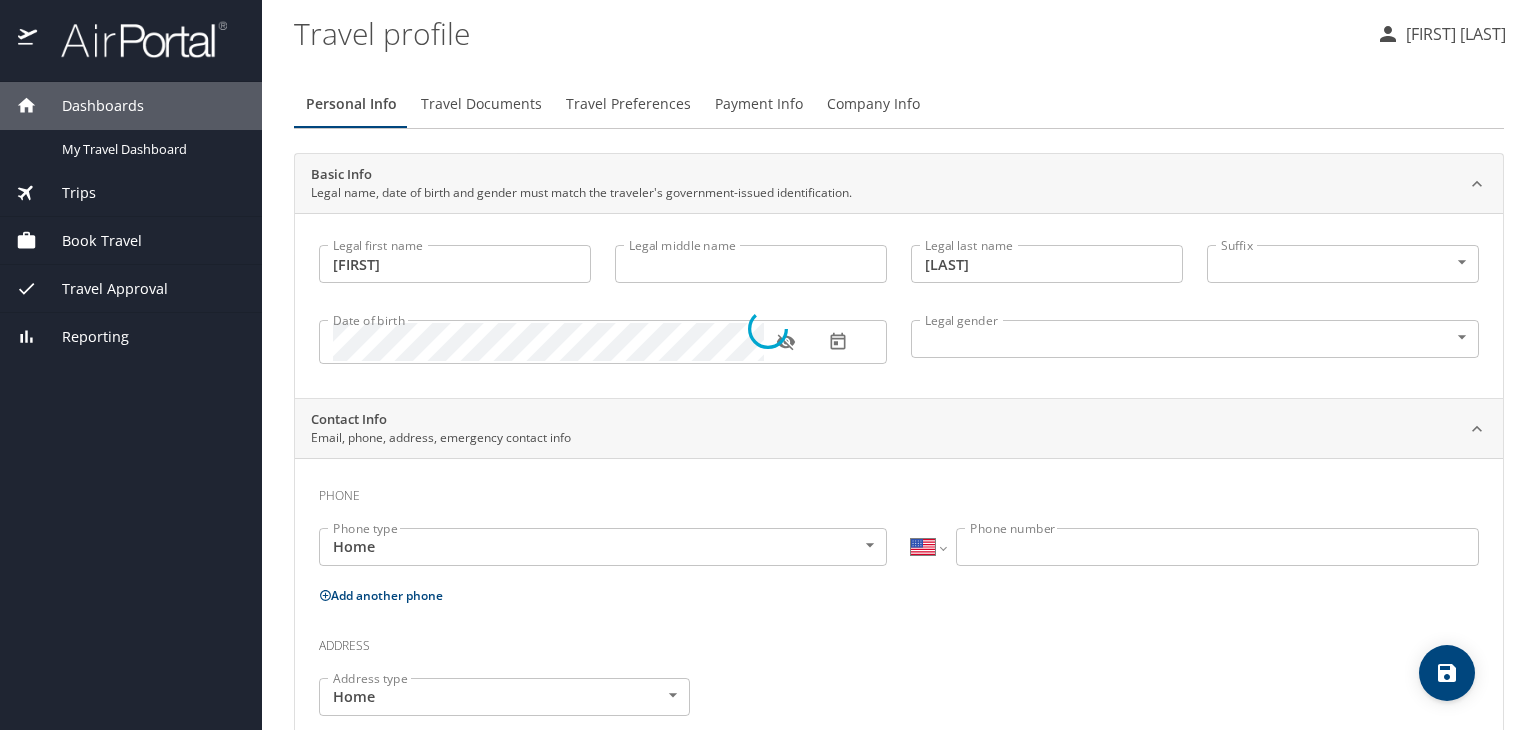 select on "US" 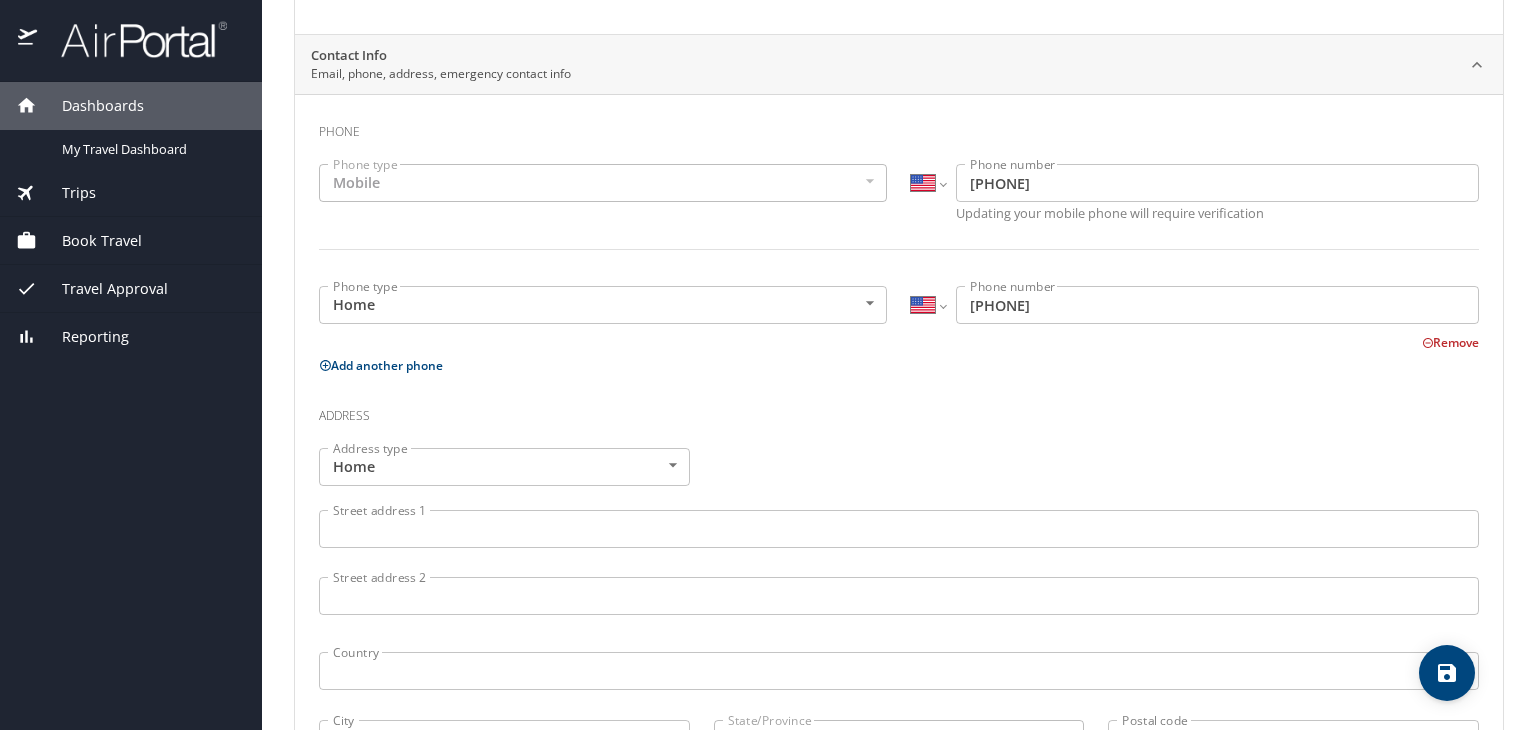 scroll, scrollTop: 500, scrollLeft: 0, axis: vertical 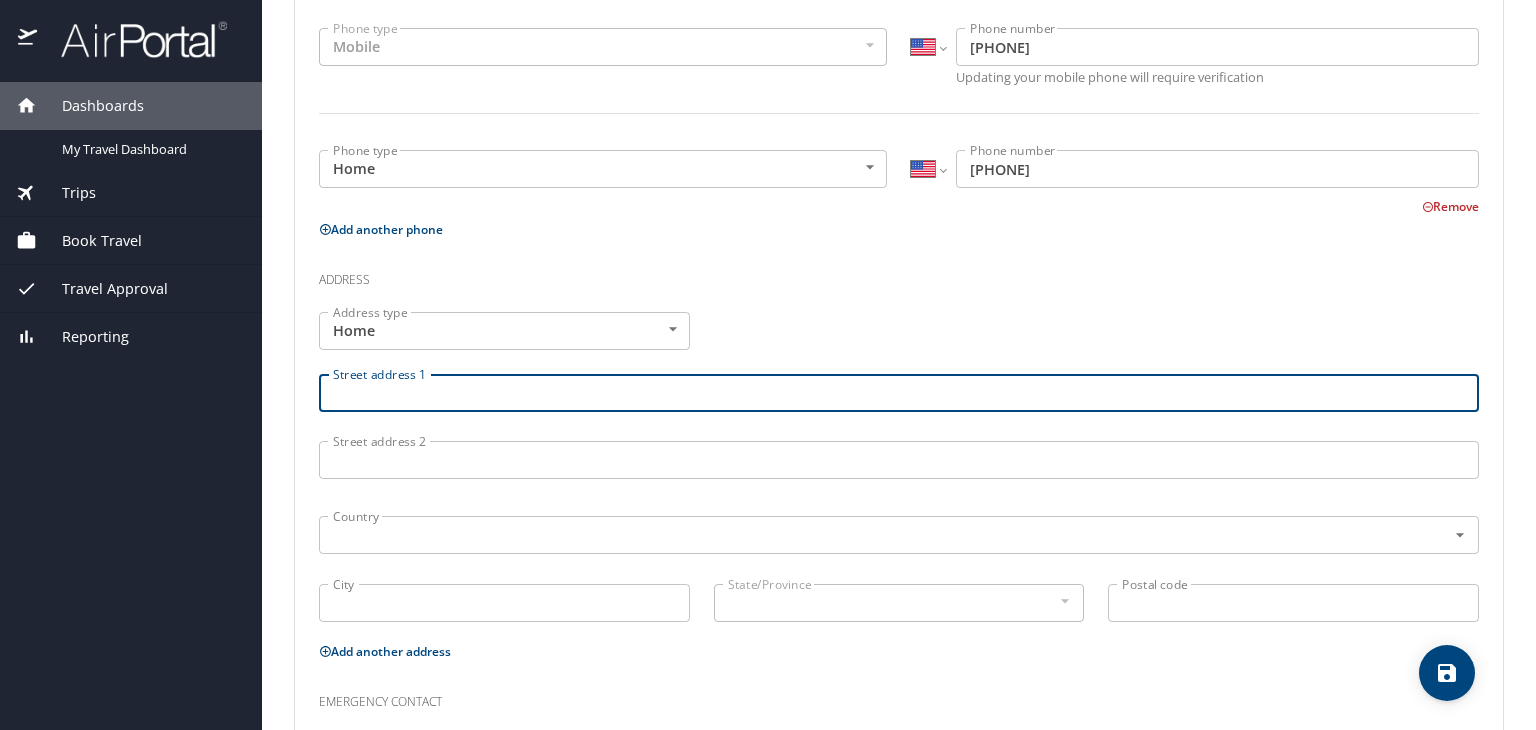 click on "Street address 1" at bounding box center [899, 393] 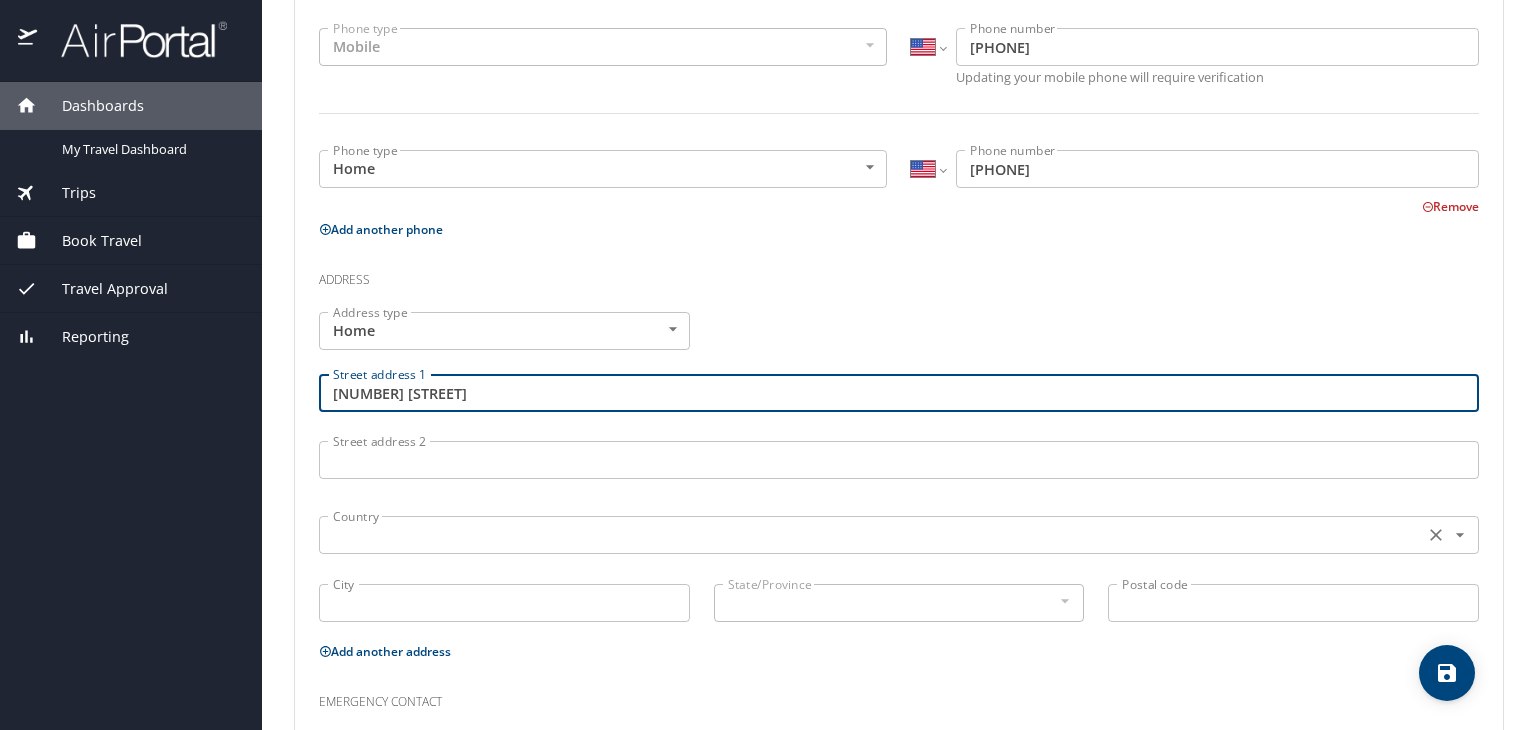 type on "143 East St" 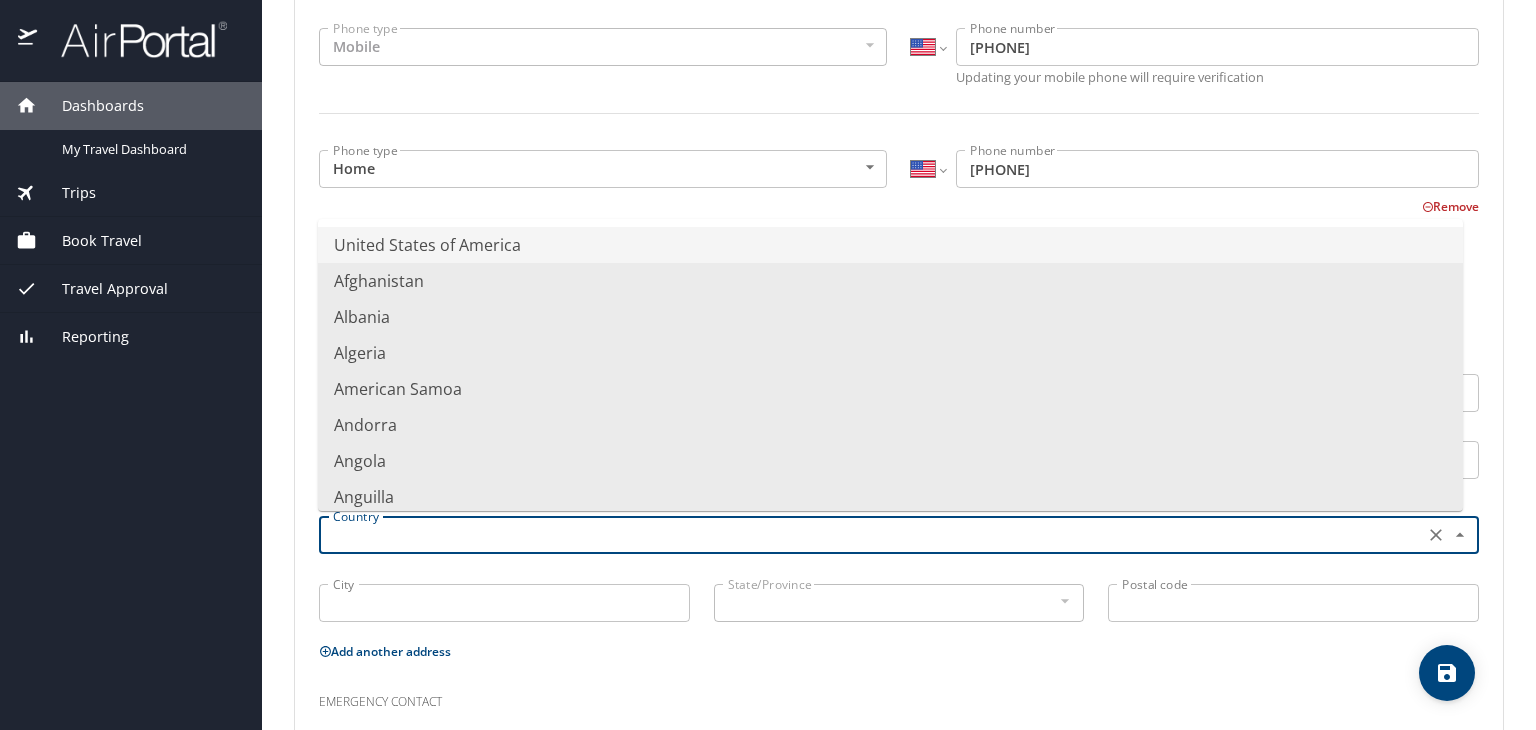 click at bounding box center [869, 535] 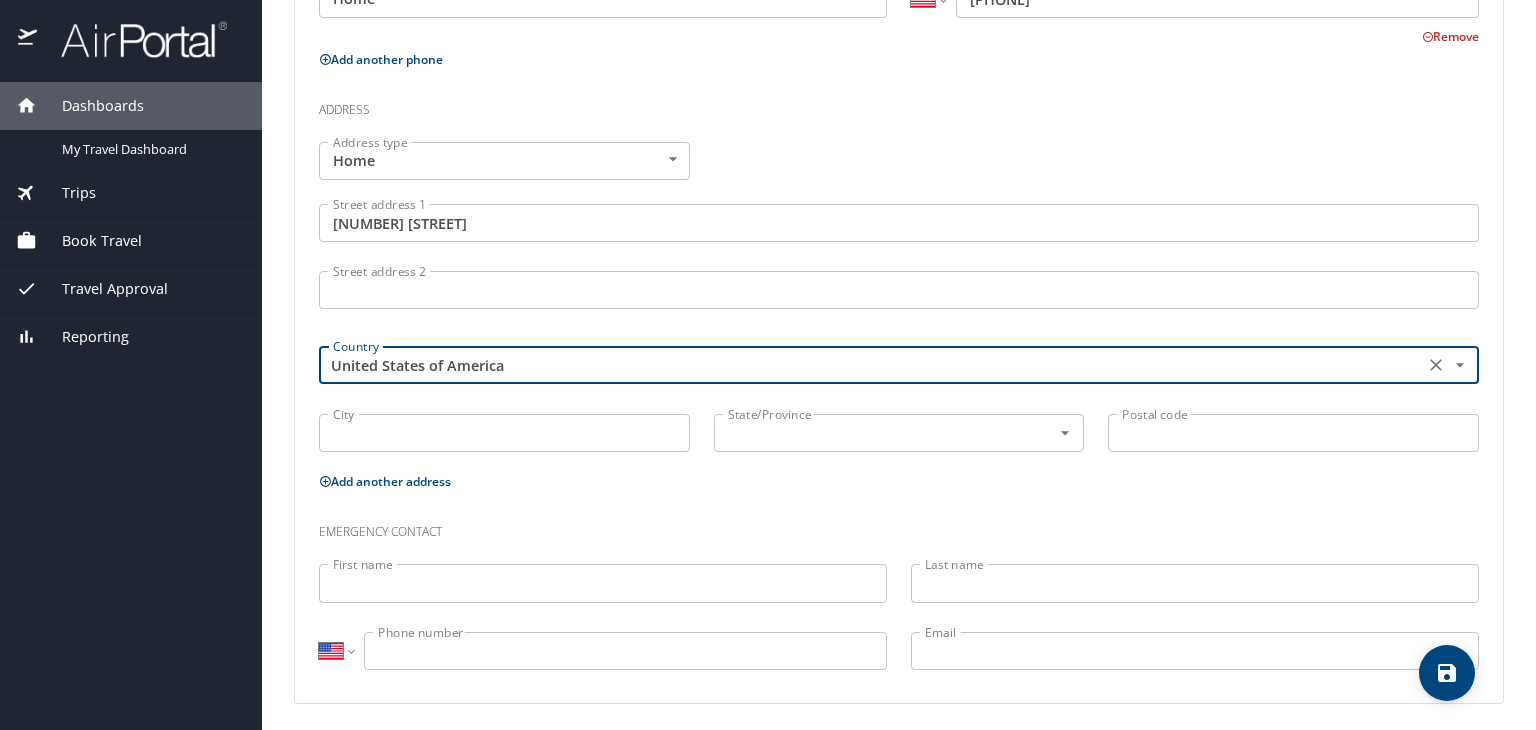 scroll, scrollTop: 673, scrollLeft: 0, axis: vertical 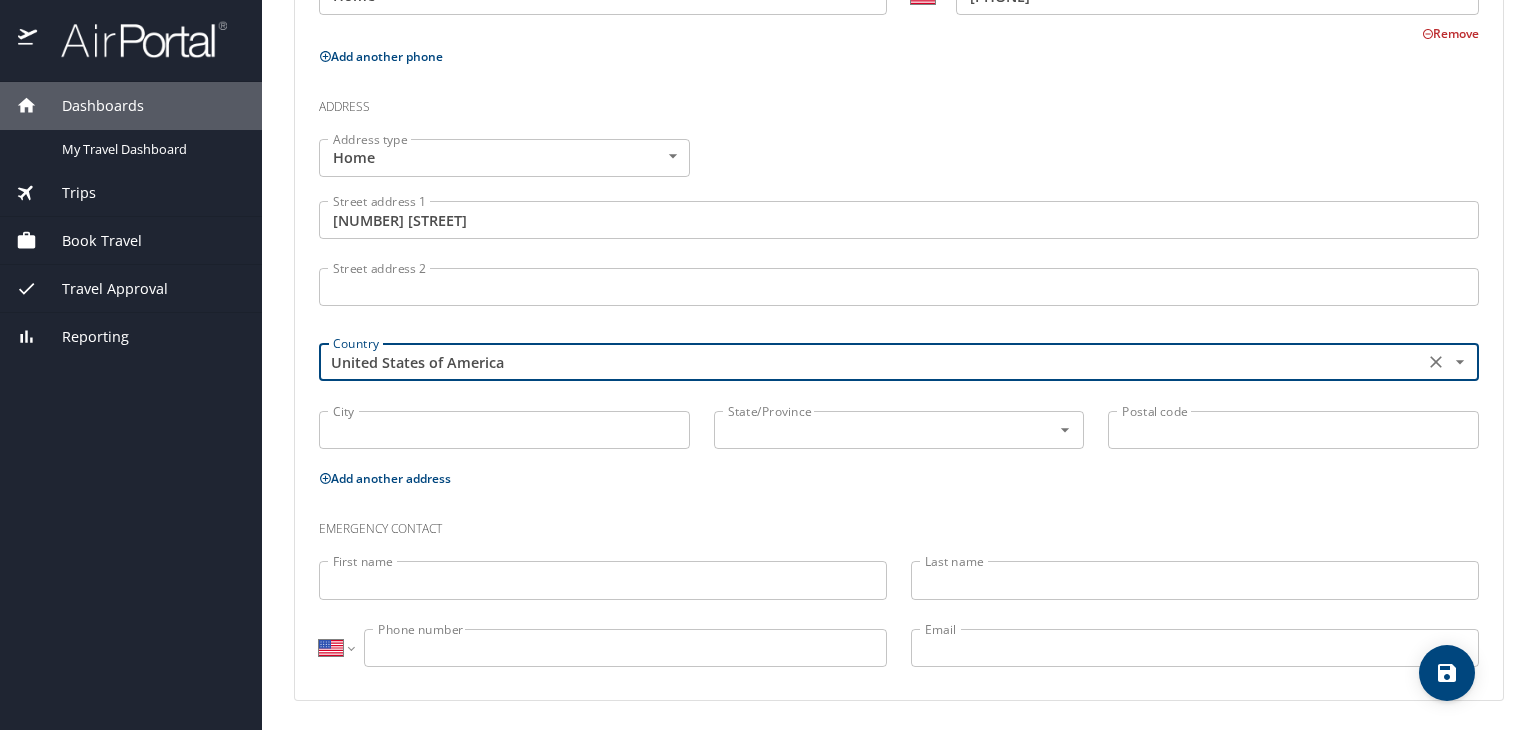 click on "City" at bounding box center [504, 430] 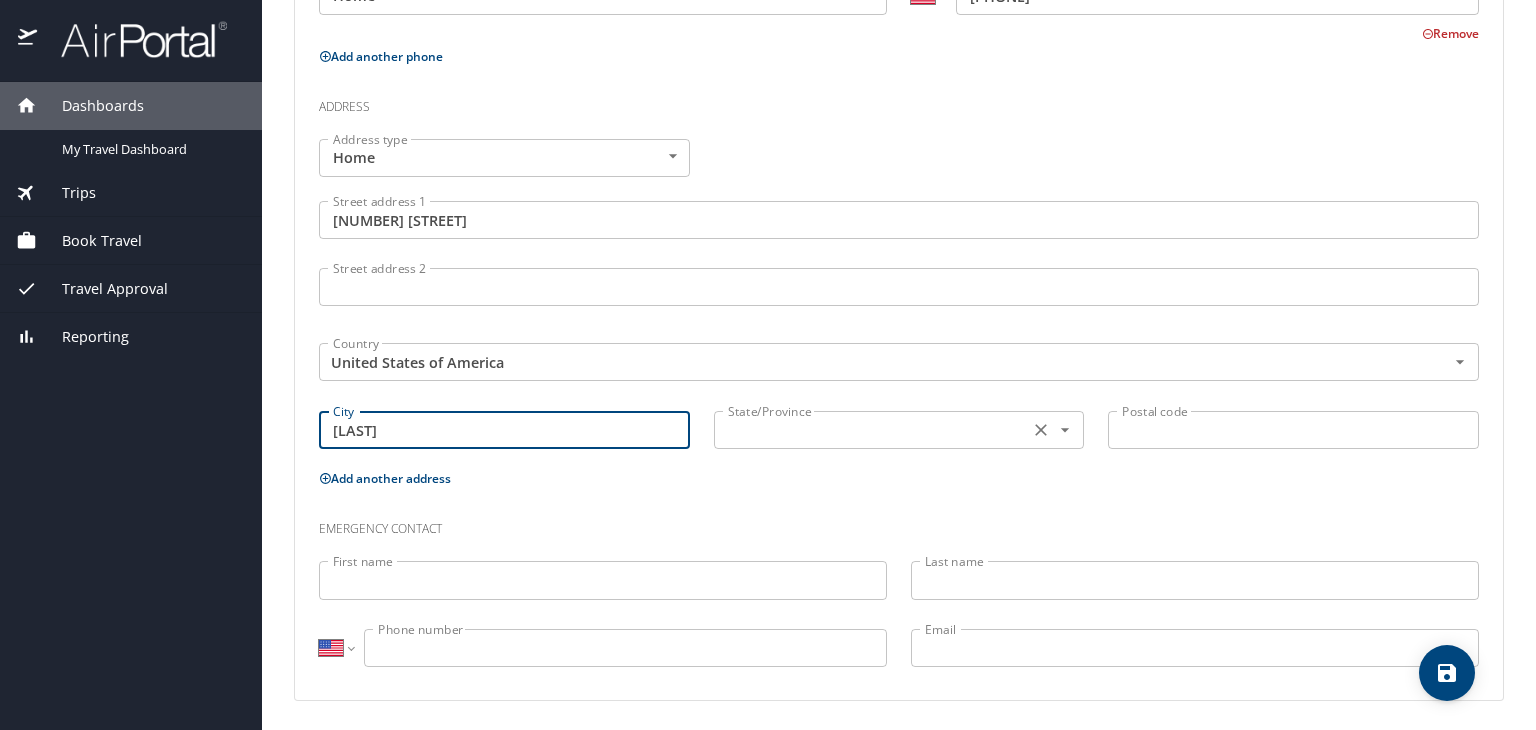 type on "Ruston" 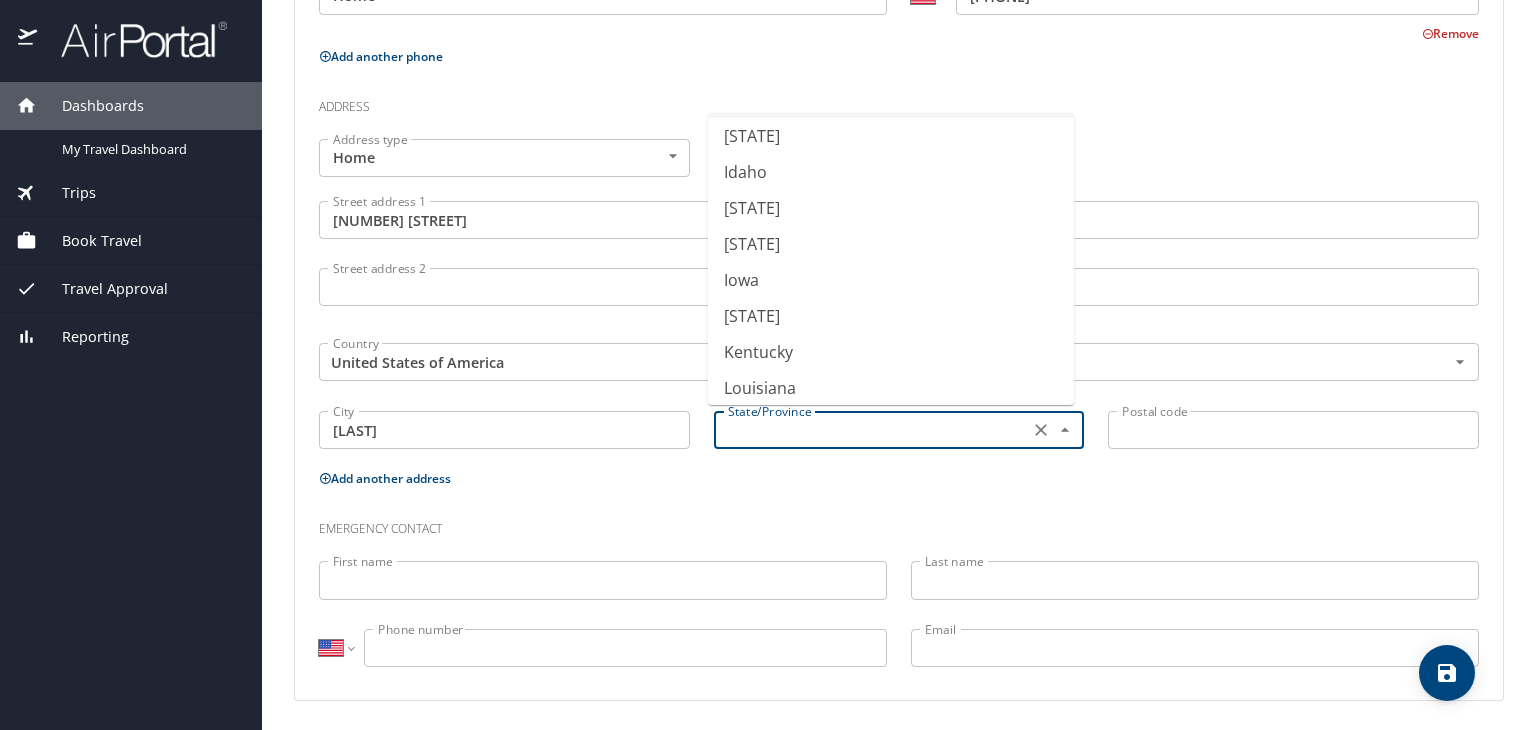 scroll, scrollTop: 400, scrollLeft: 0, axis: vertical 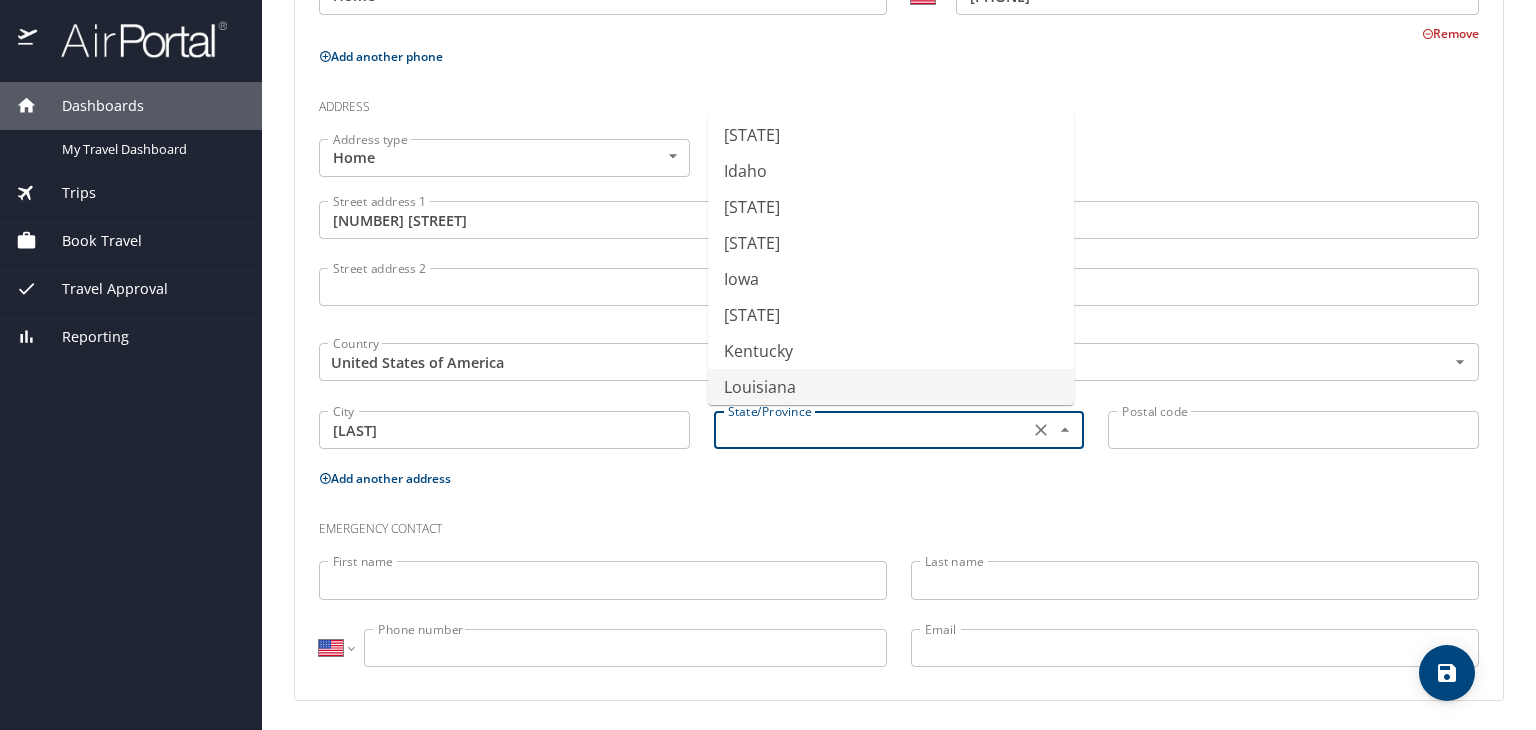 click on "Louisiana" at bounding box center (891, 387) 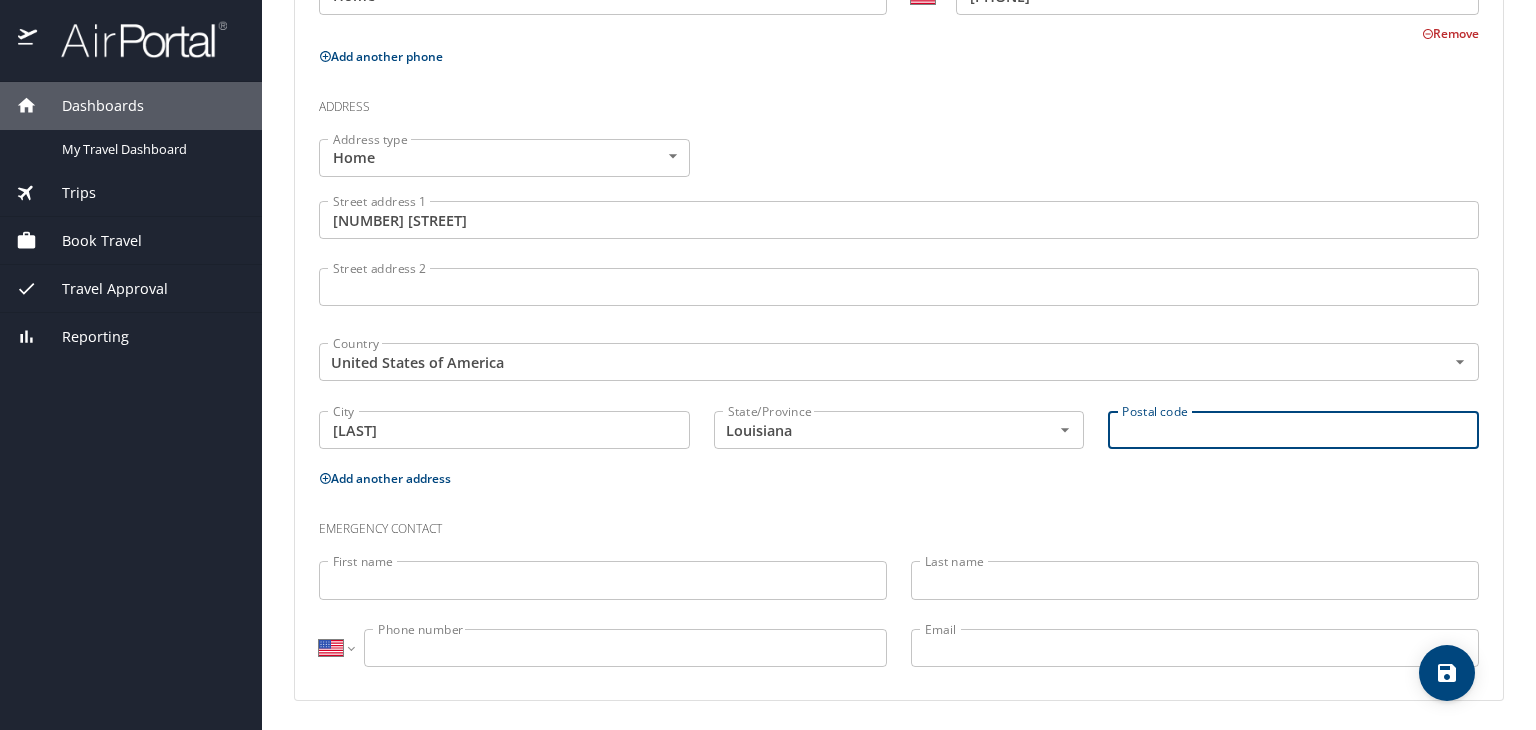 click on "Postal code" at bounding box center (1293, 430) 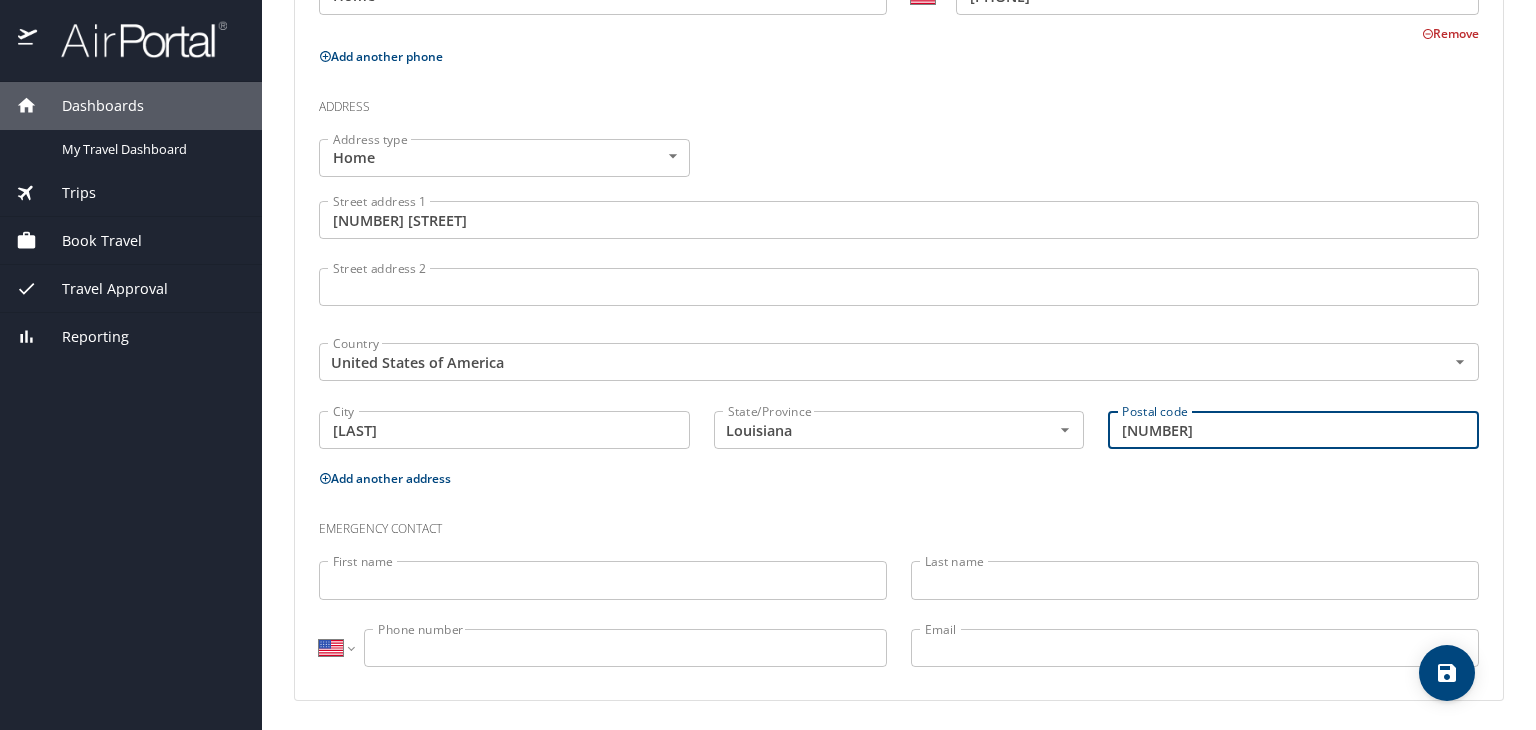 type on "71270" 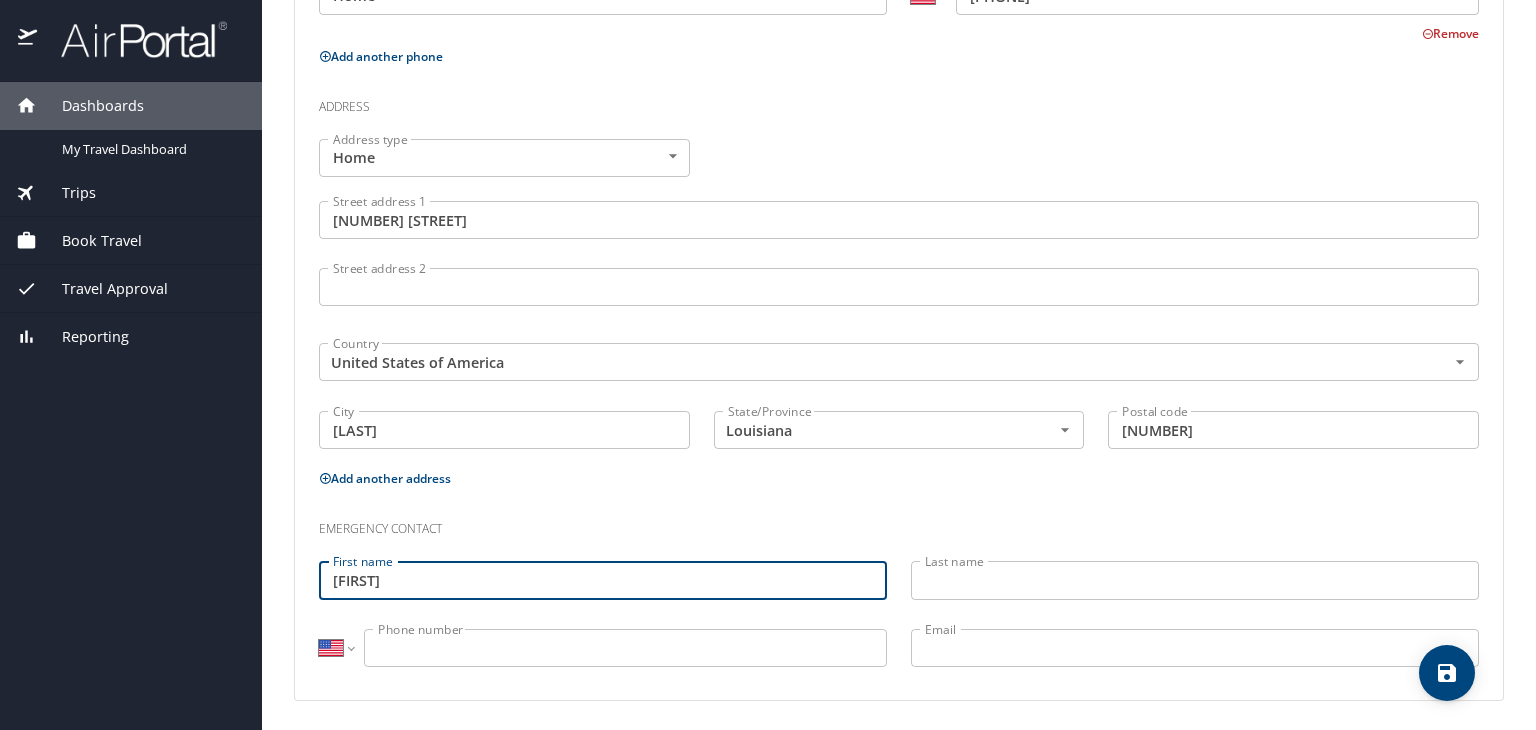 type on "Blake" 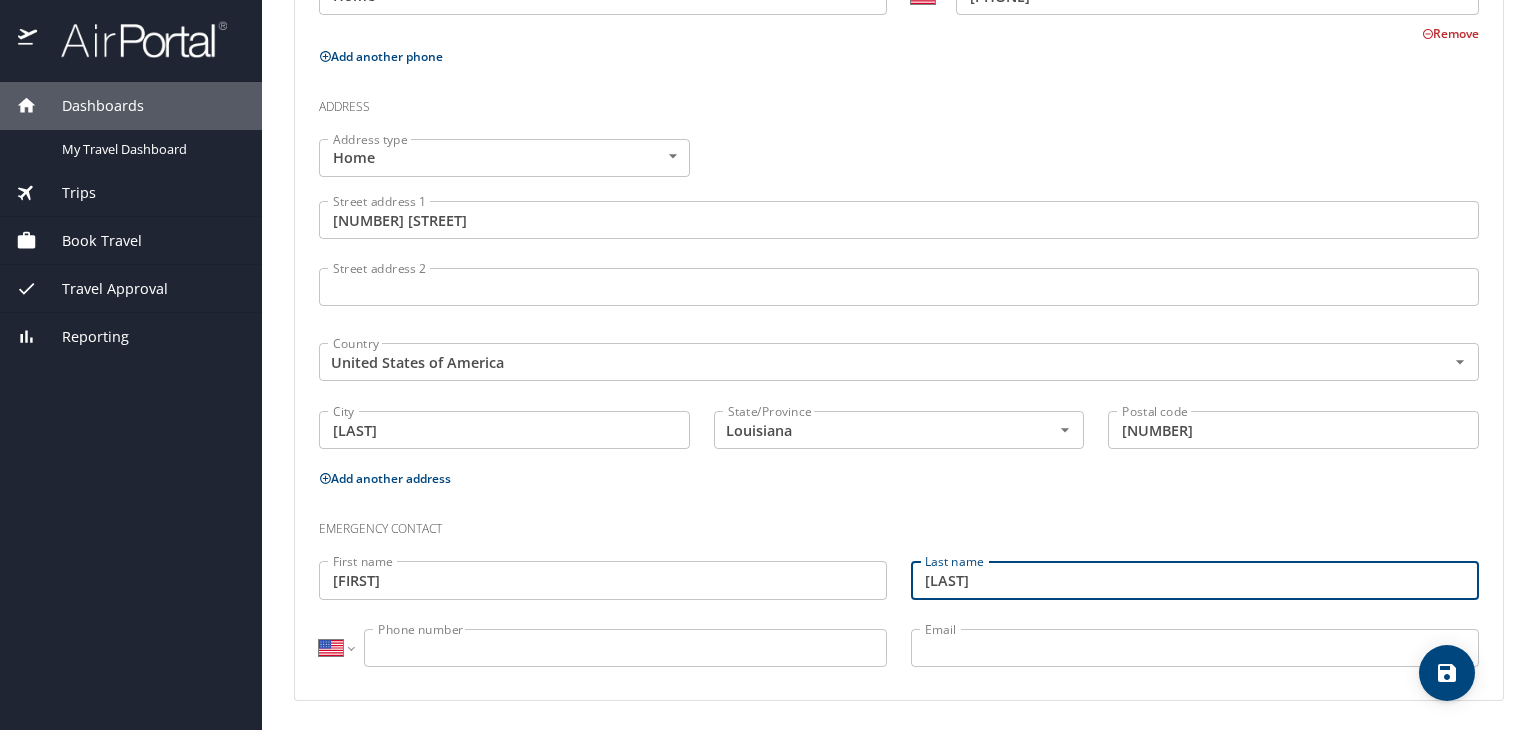 type on "Vanlandingham" 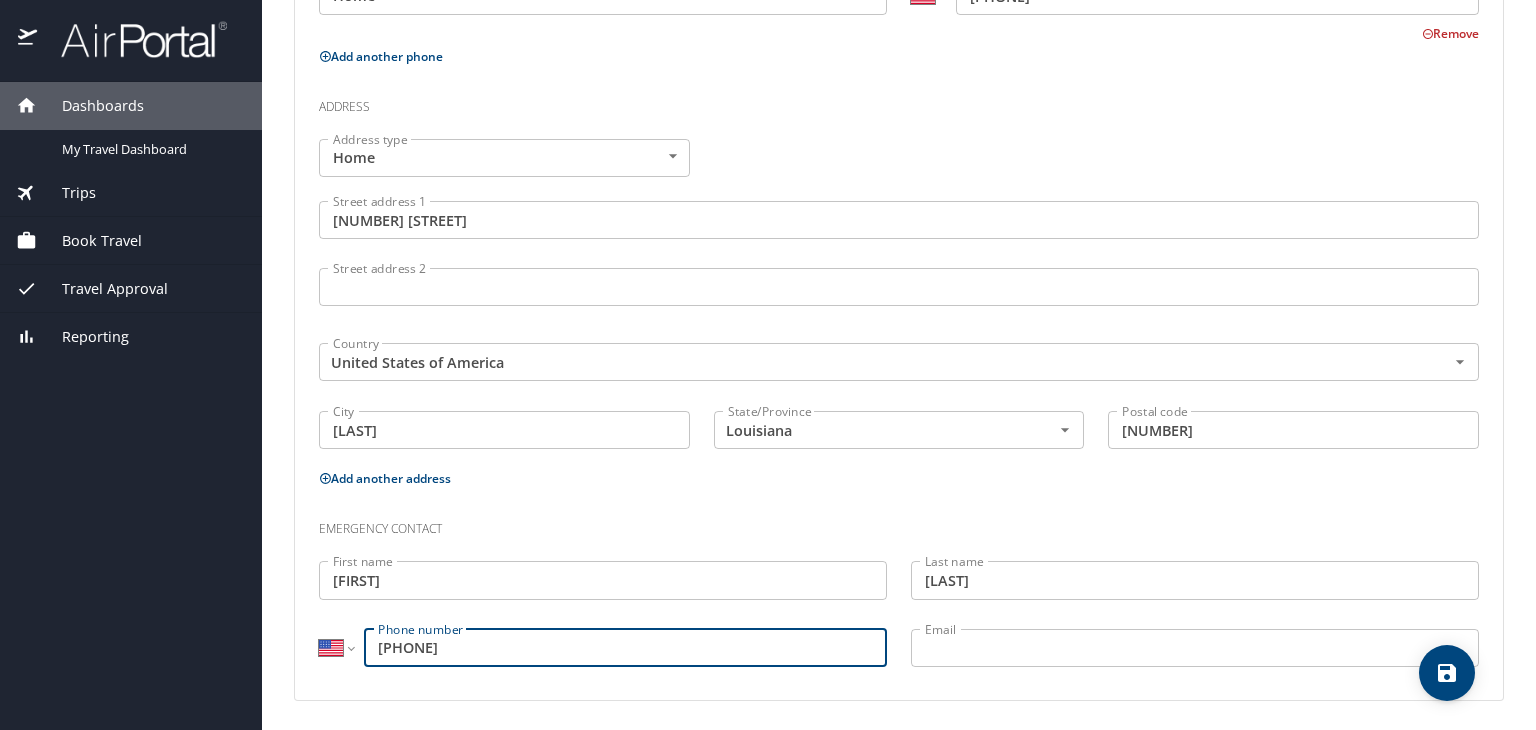 type on "(318) 533-3347" 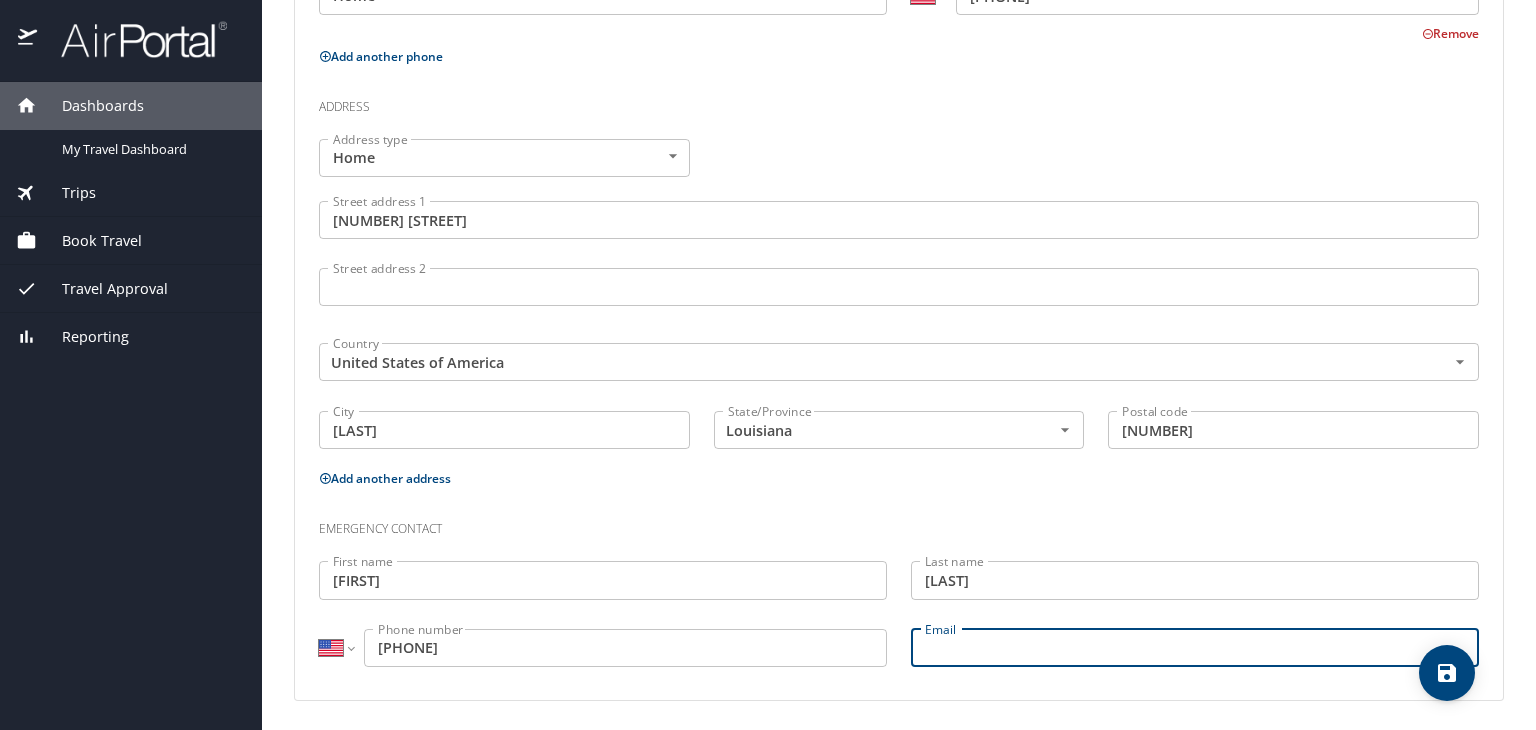click on "Email" at bounding box center [1195, 648] 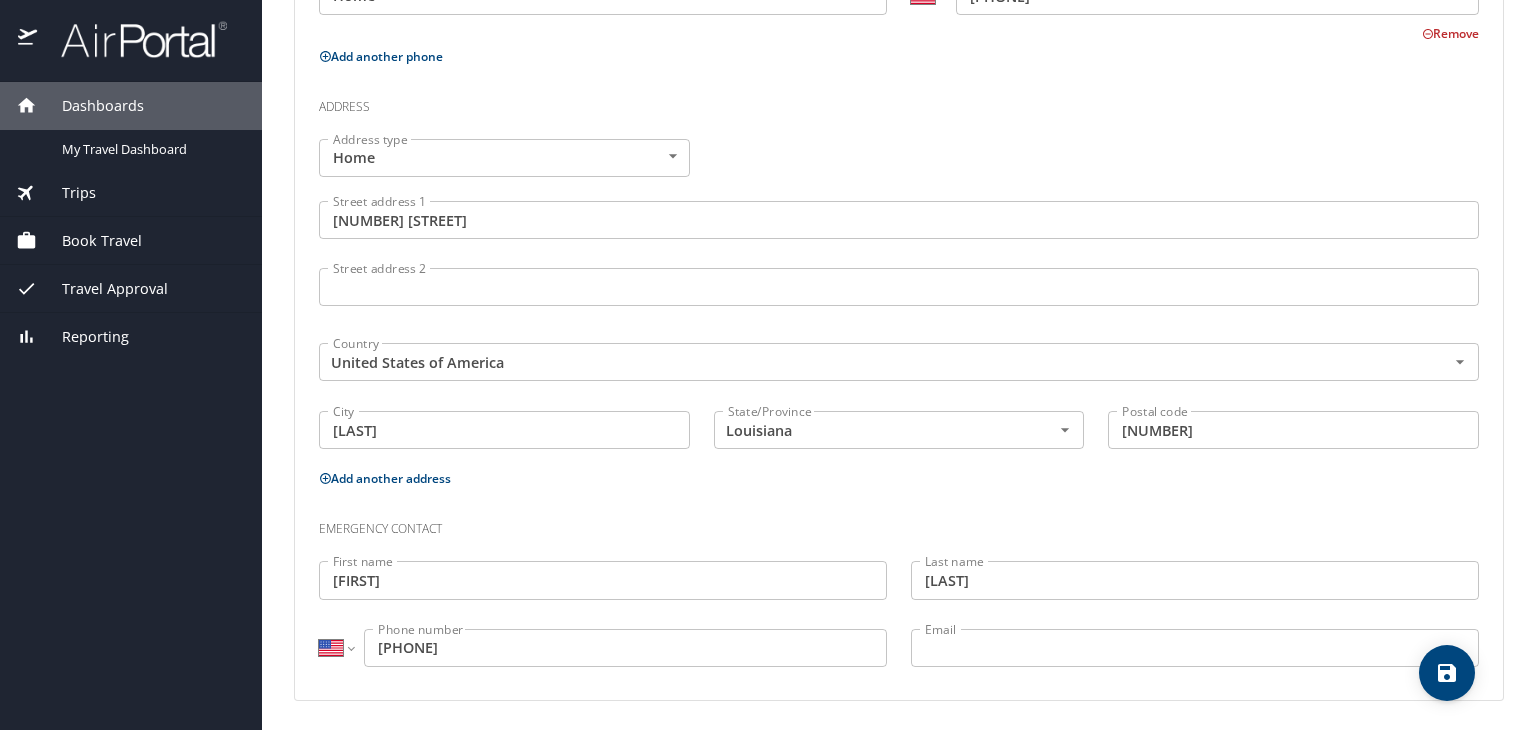 click on "Email" at bounding box center (1195, 648) 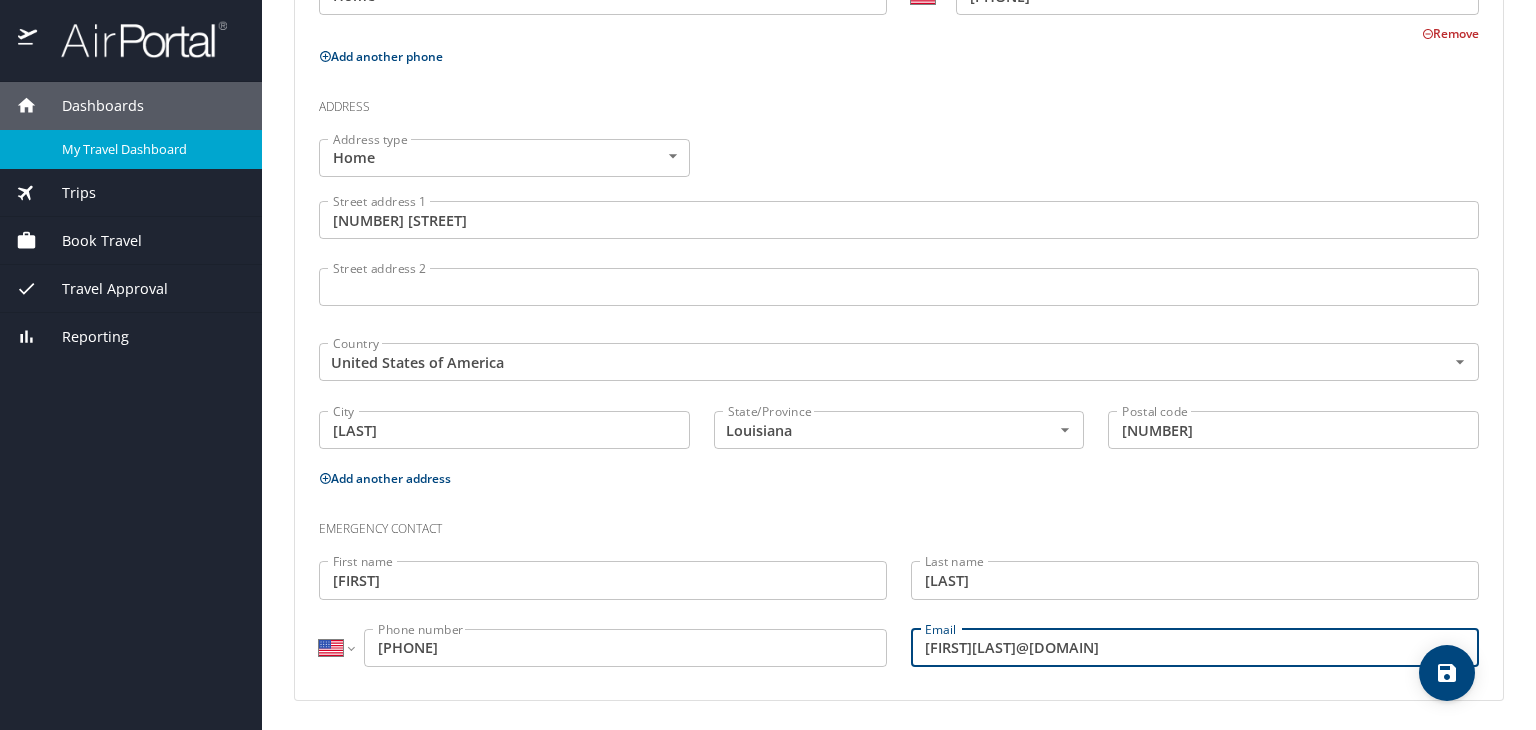 type on "Blakevanlandingham25@gmail.com" 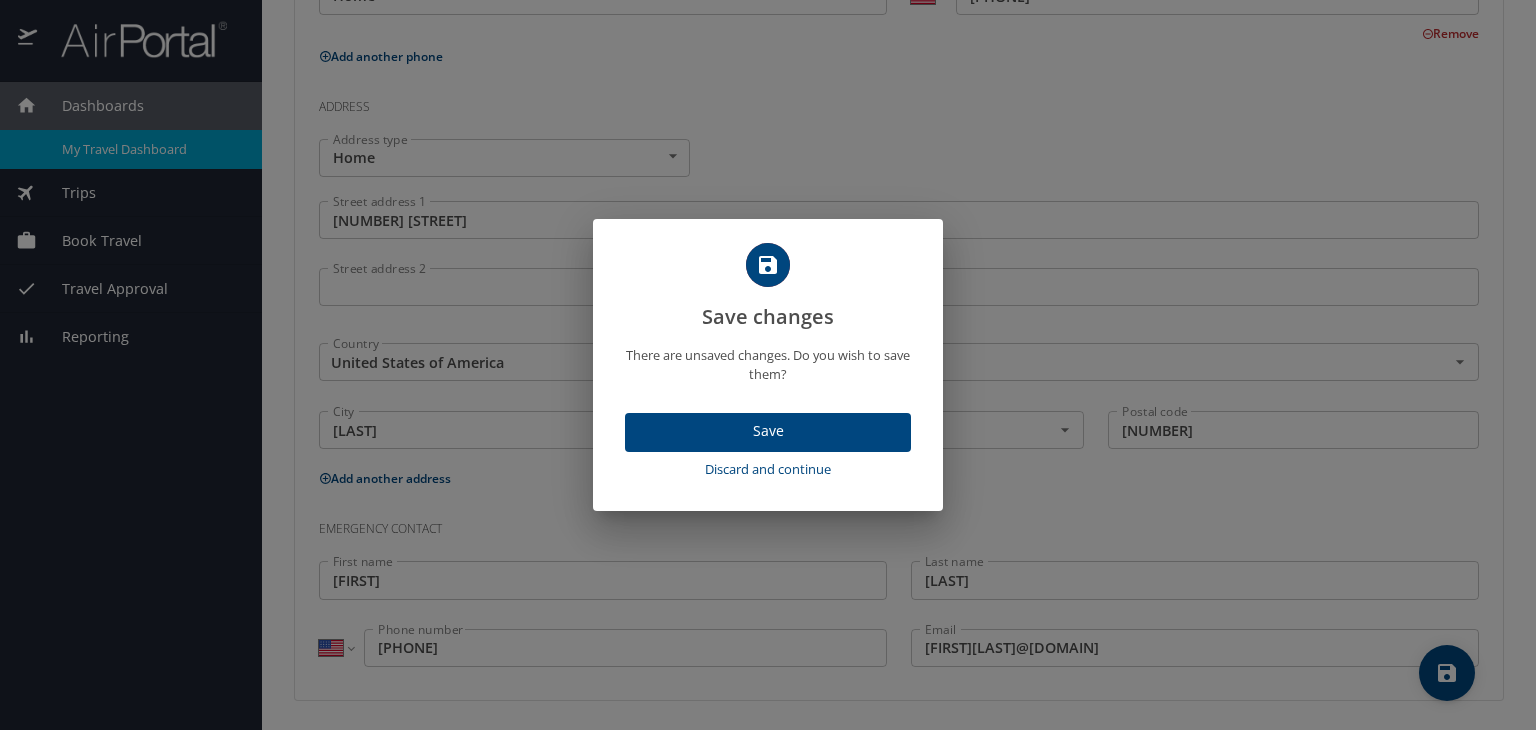 click on "Save" at bounding box center [768, 431] 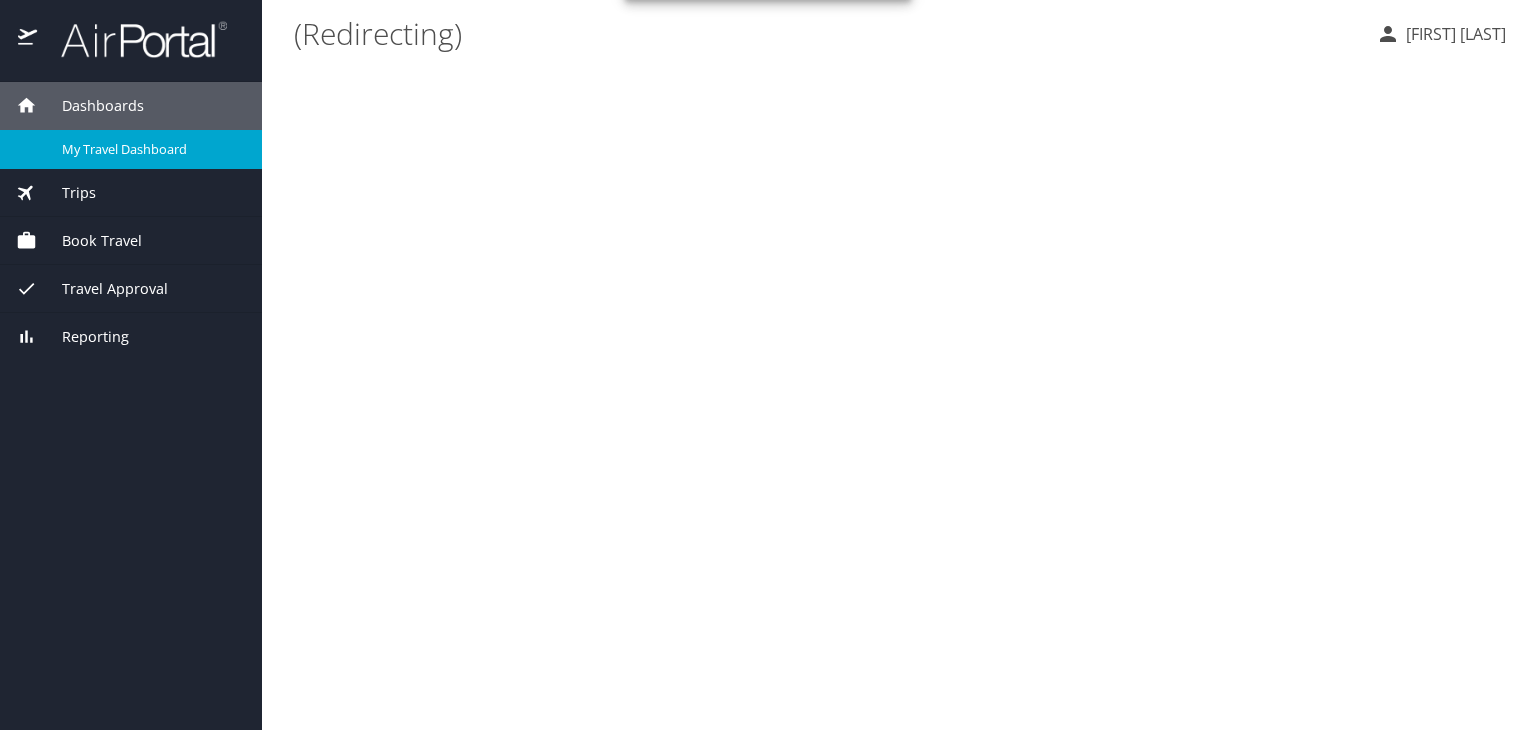 scroll, scrollTop: 0, scrollLeft: 0, axis: both 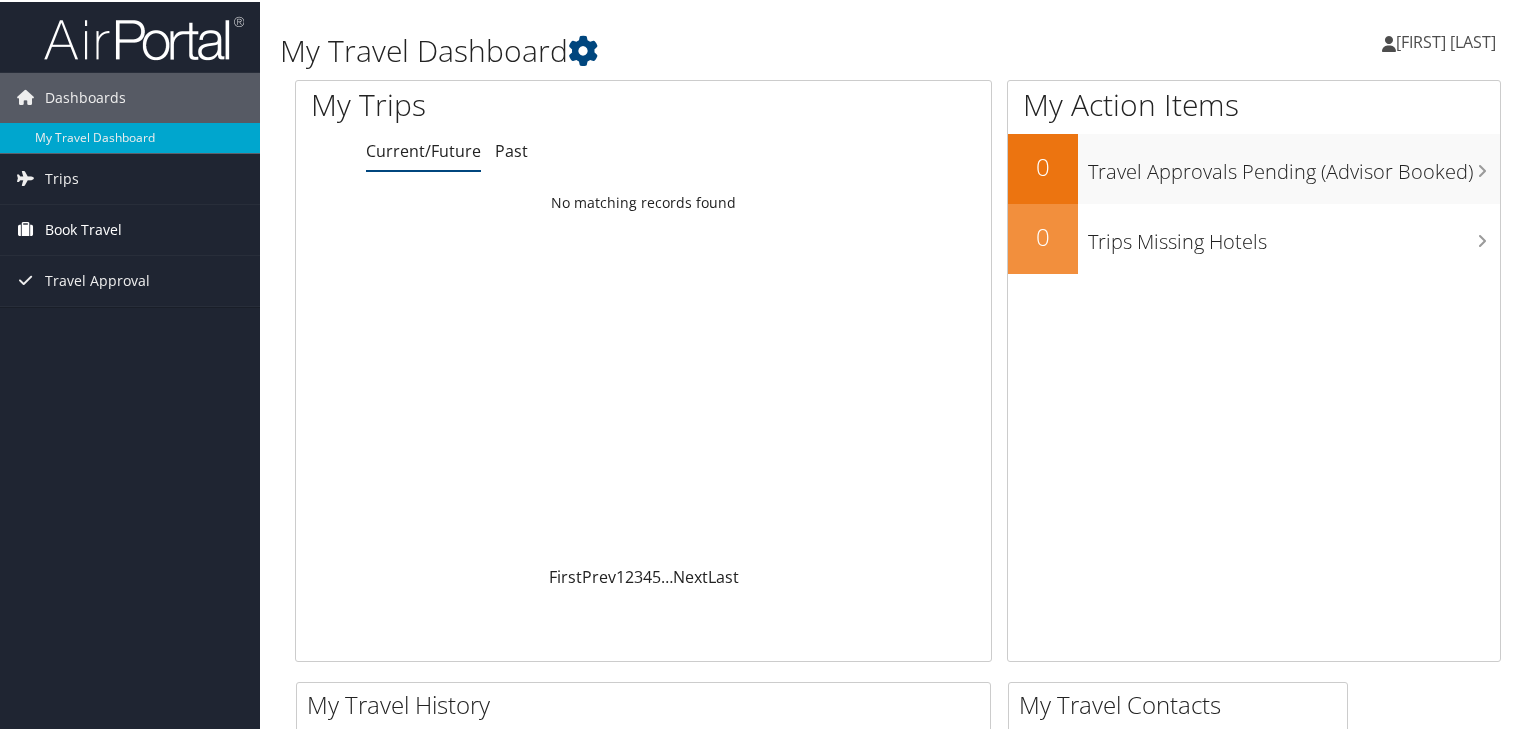 click on "Book Travel" at bounding box center (83, 228) 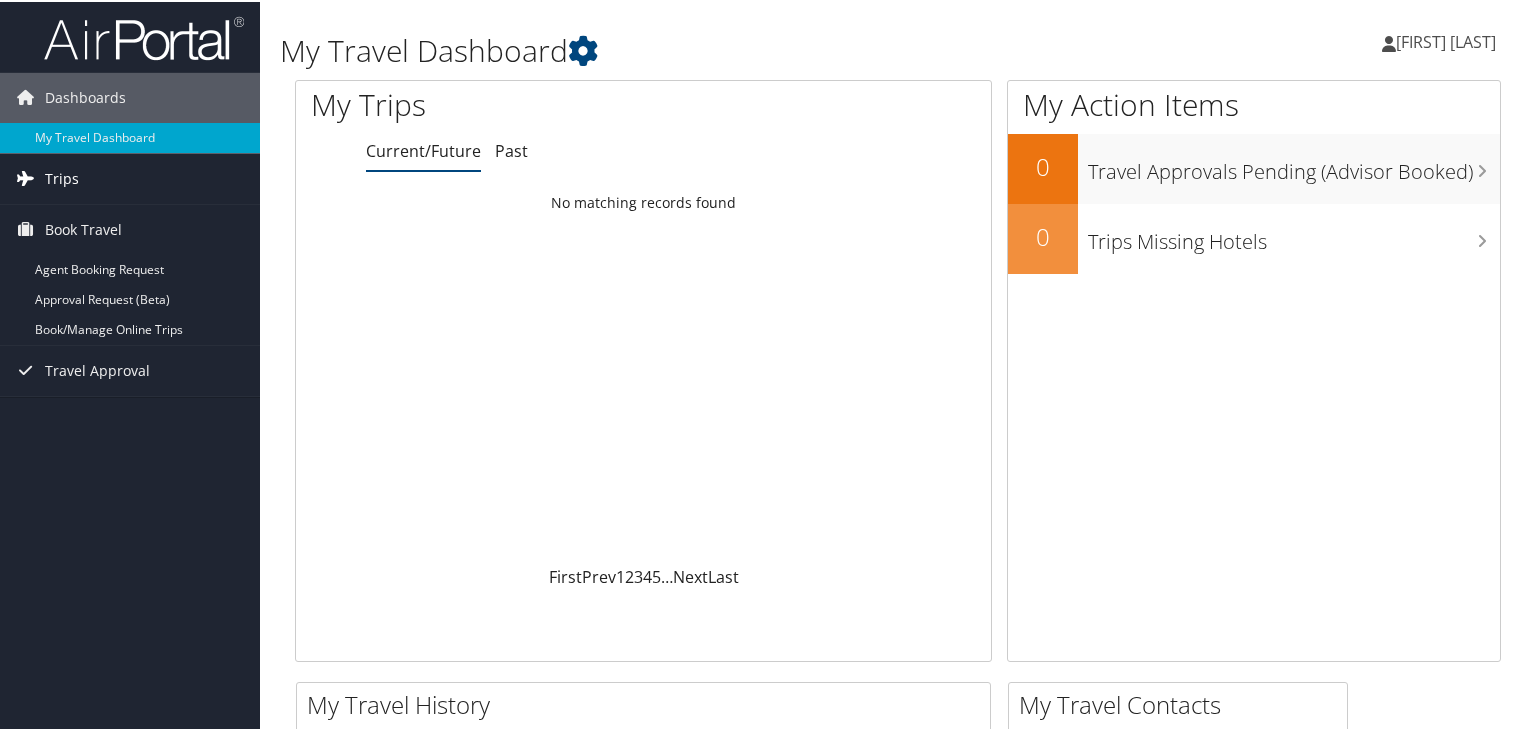 click on "Trips" at bounding box center [62, 177] 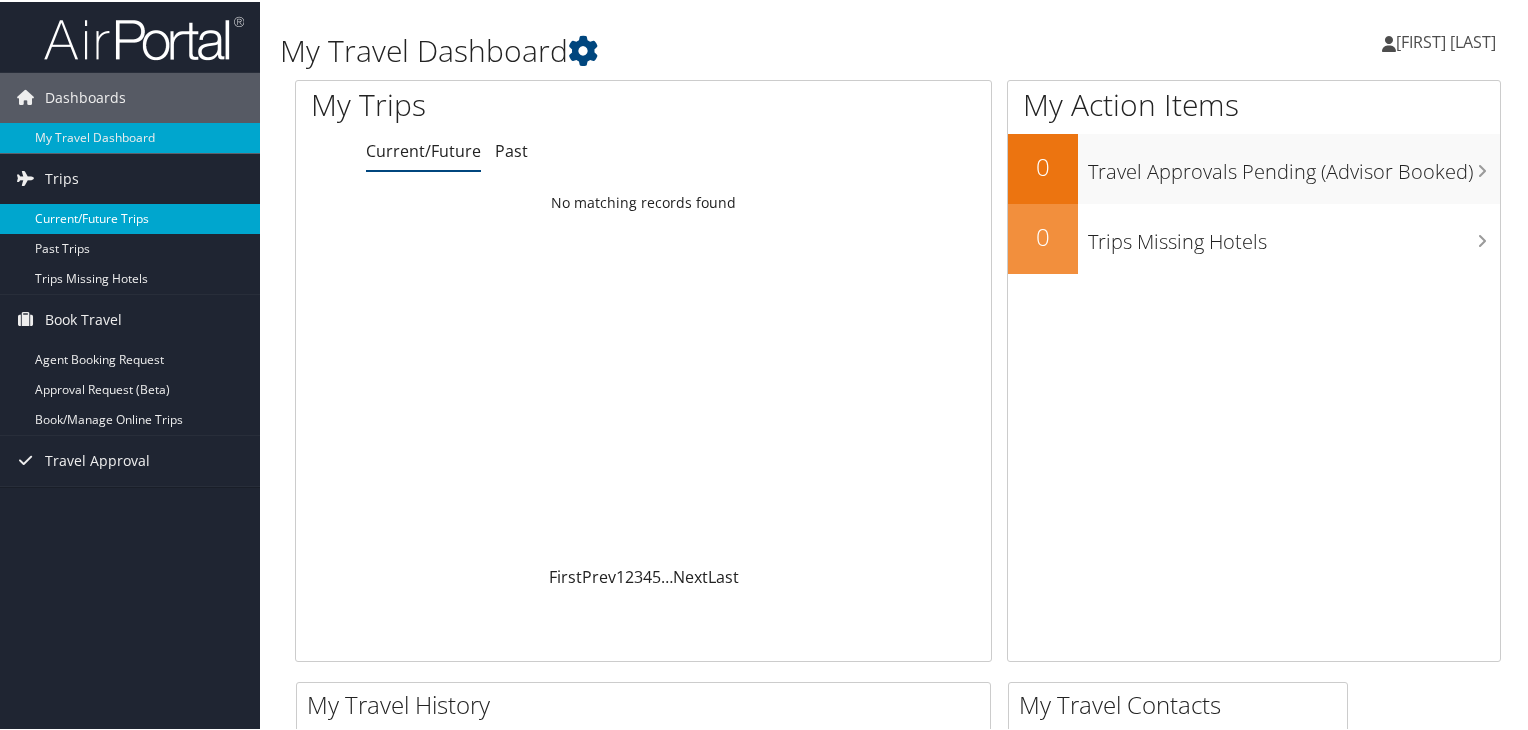 click on "Current/Future Trips" at bounding box center (130, 217) 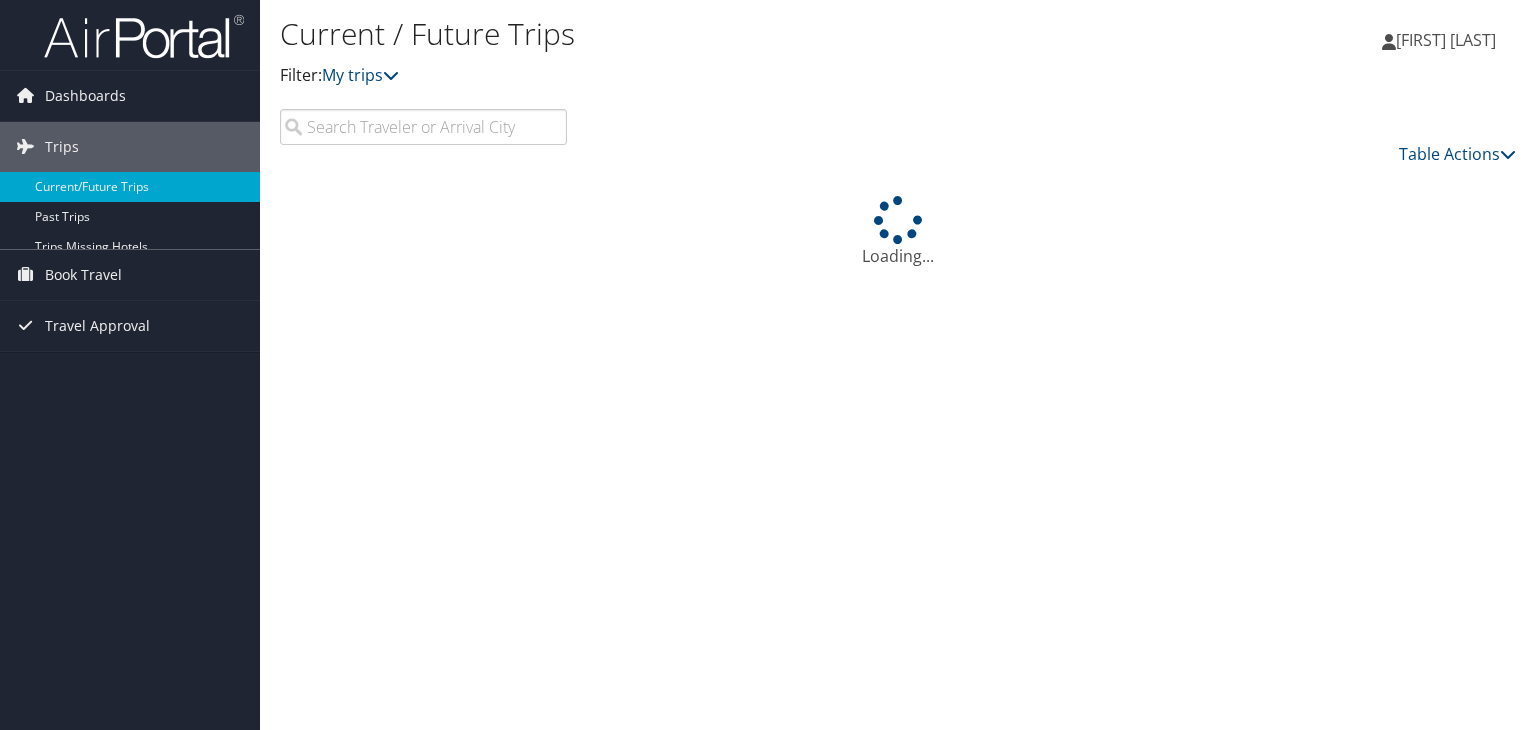 scroll, scrollTop: 0, scrollLeft: 0, axis: both 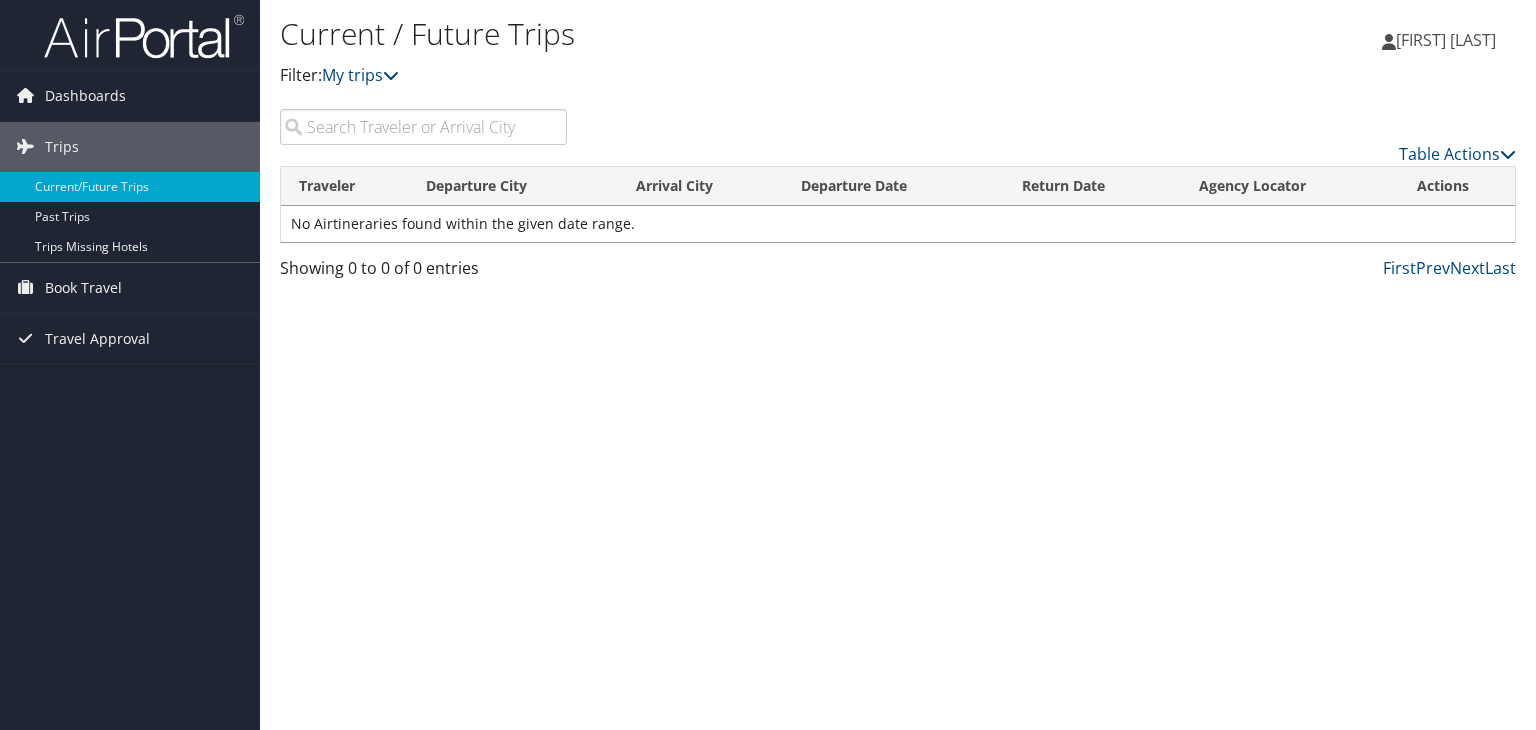 click at bounding box center (423, 127) 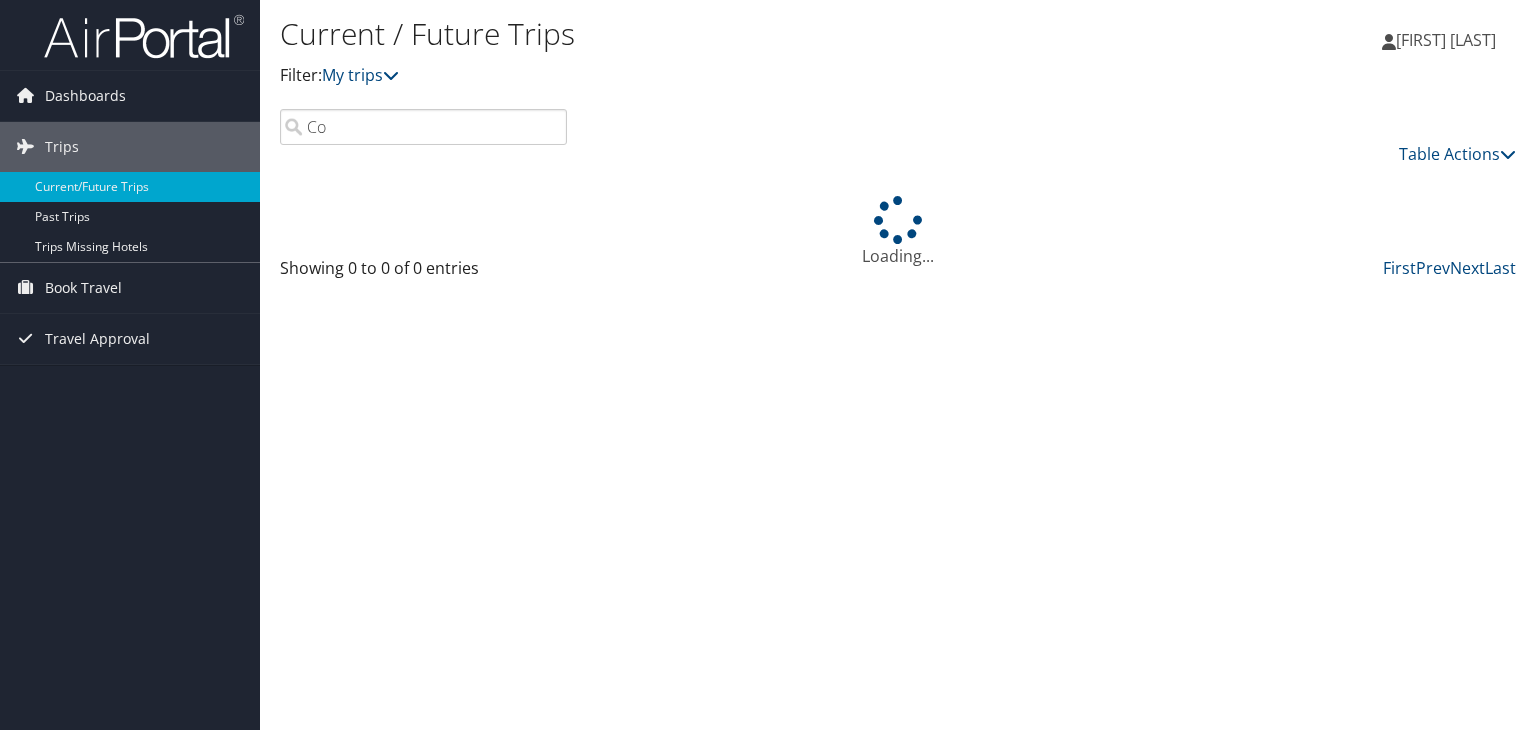 type on "C" 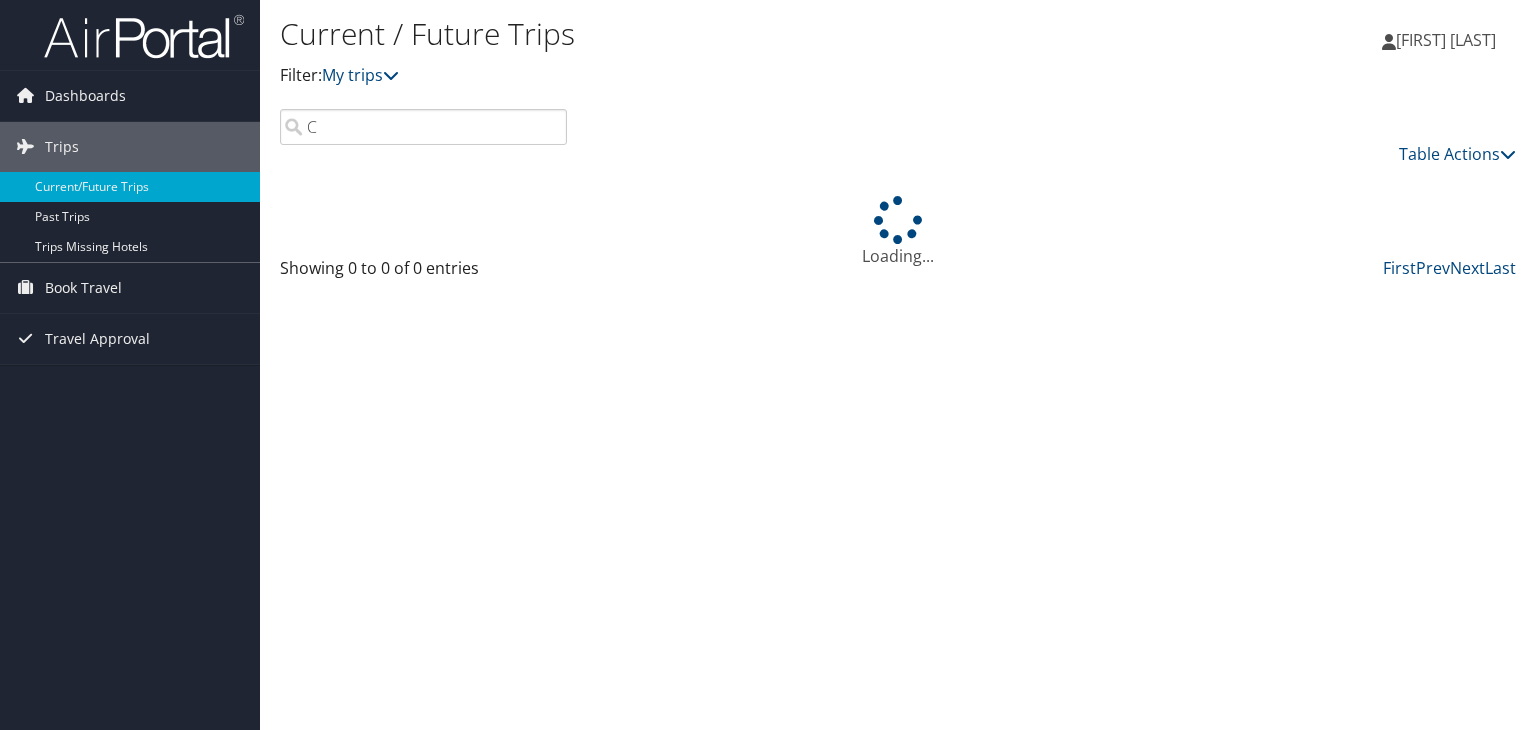 type 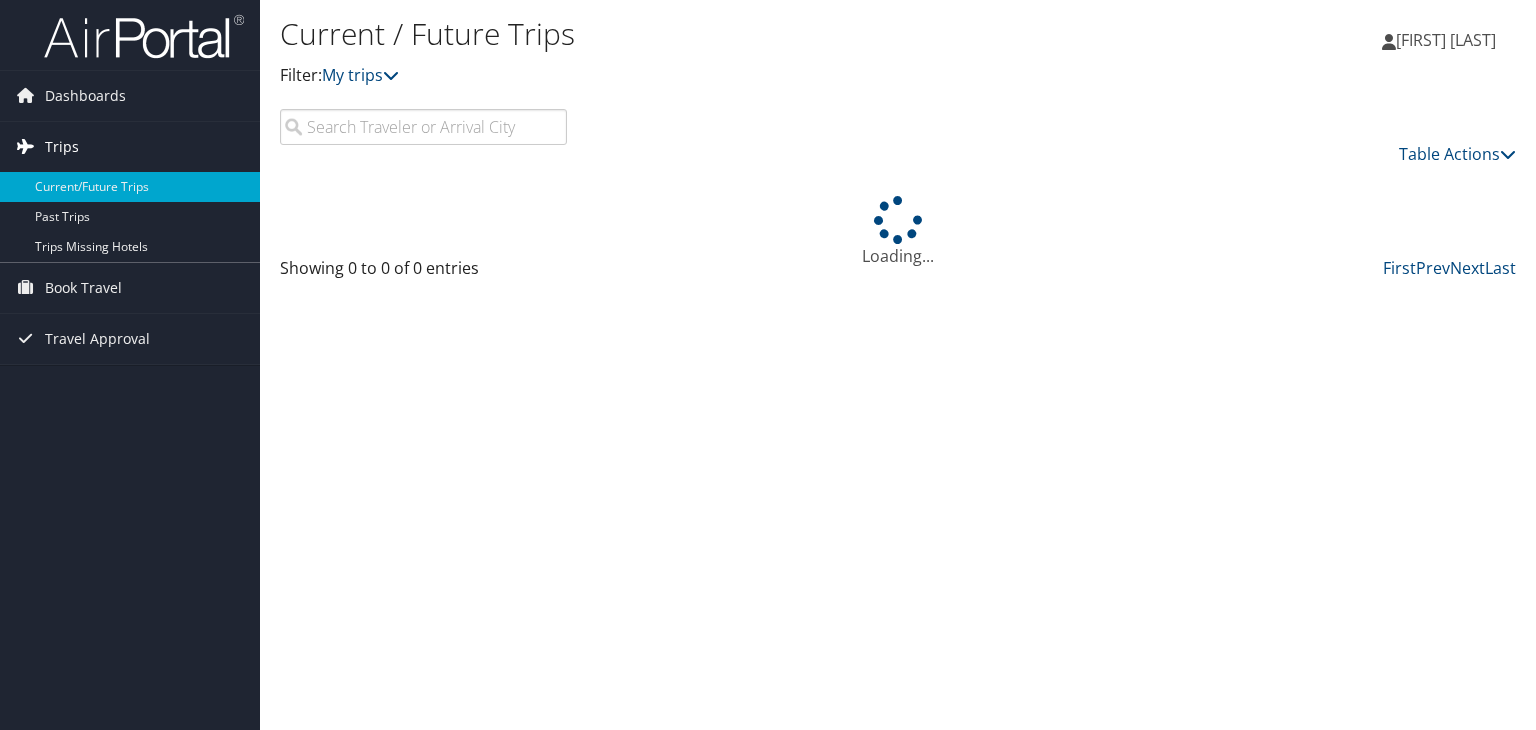 click on "Trips" at bounding box center [130, 147] 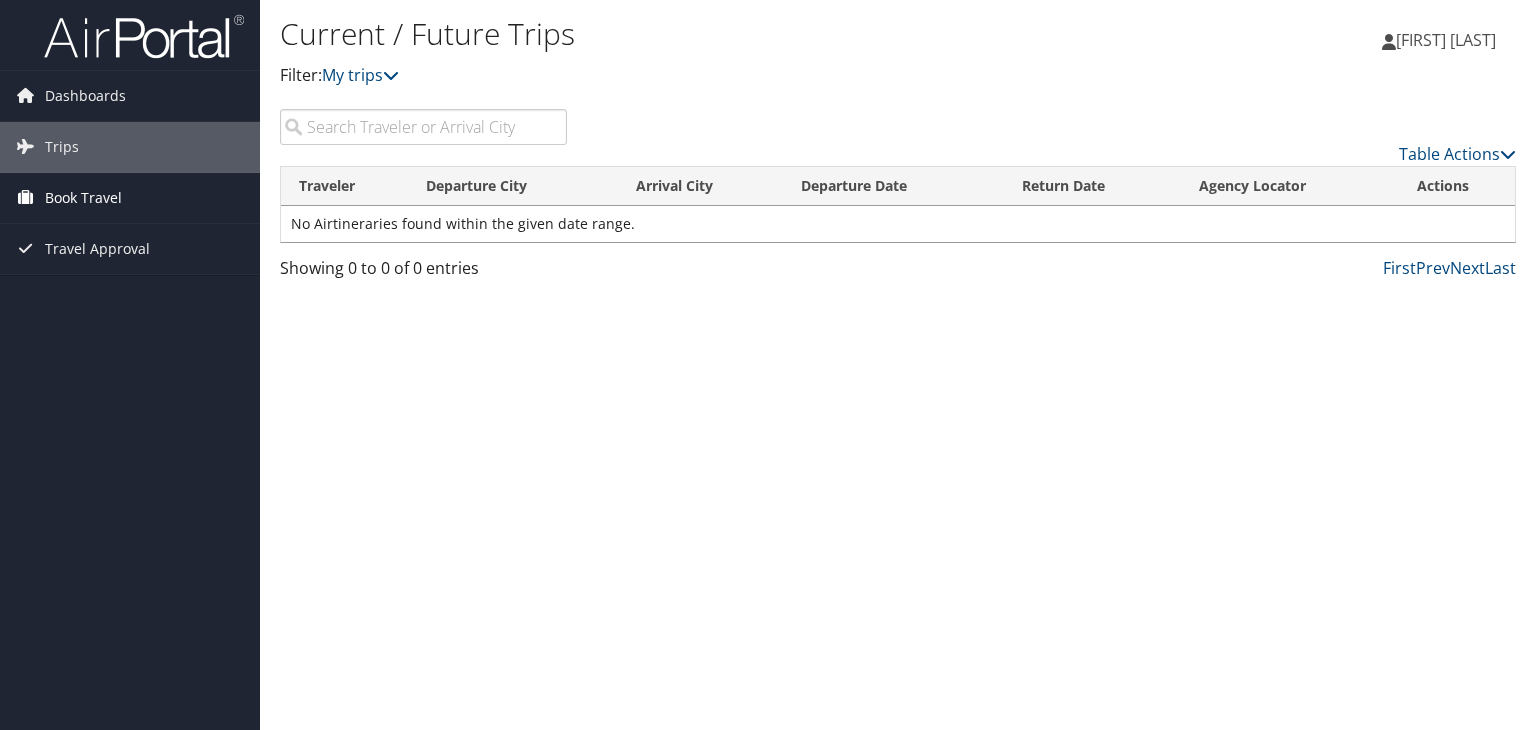 click on "Book Travel" at bounding box center (83, 198) 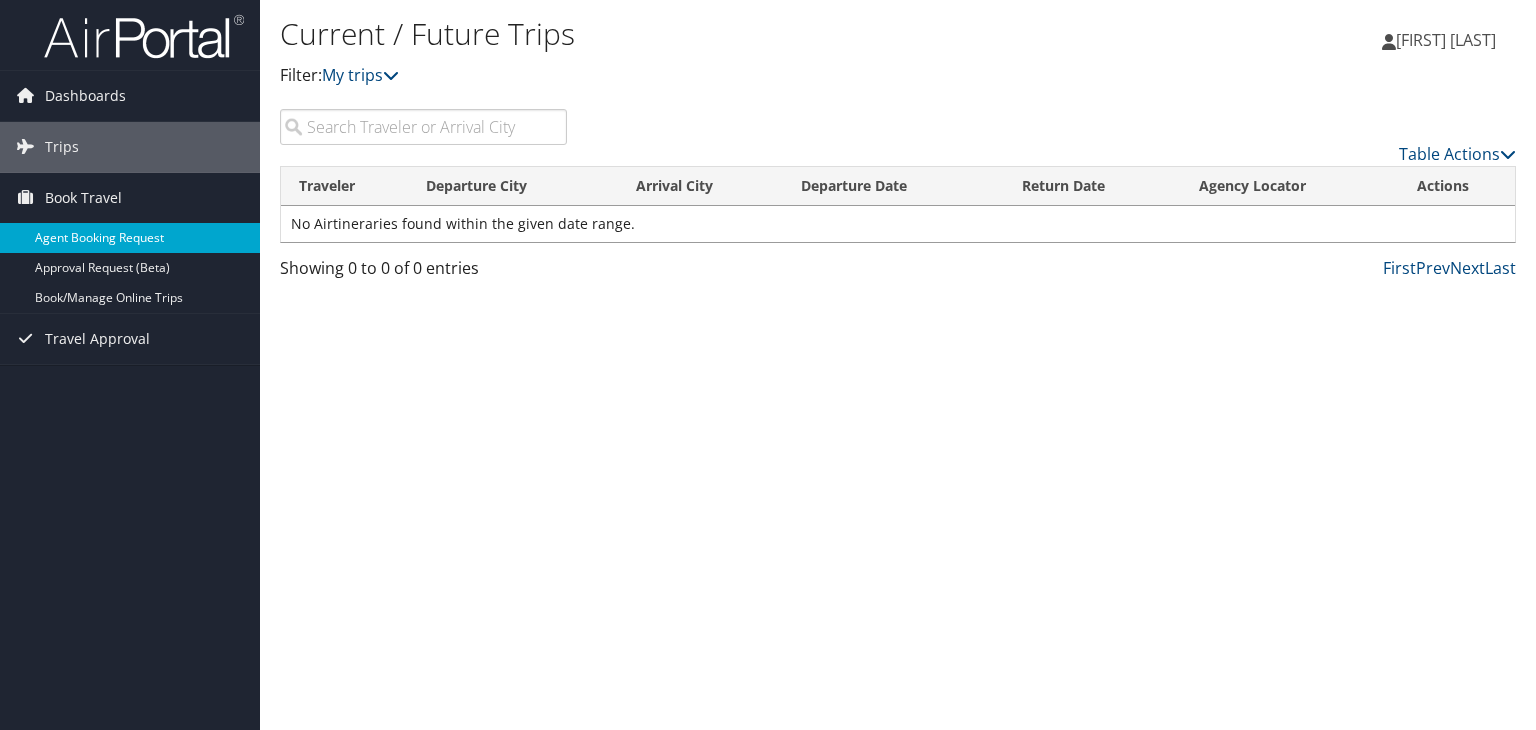 click on "Agent Booking Request" at bounding box center [130, 238] 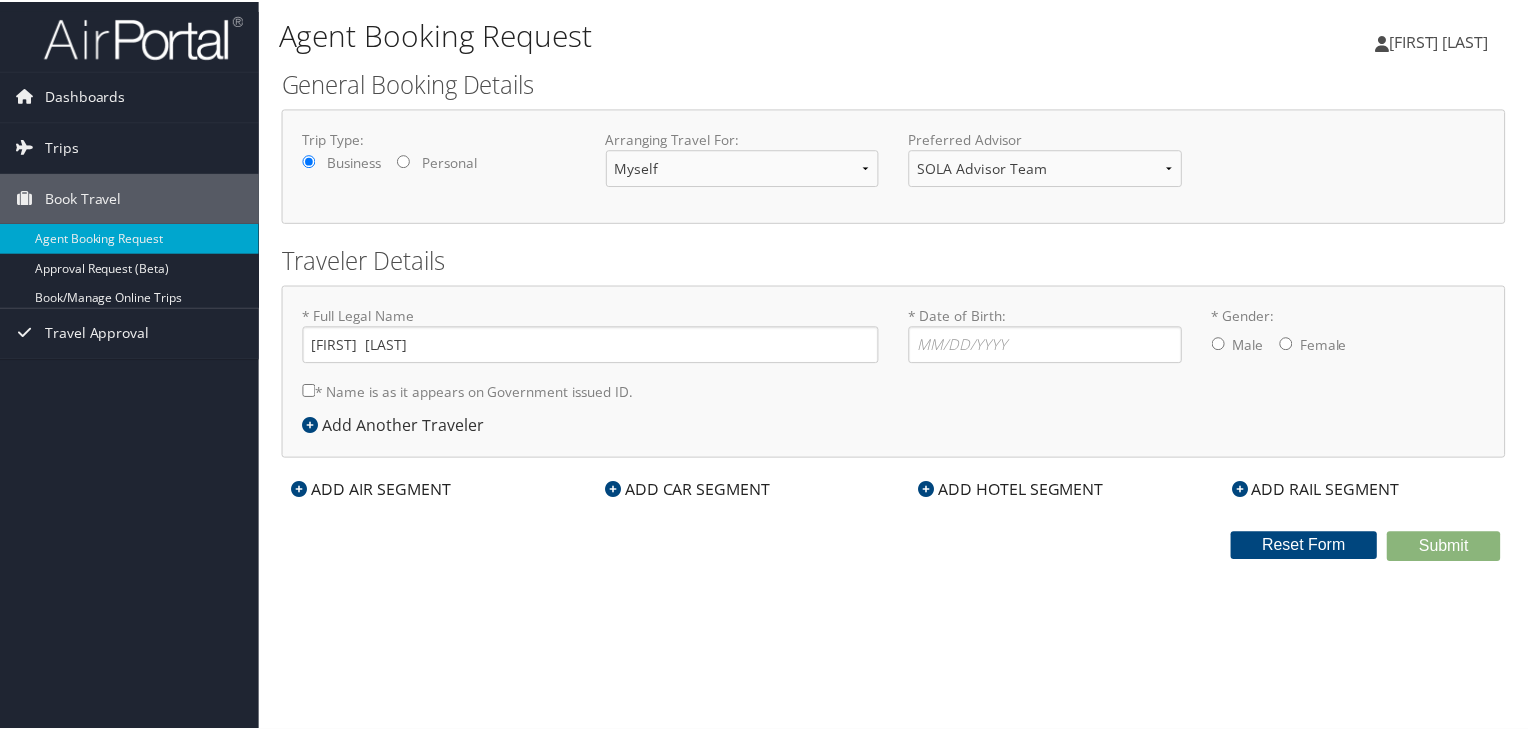 scroll, scrollTop: 0, scrollLeft: 0, axis: both 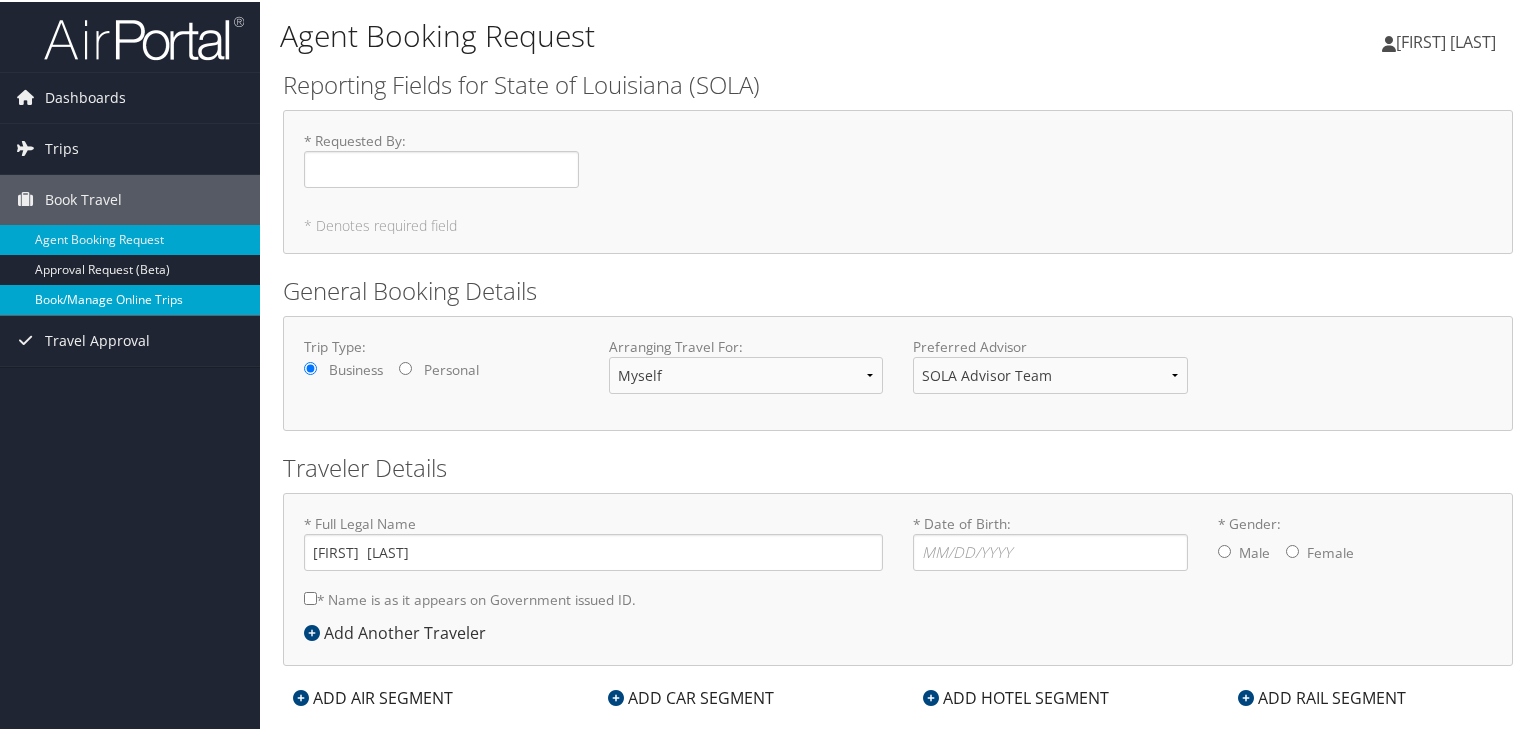 click on "Book/Manage Online Trips" at bounding box center [130, 298] 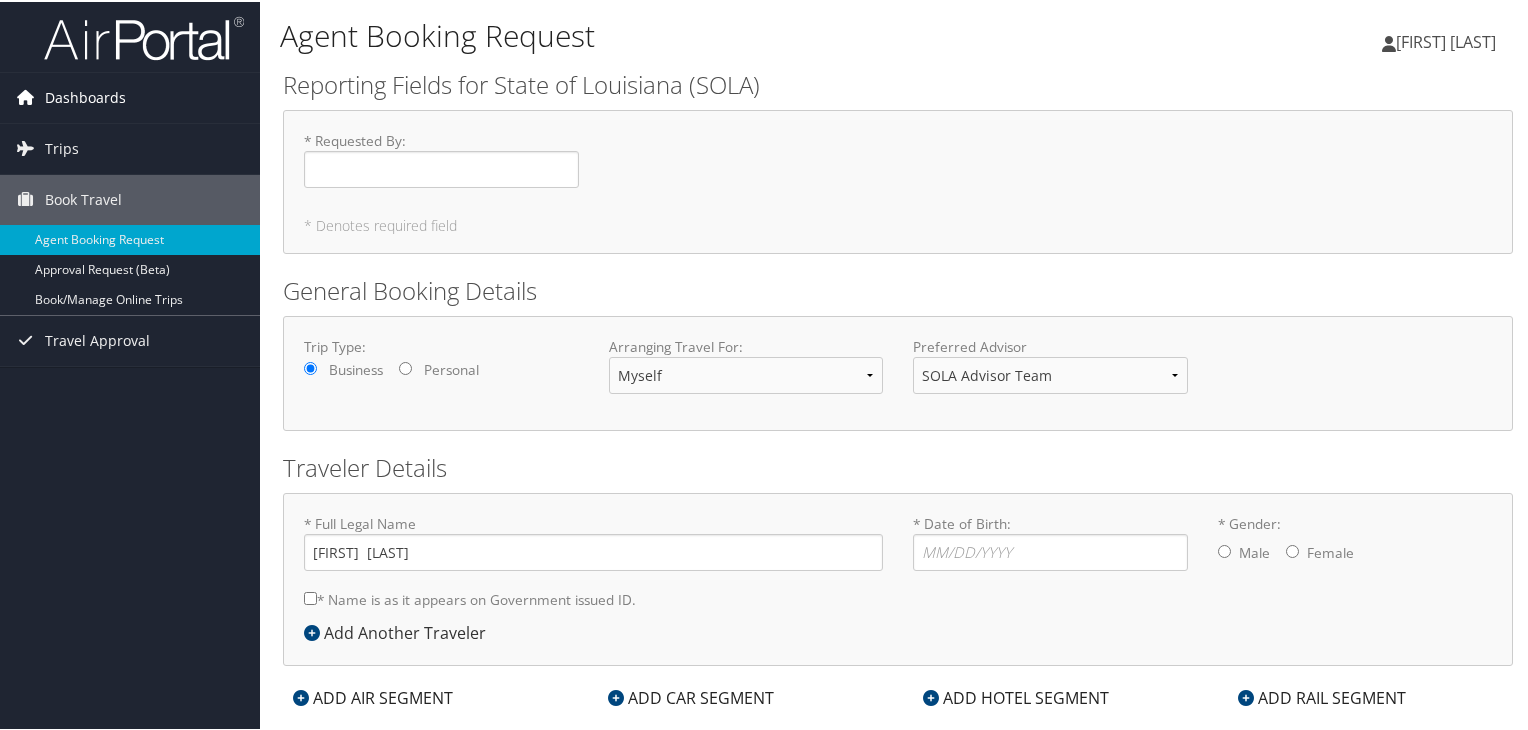 click on "Dashboards" at bounding box center [85, 96] 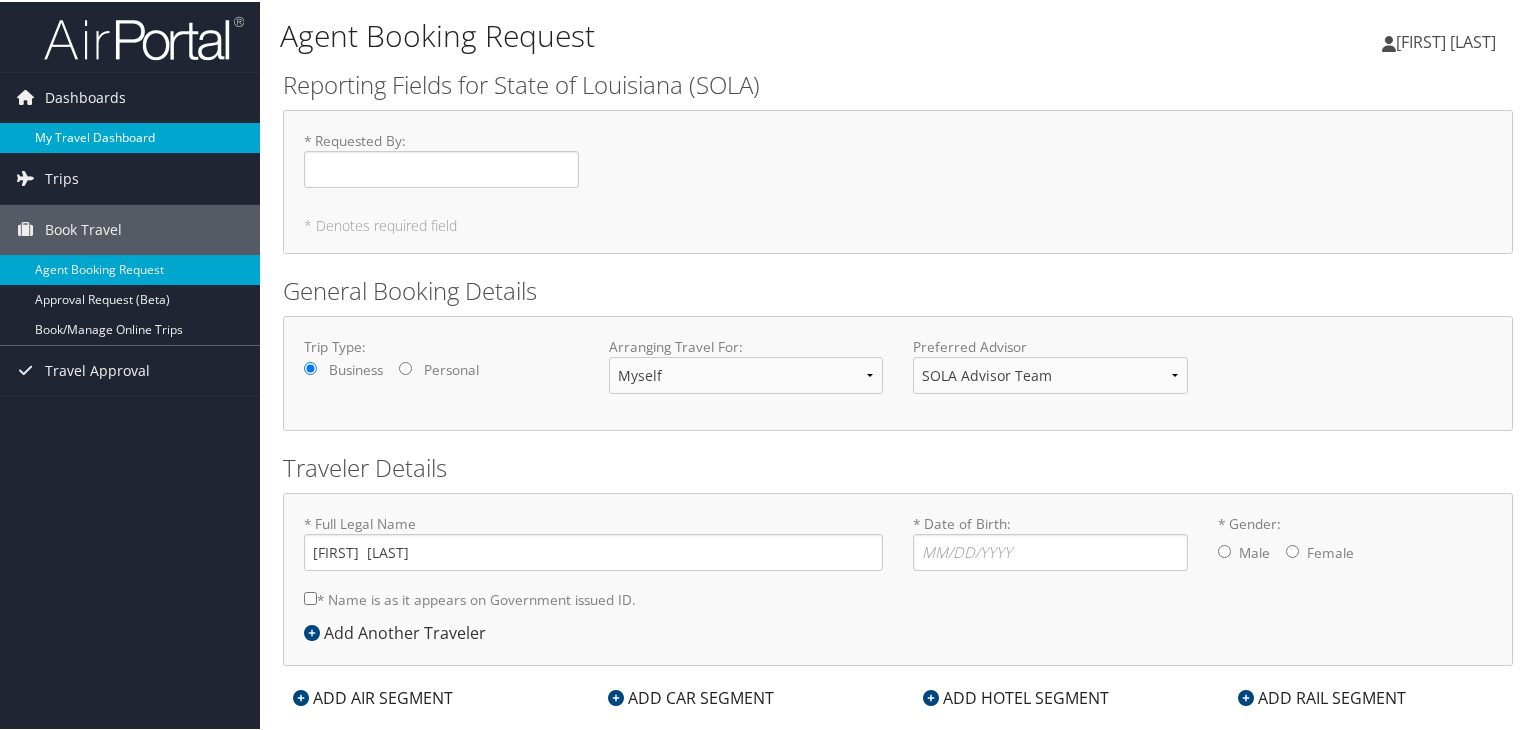 click on "My Travel Dashboard" at bounding box center (130, 136) 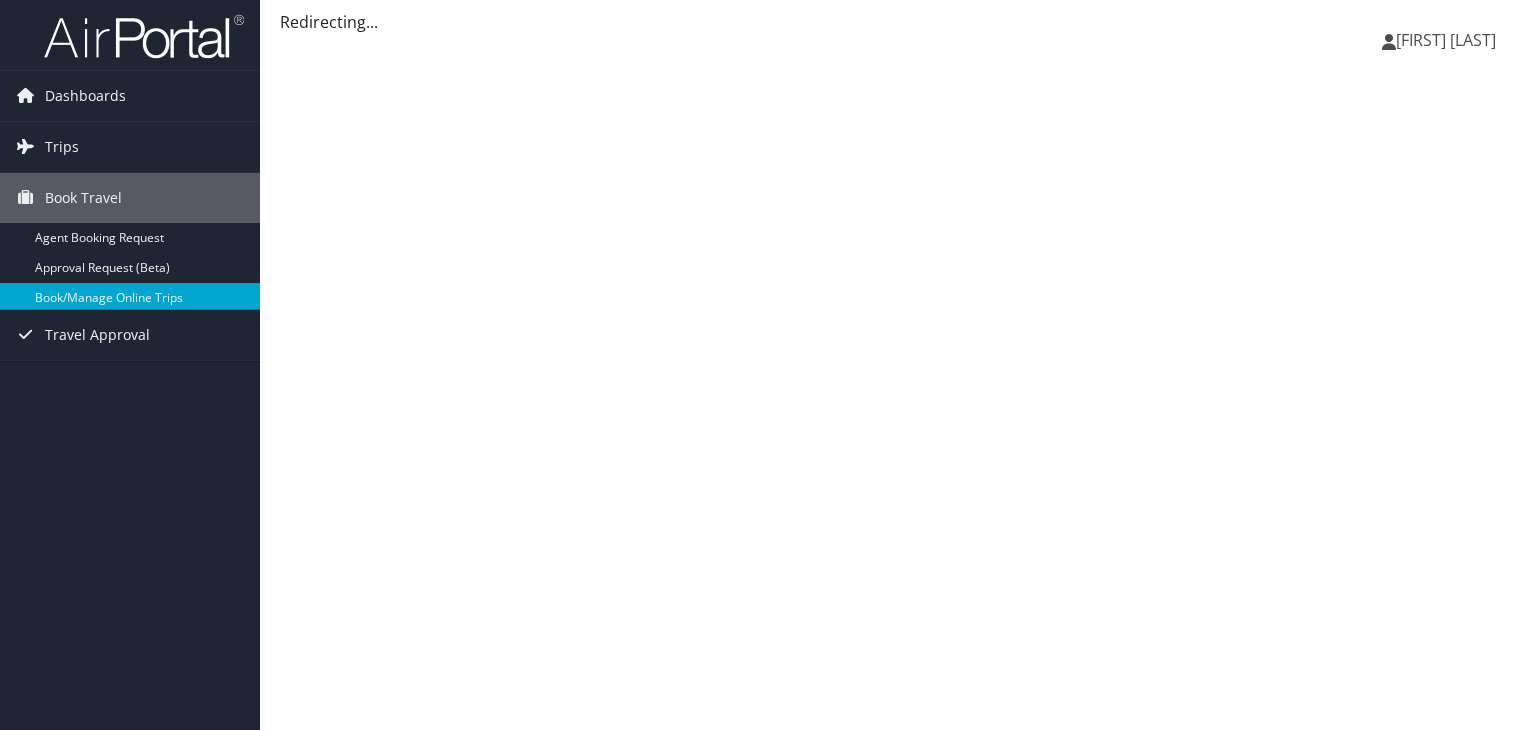 scroll, scrollTop: 0, scrollLeft: 0, axis: both 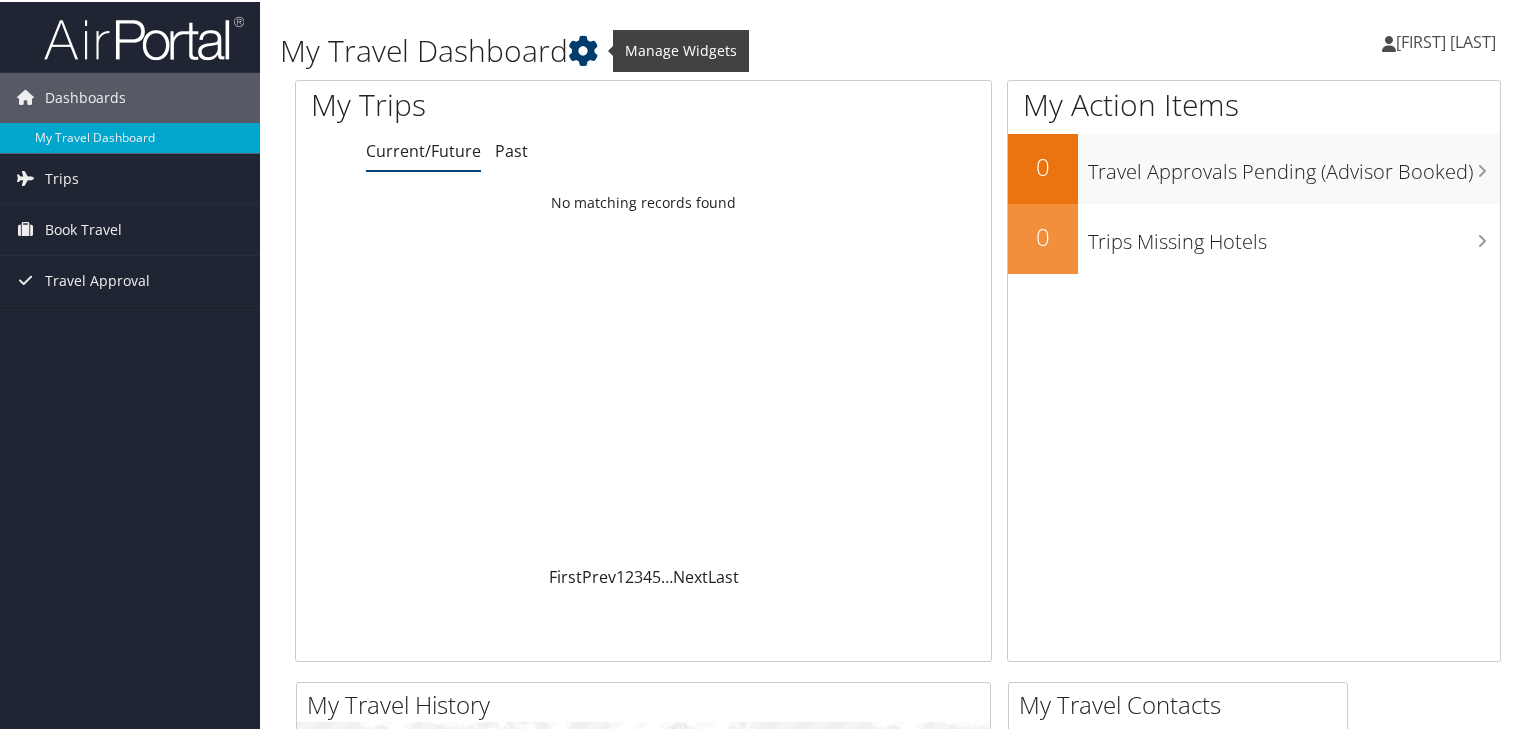 click at bounding box center (583, 49) 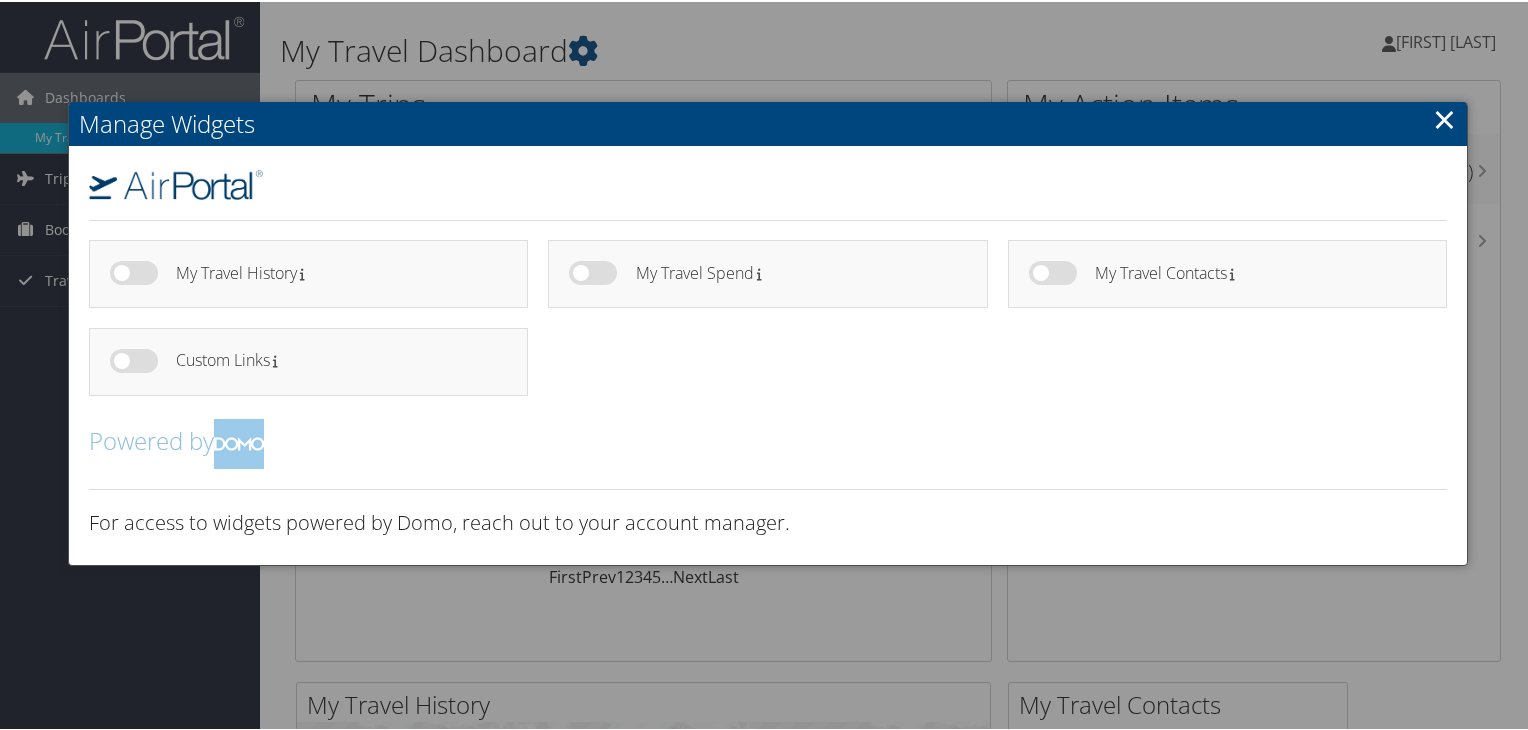 click on "×" at bounding box center (1444, 117) 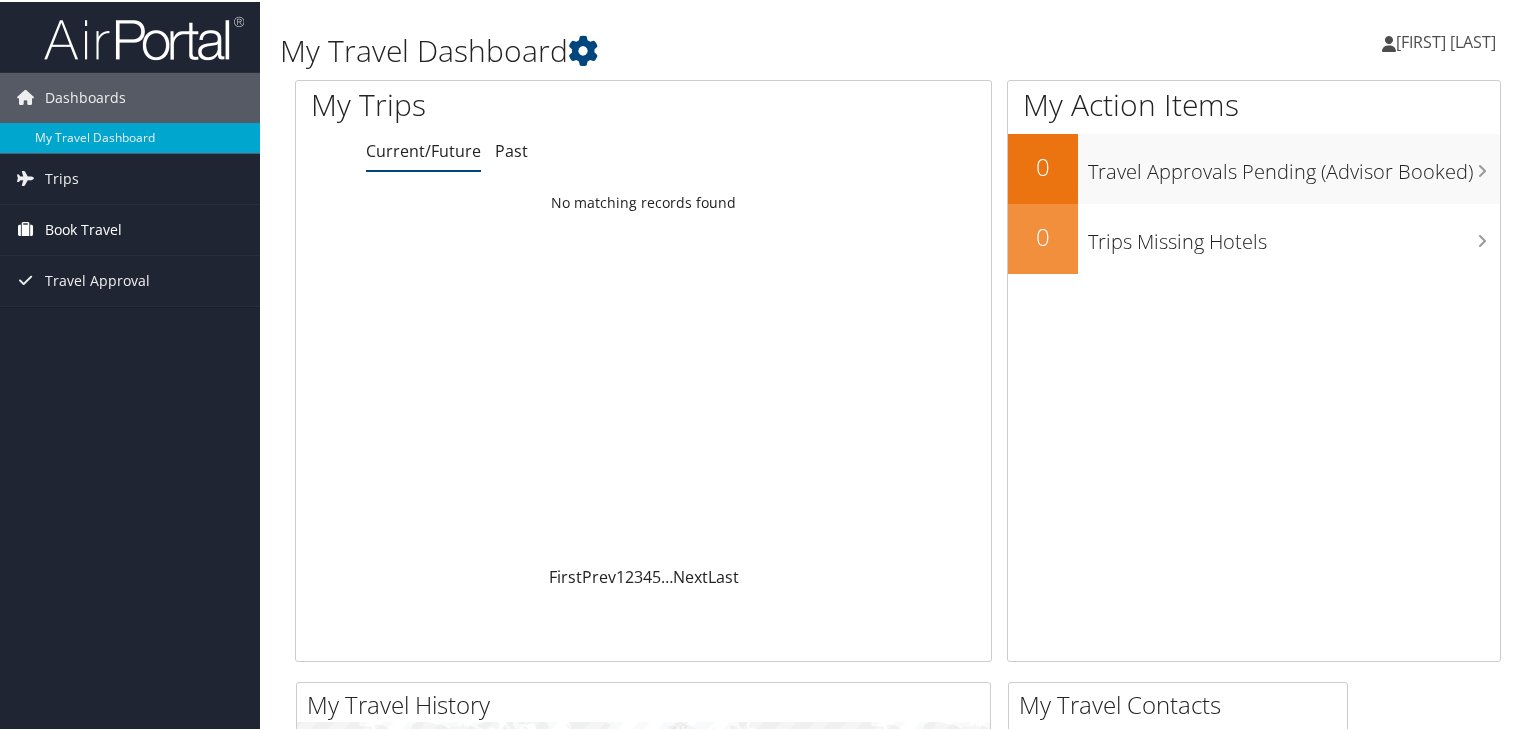 click on "Book Travel" at bounding box center (83, 228) 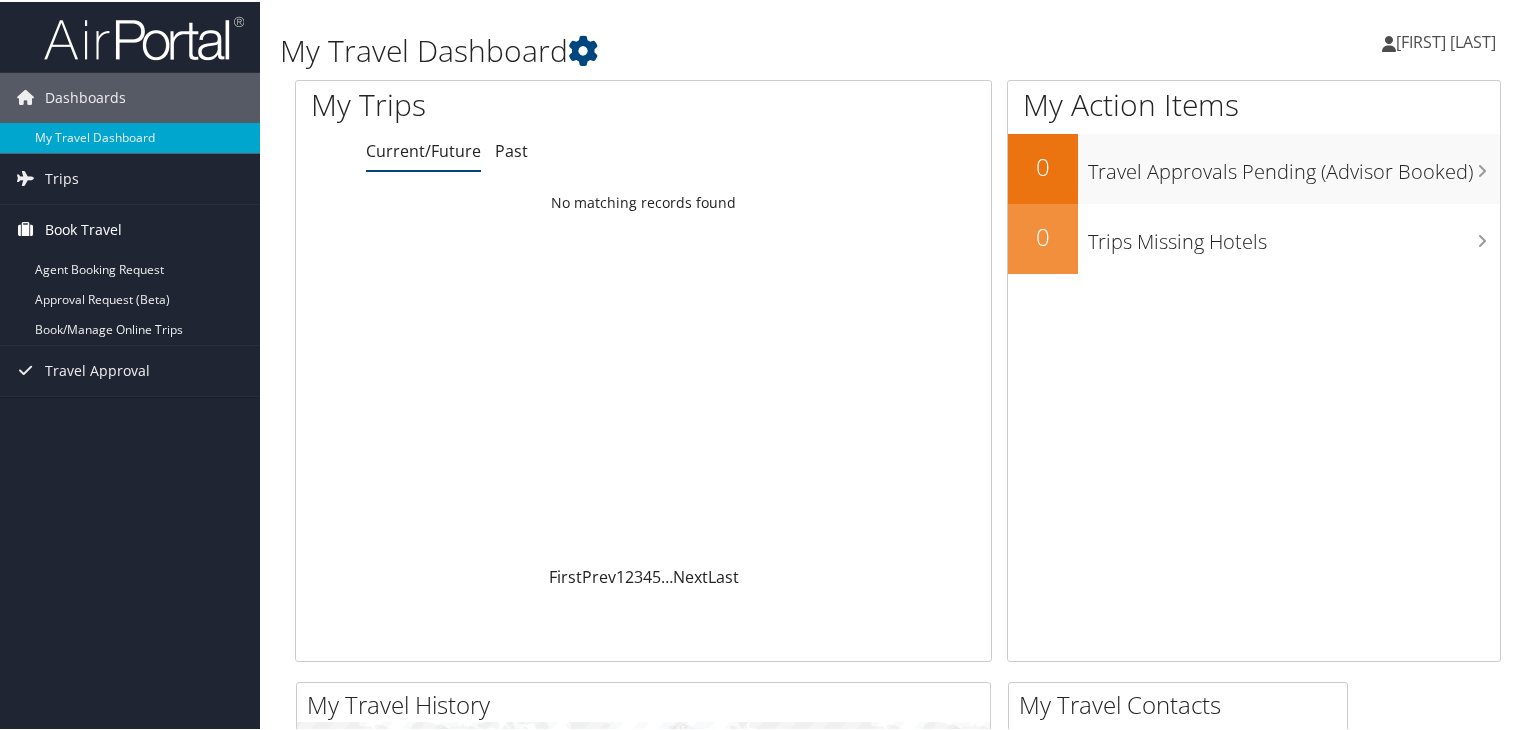 click on "Book Travel" at bounding box center (83, 228) 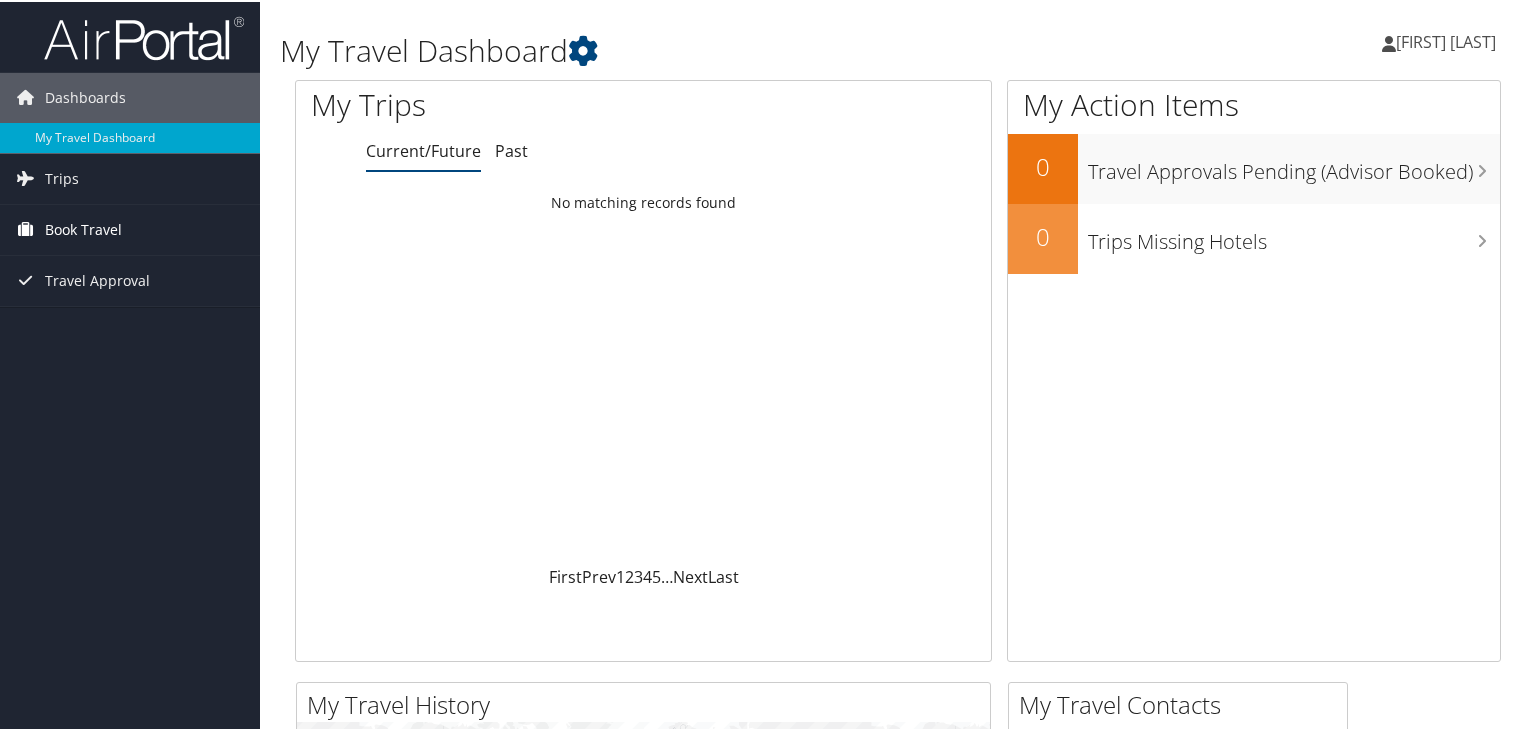 click on "Book Travel" at bounding box center (83, 228) 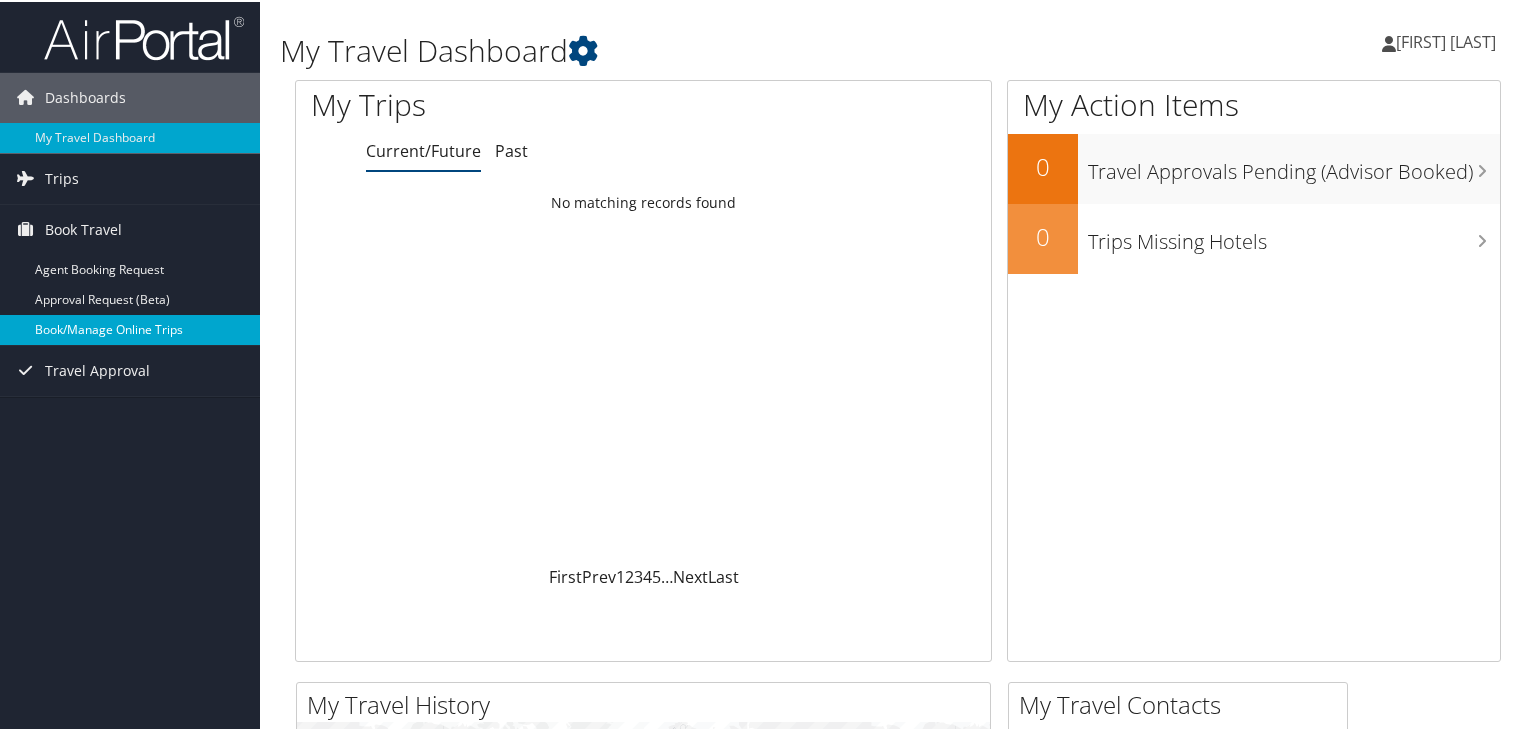 click on "Book/Manage Online Trips" at bounding box center (130, 328) 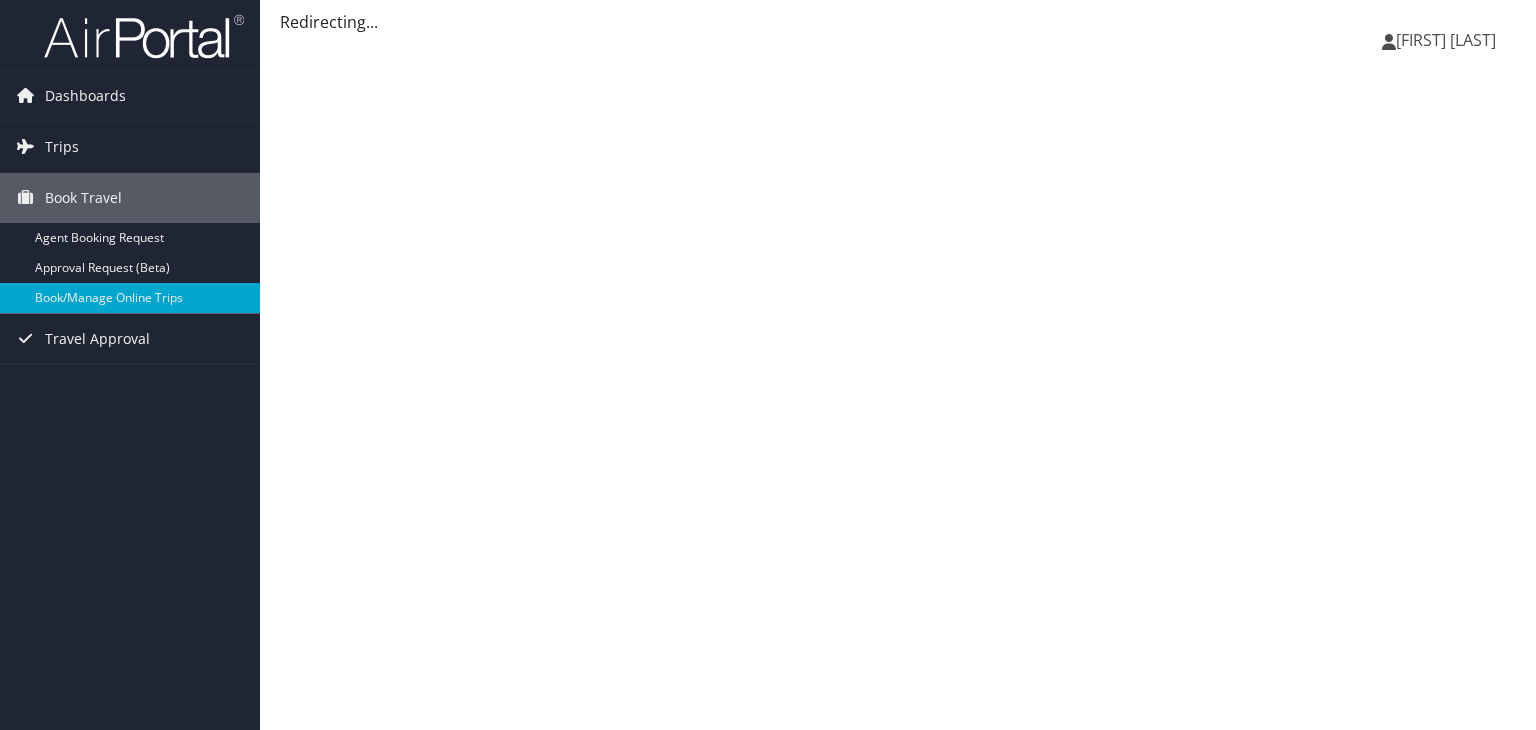 scroll, scrollTop: 0, scrollLeft: 0, axis: both 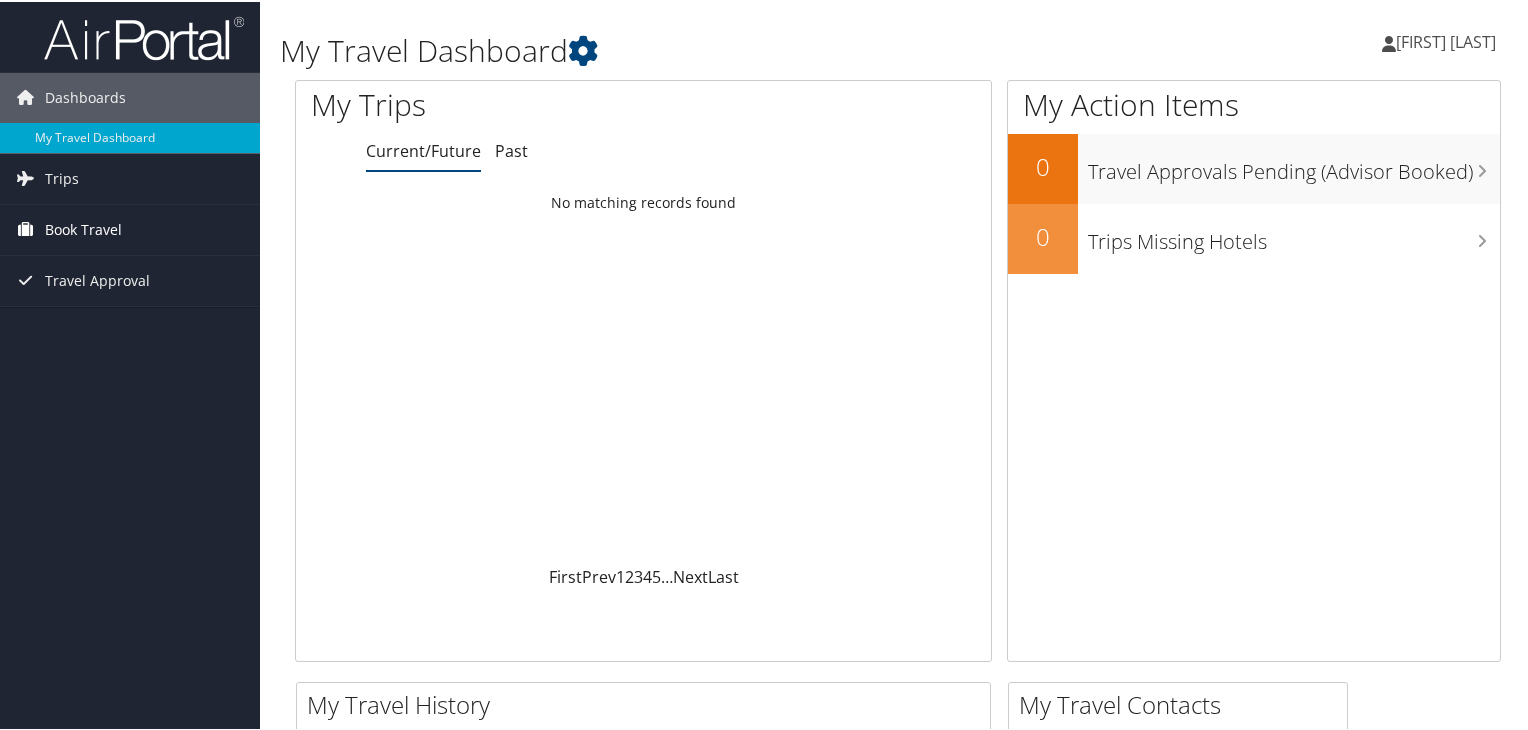 click on "Book Travel" at bounding box center (83, 228) 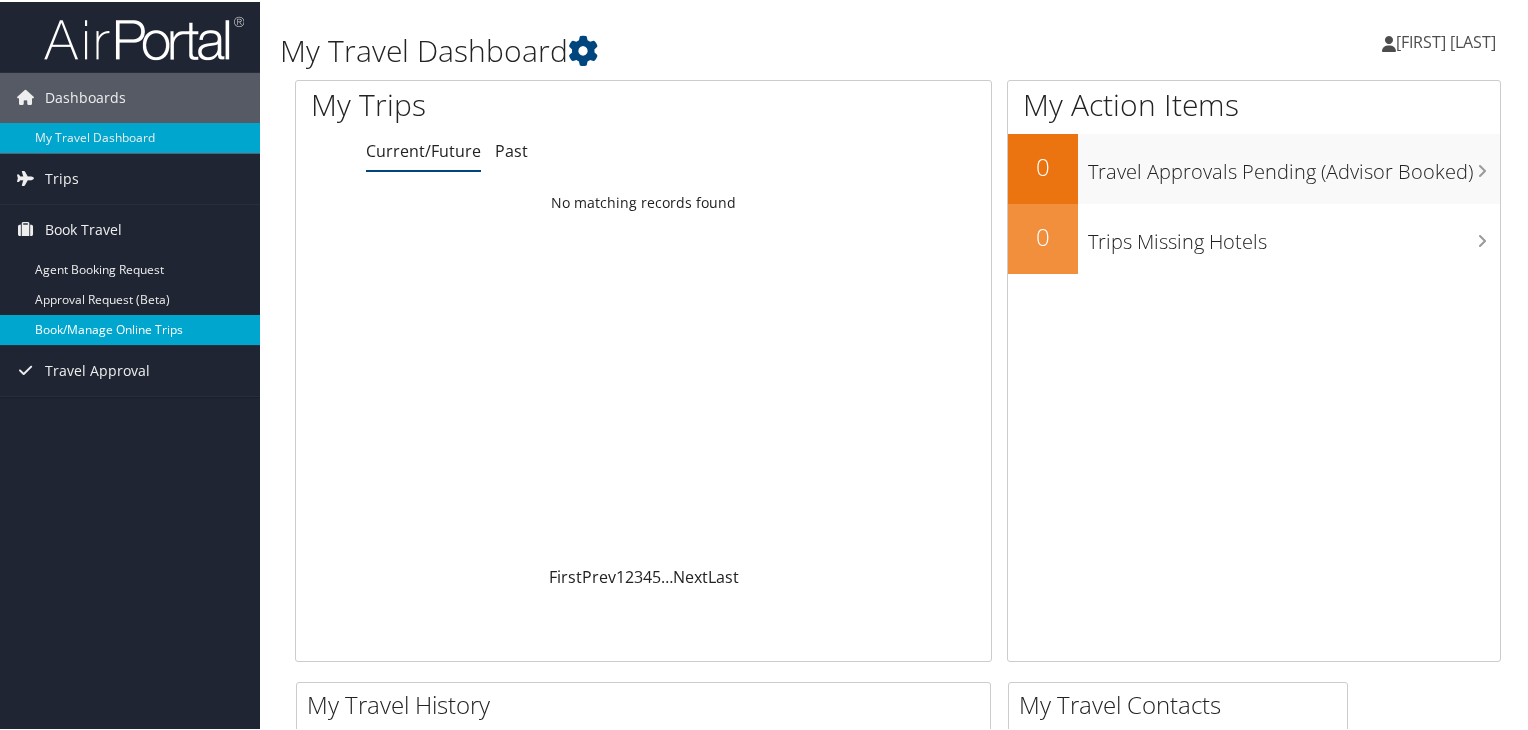 click on "Book/Manage Online Trips" at bounding box center (130, 328) 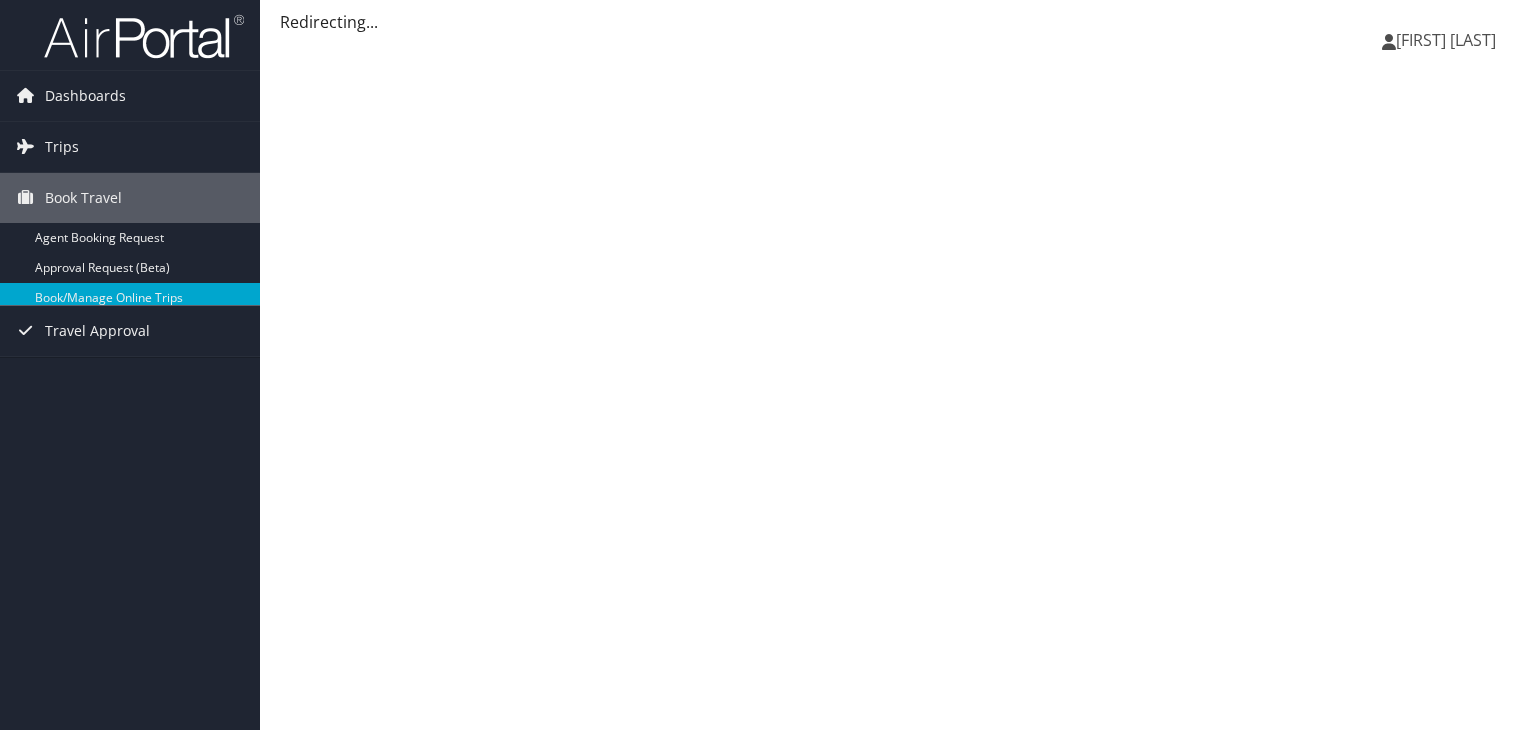 scroll, scrollTop: 0, scrollLeft: 0, axis: both 